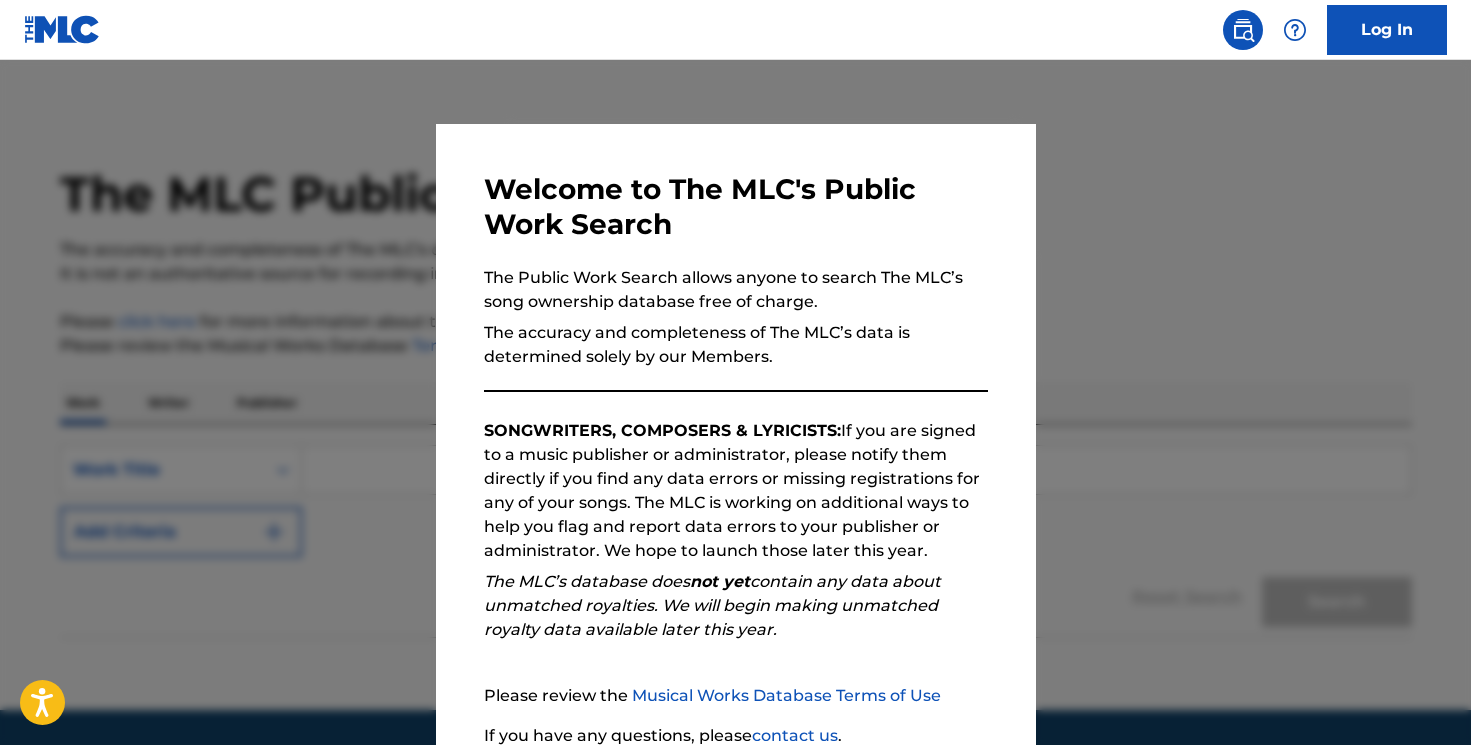 scroll, scrollTop: 0, scrollLeft: 0, axis: both 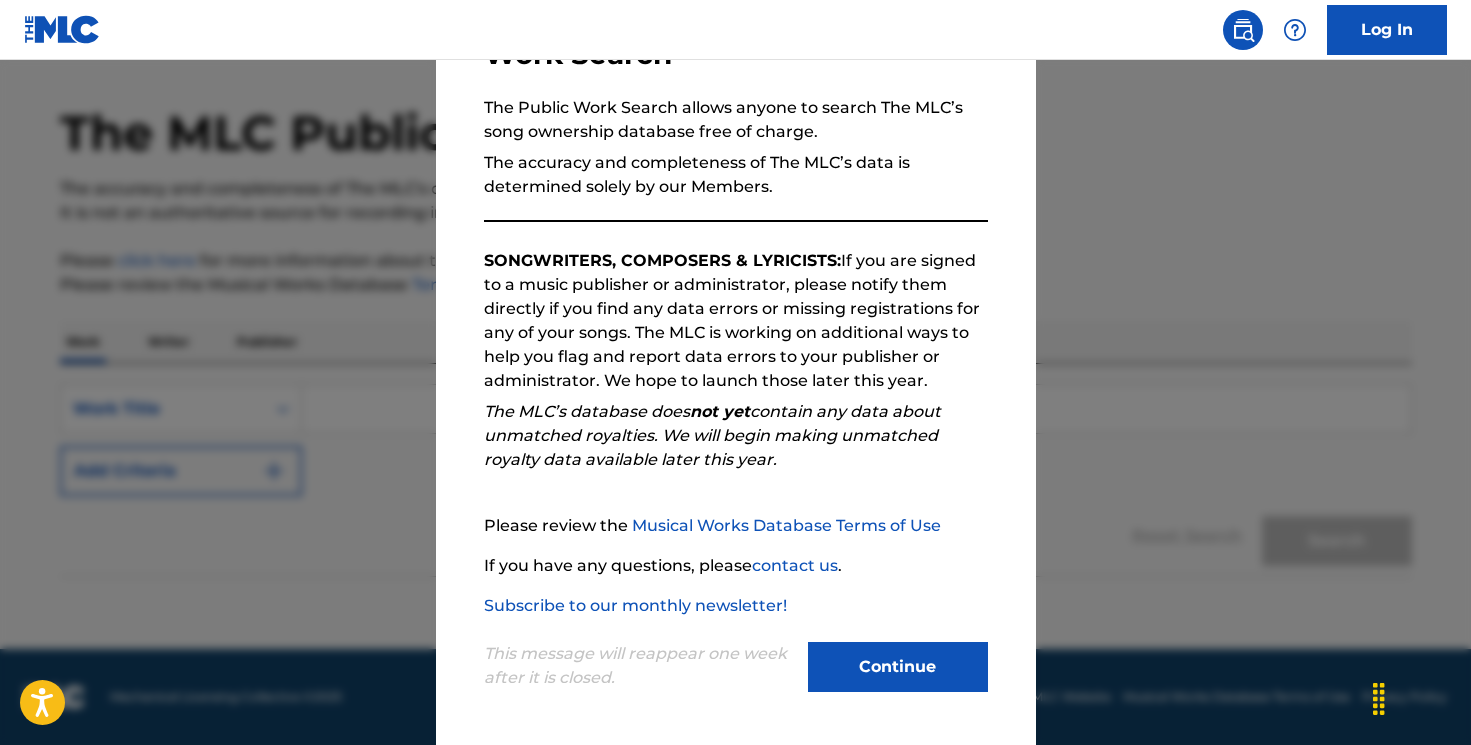 click on "Continue" at bounding box center [898, 667] 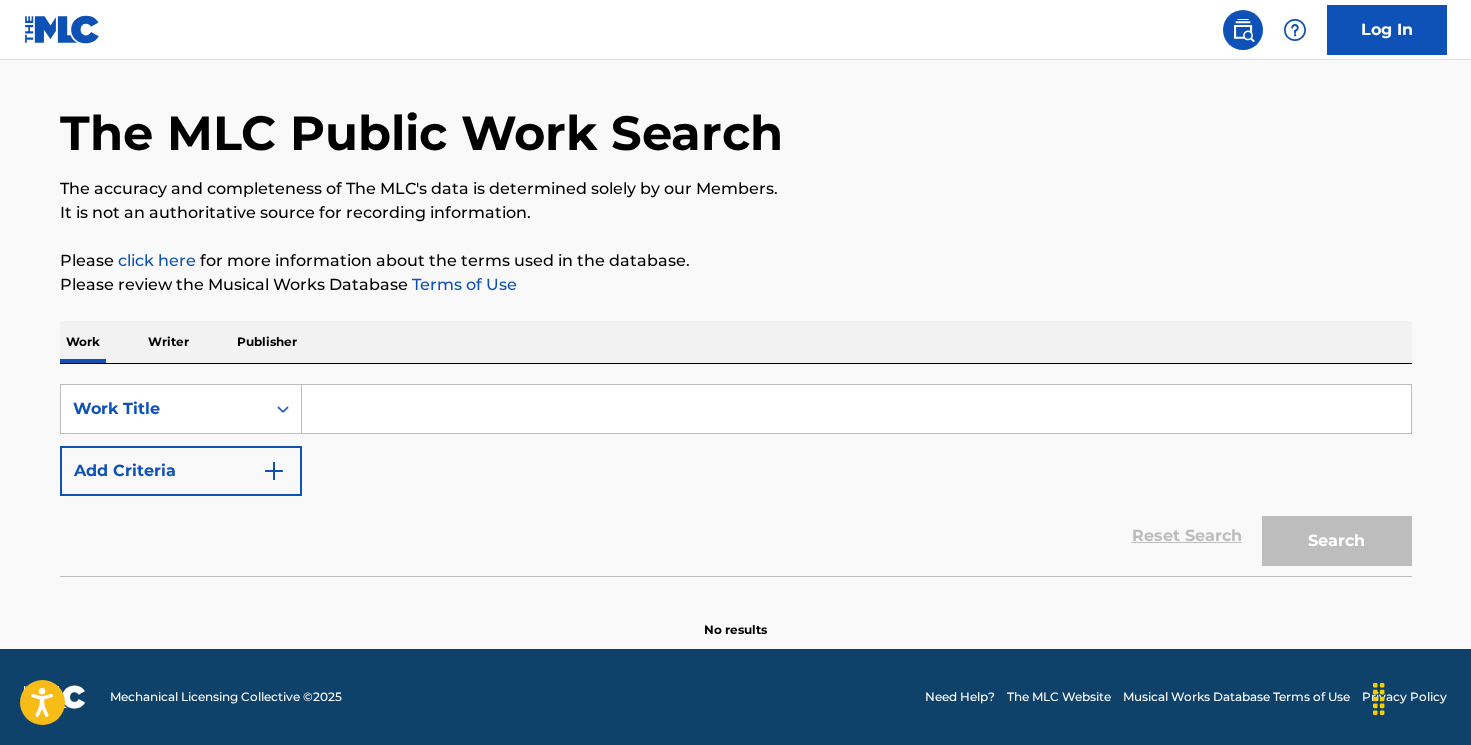 click at bounding box center [856, 409] 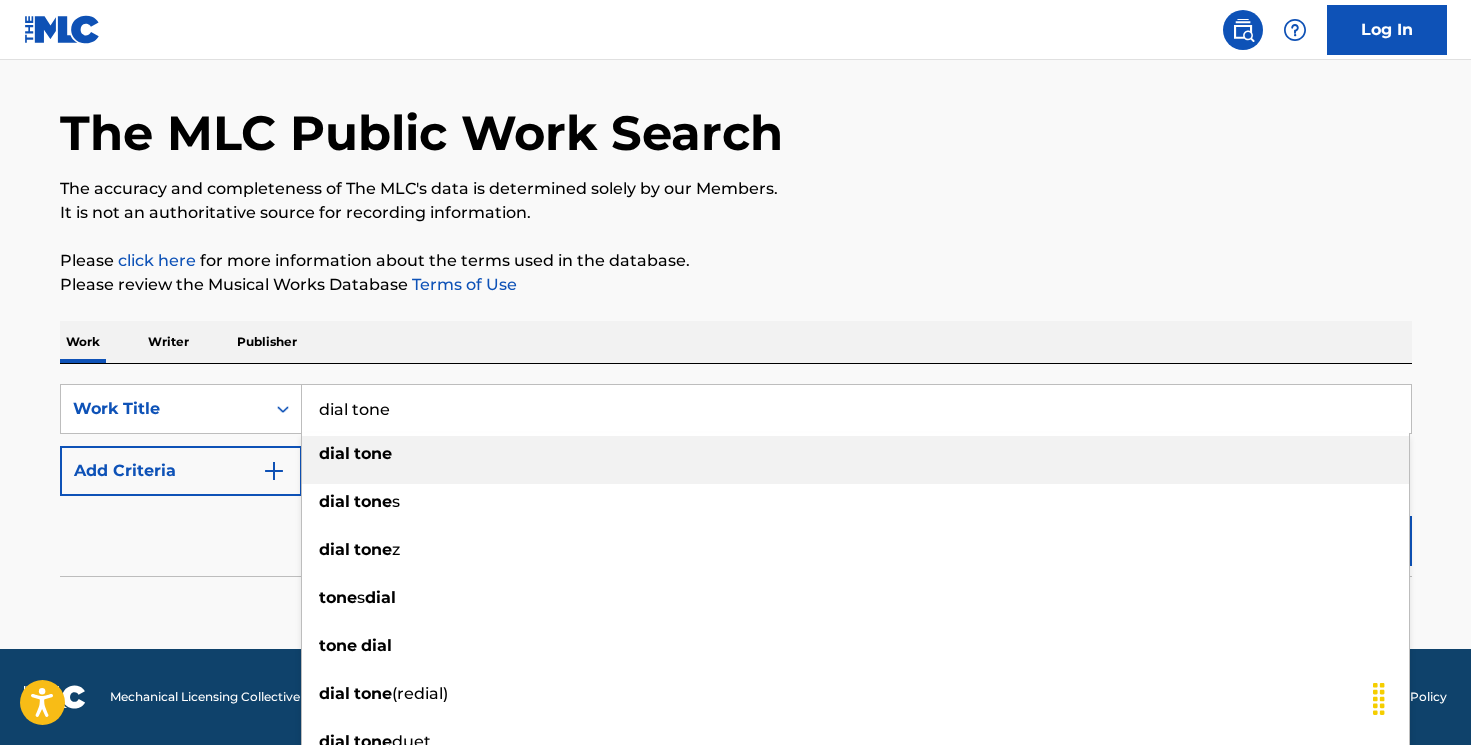 type on "dial tone" 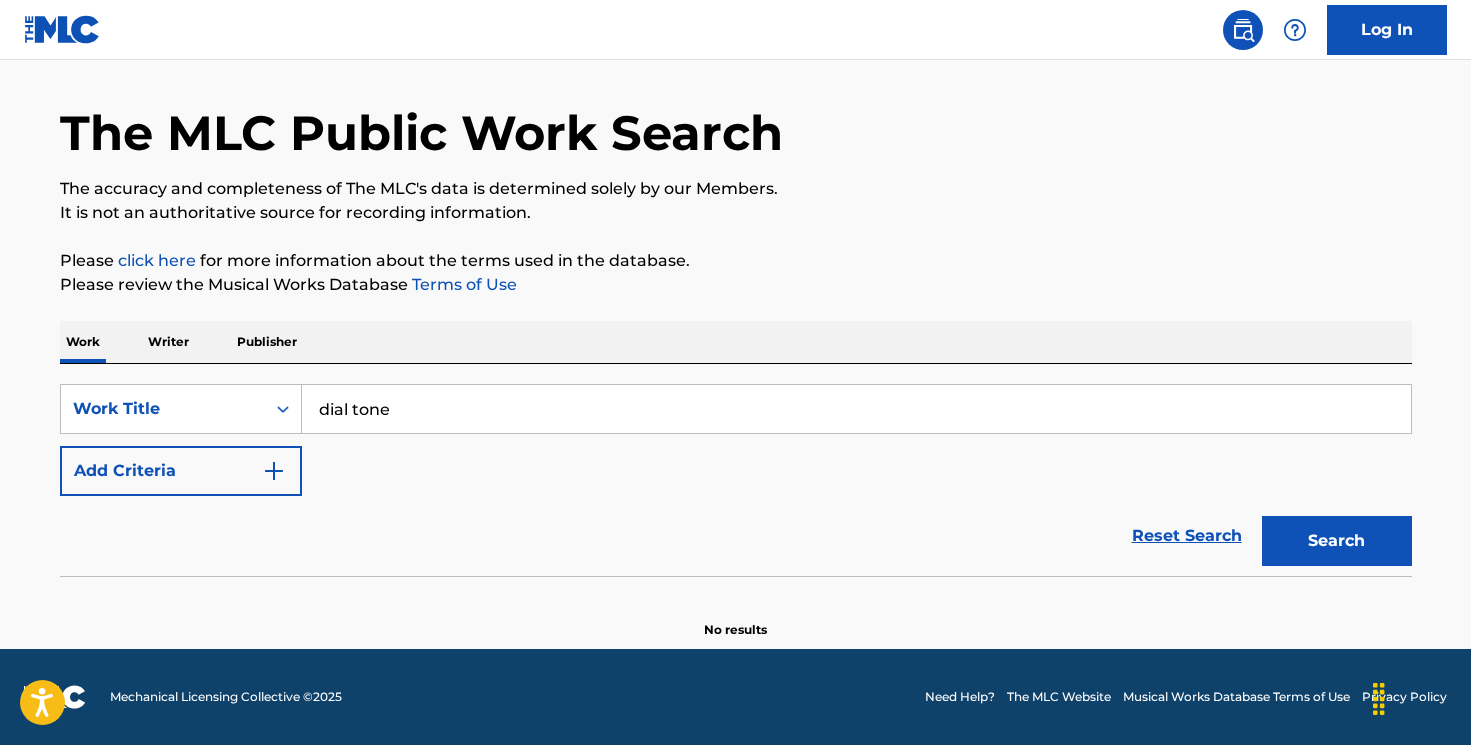 click at bounding box center [274, 471] 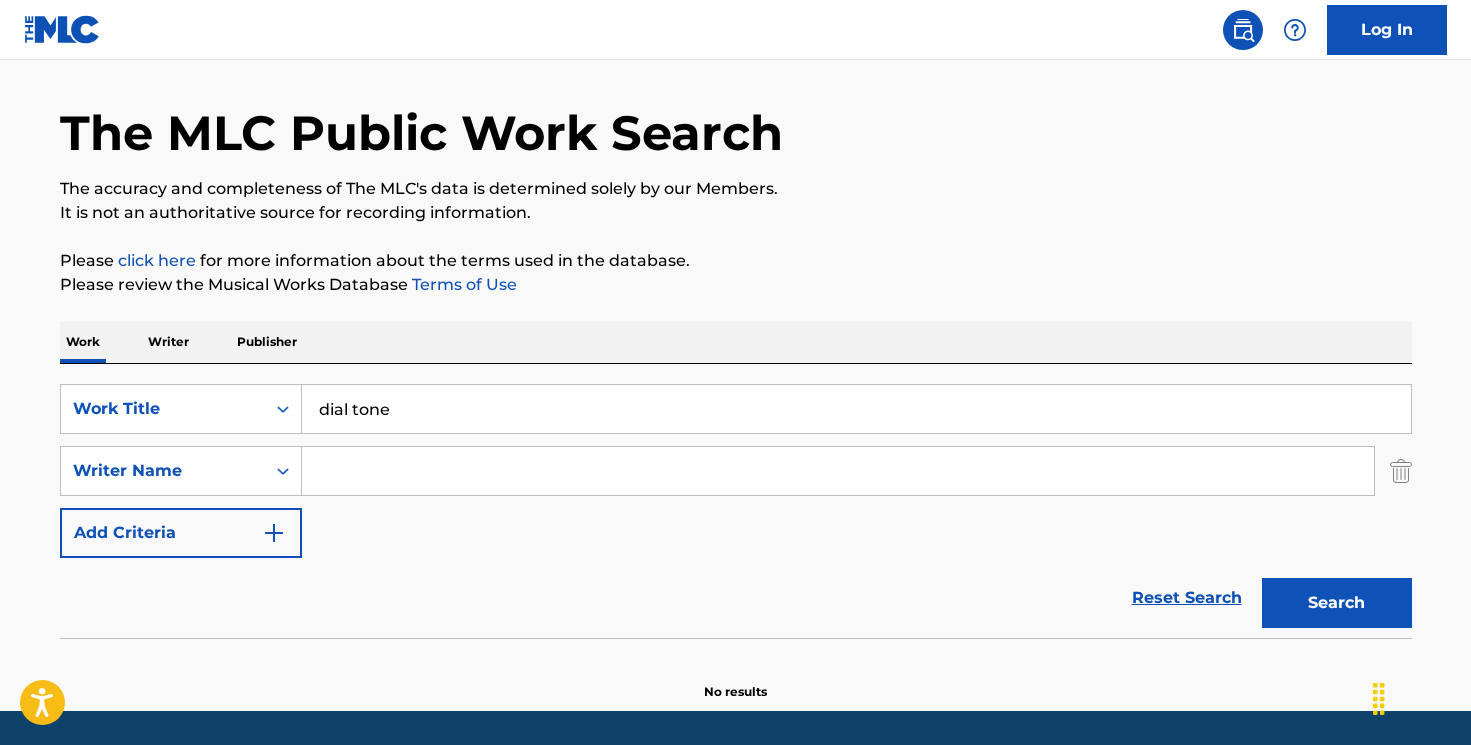 click at bounding box center (838, 471) 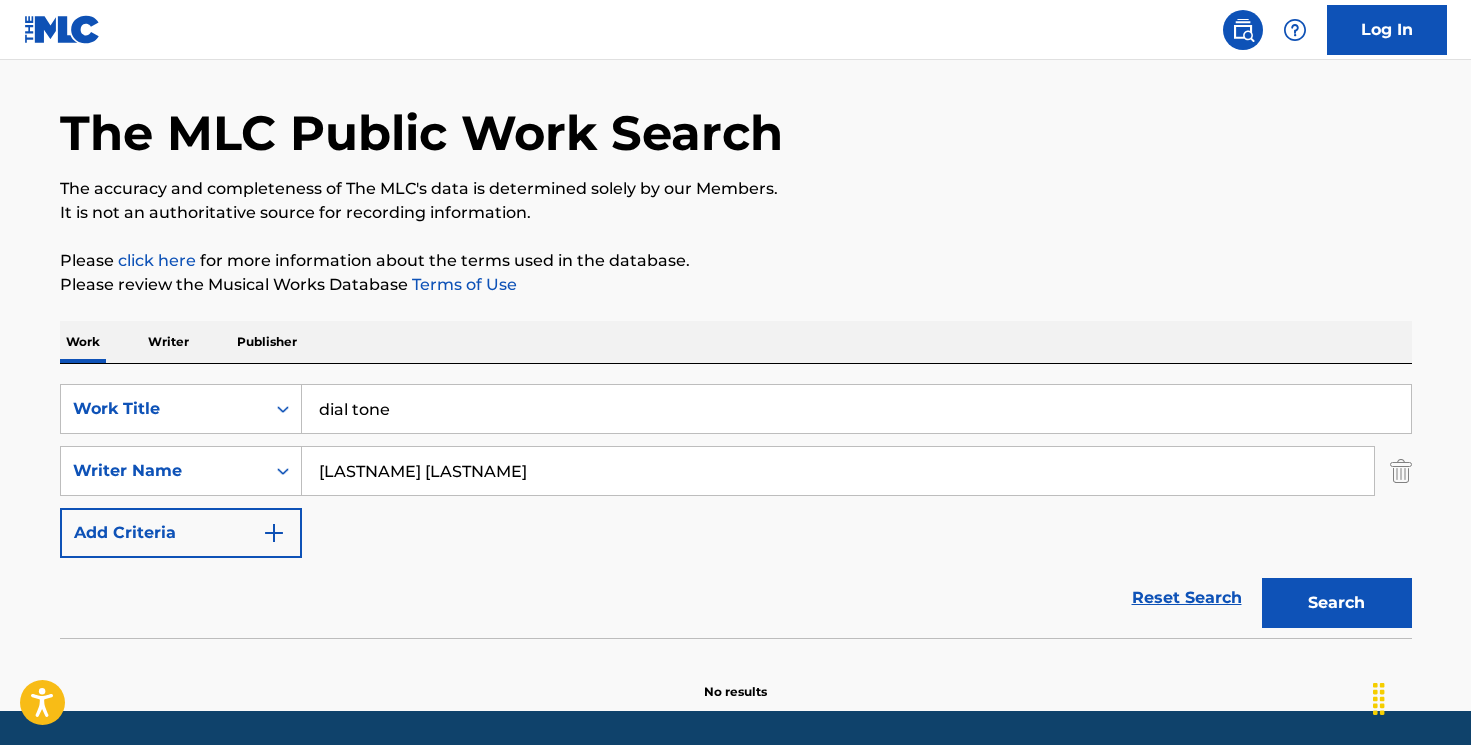 type on "[LASTNAME] [LASTNAME]" 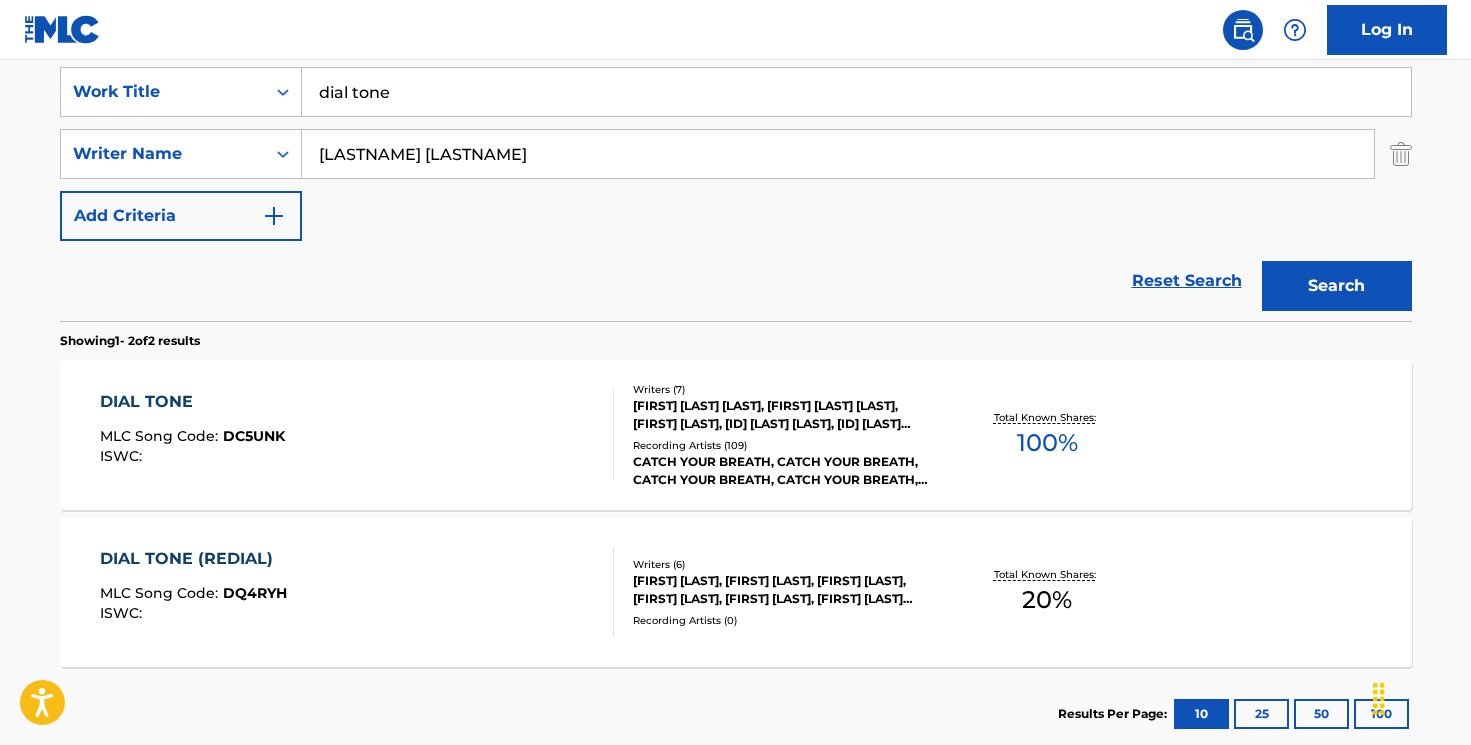 scroll, scrollTop: 380, scrollLeft: 0, axis: vertical 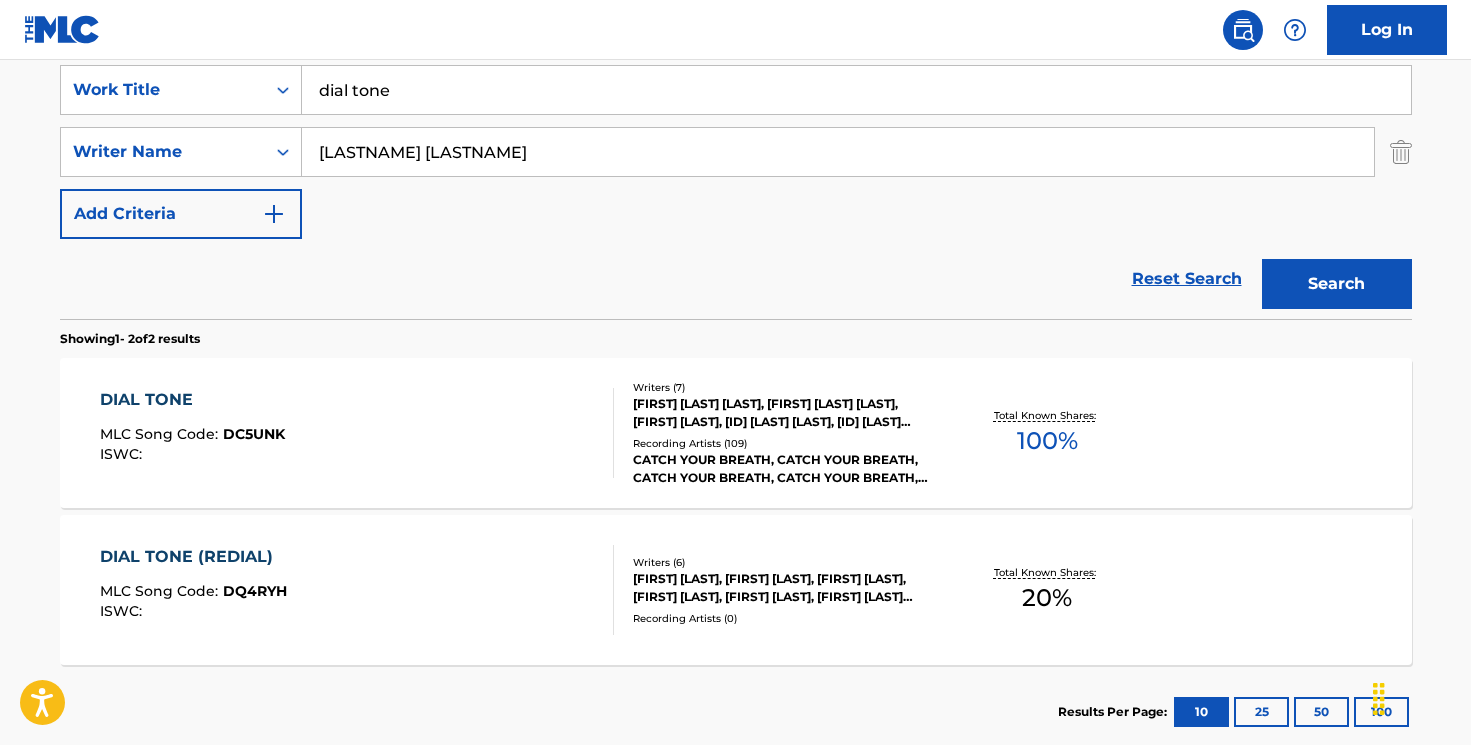click on "DIAL TONE" at bounding box center [192, 400] 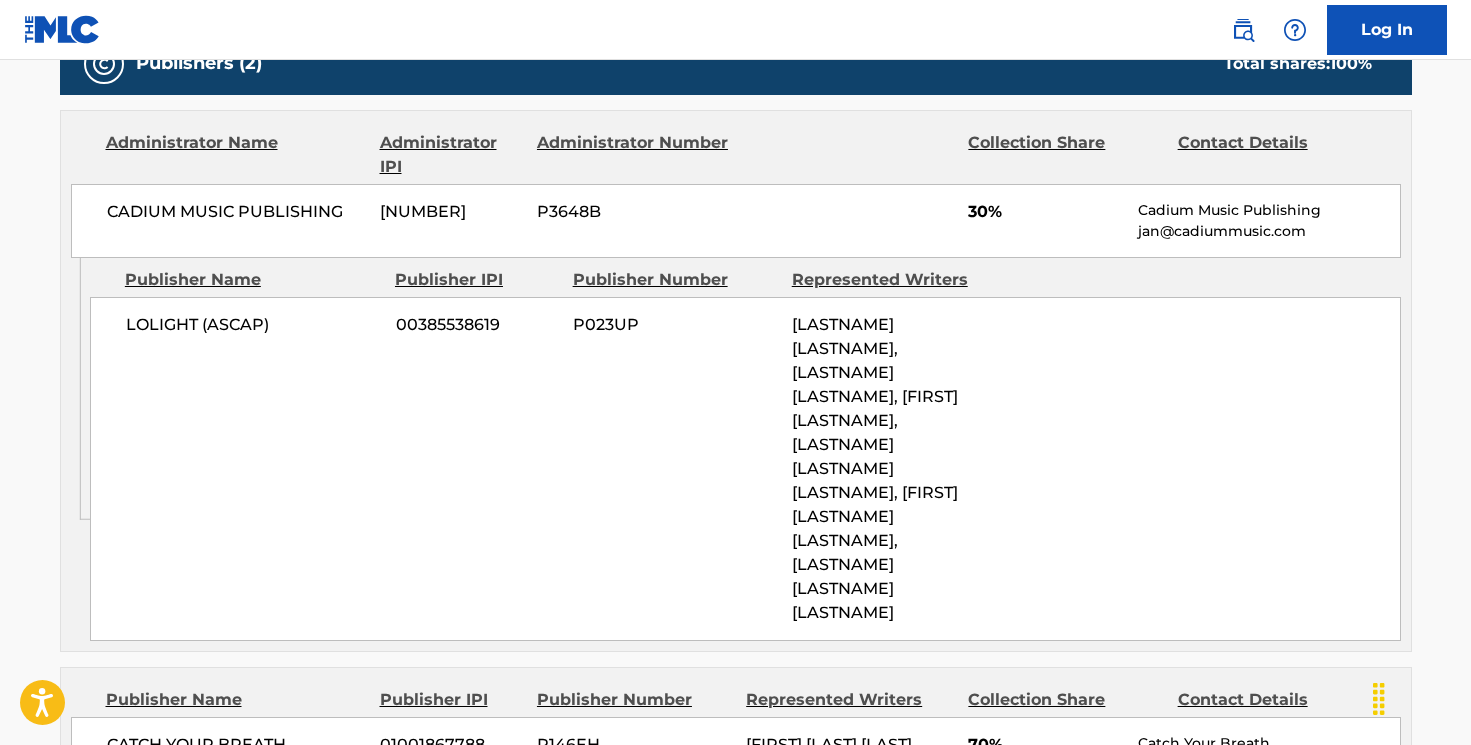 scroll, scrollTop: 996, scrollLeft: 0, axis: vertical 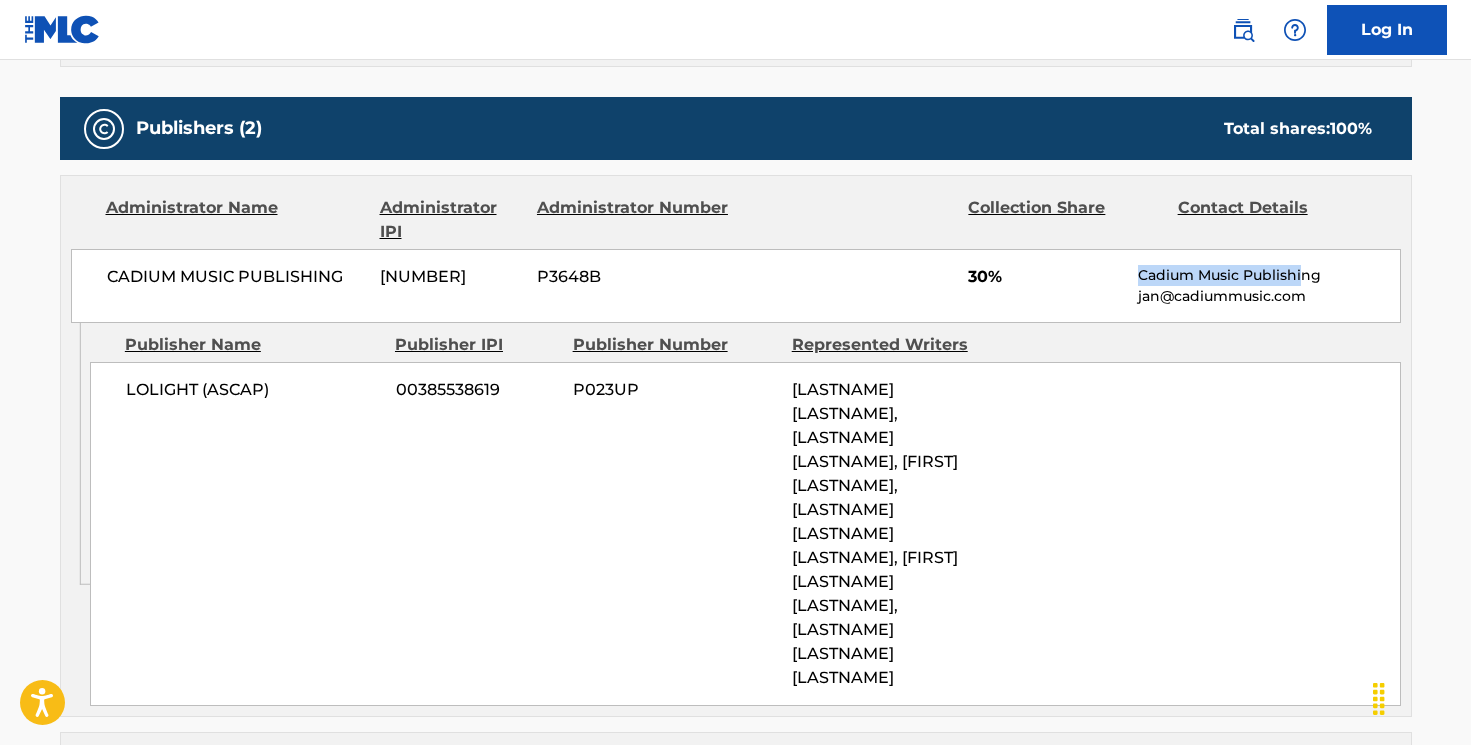 drag, startPoint x: 1142, startPoint y: 272, endPoint x: 1305, endPoint y: 271, distance: 163.00307 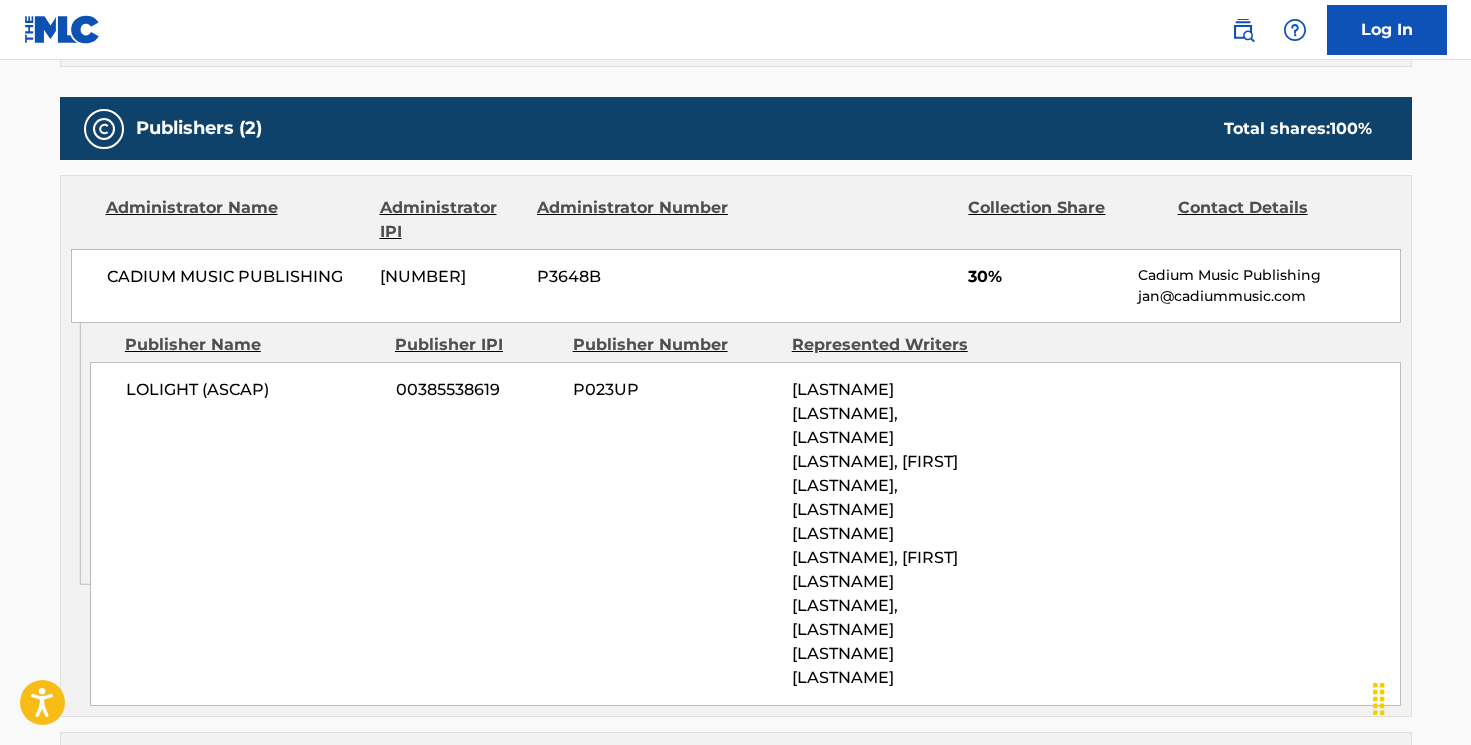 click on "Cadium Music Publishing" at bounding box center [1268, 275] 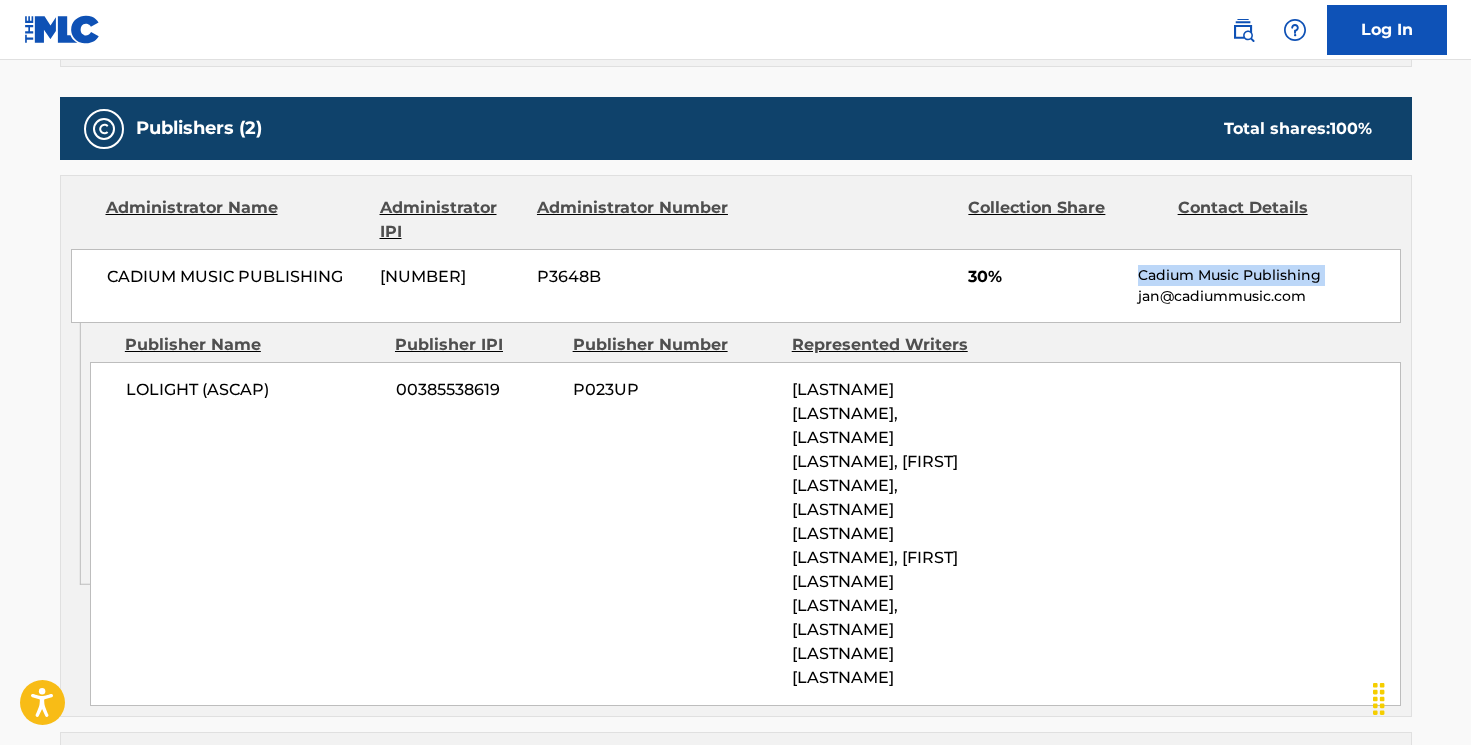 drag, startPoint x: 1332, startPoint y: 277, endPoint x: 1146, endPoint y: 269, distance: 186.17197 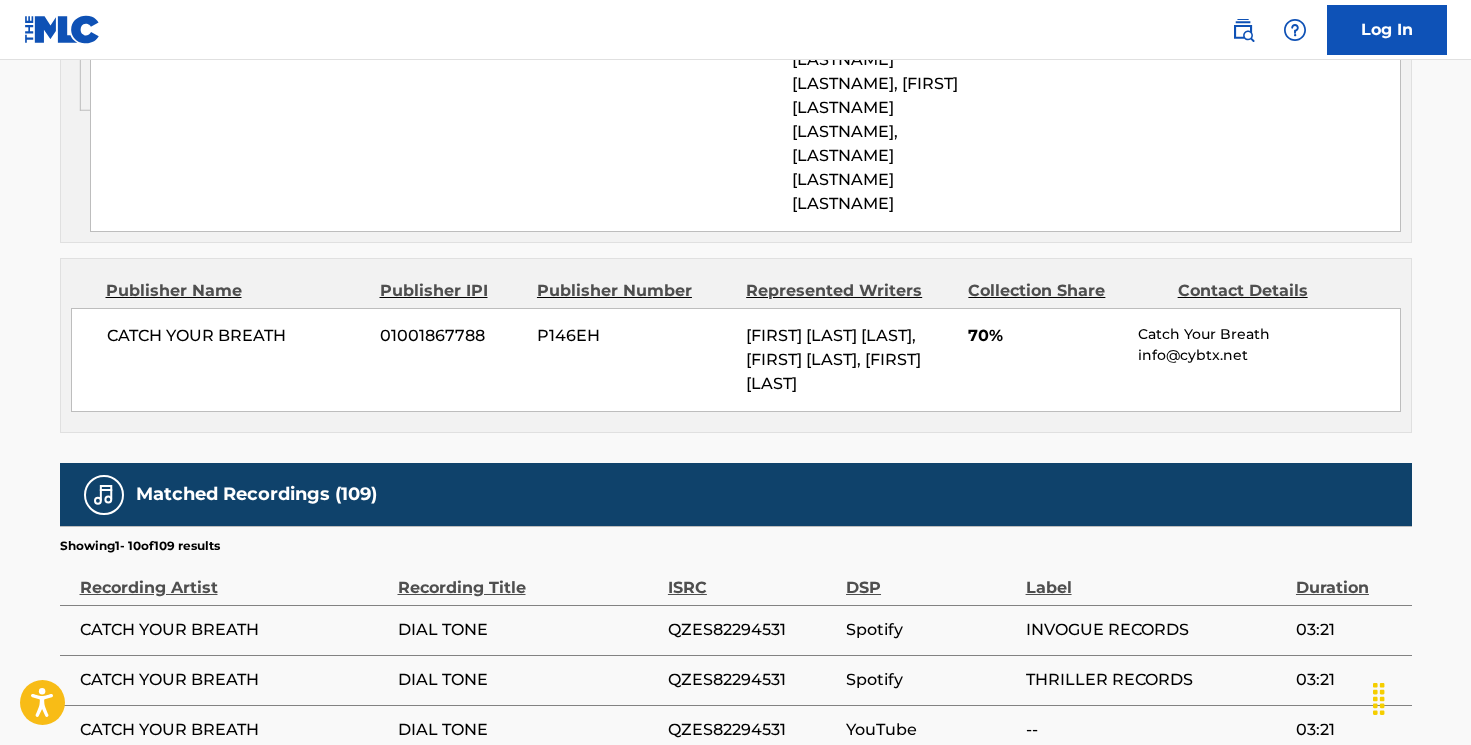 scroll, scrollTop: 1042, scrollLeft: 0, axis: vertical 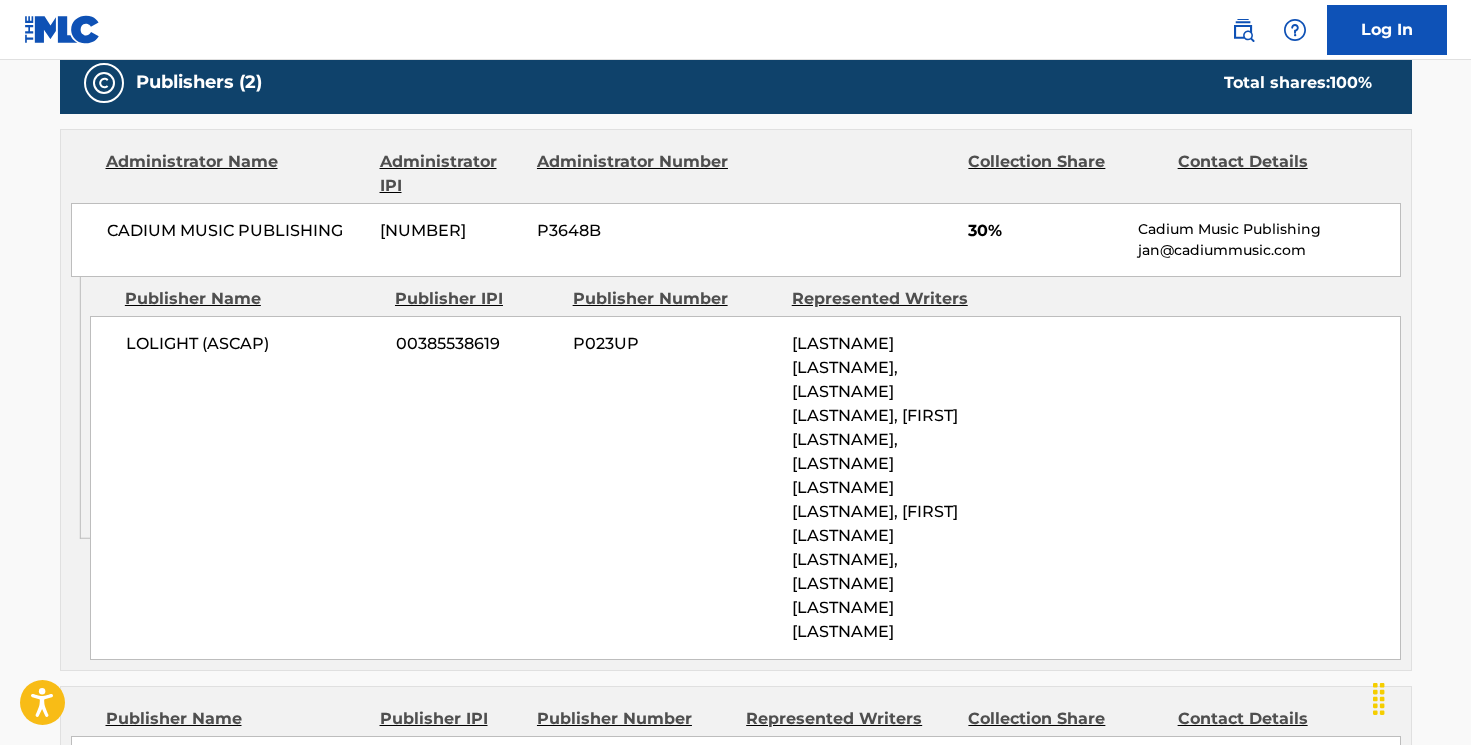 drag, startPoint x: 381, startPoint y: 614, endPoint x: 480, endPoint y: 609, distance: 99.12618 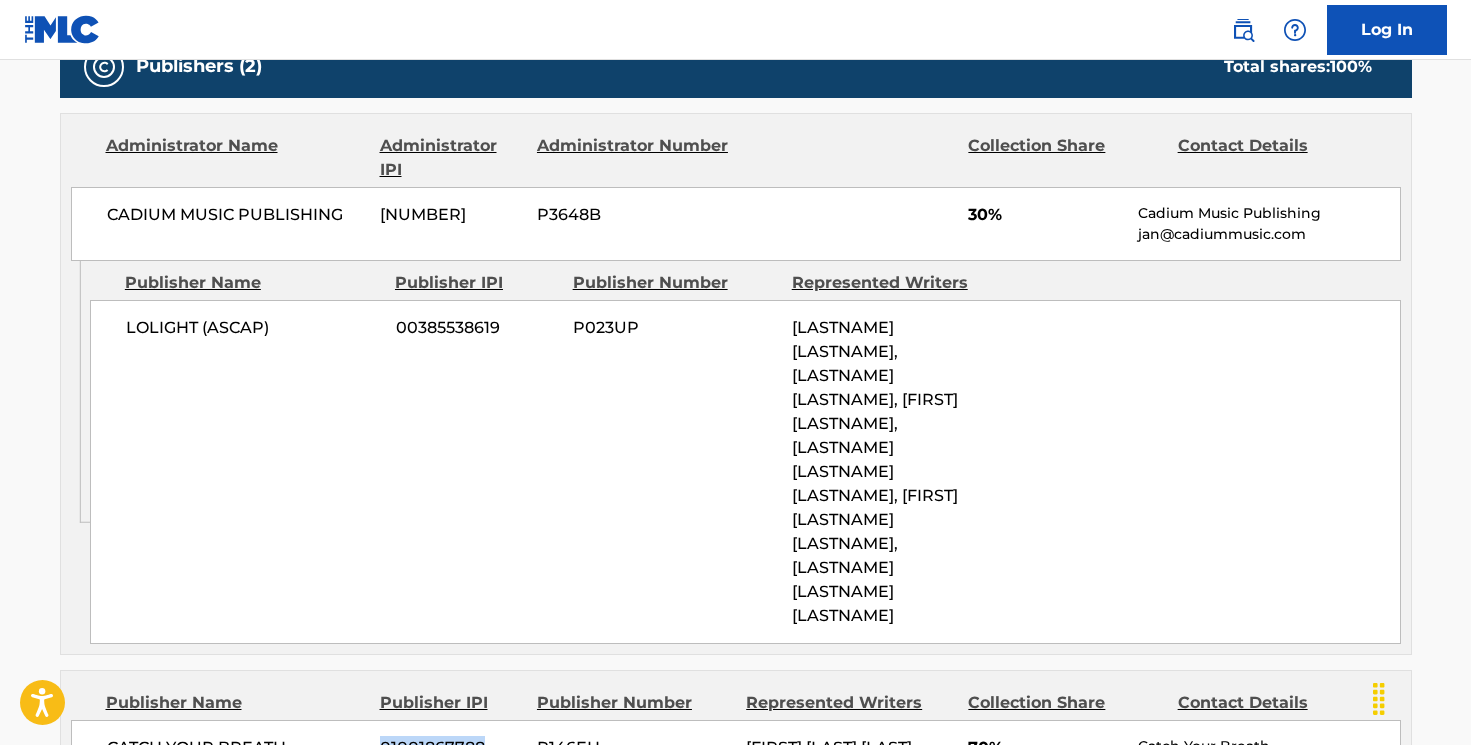 copy on "01001867788" 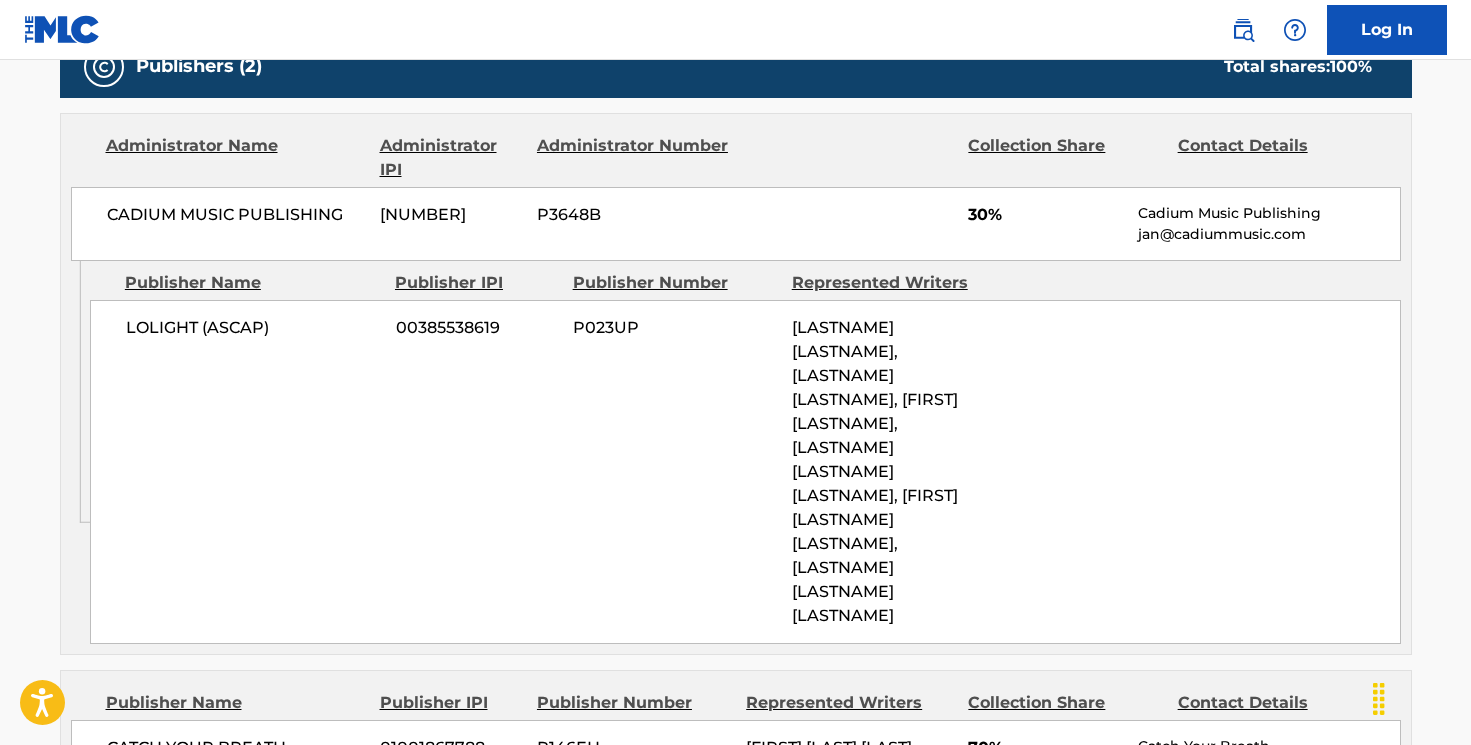 click on "([ID]) [ID] [ID] [ID] [ID] [ID] [ID] [ID], [ID] [LAST] [LAST], [ID] [LAST], [ID] [LAST] [LAST], [ID] [LAST] [LAST], [ID] [LAST] [LAST], [ID] [LAST] [LAST], [ID] [LAST] [LAST] [ID]" at bounding box center [745, 472] 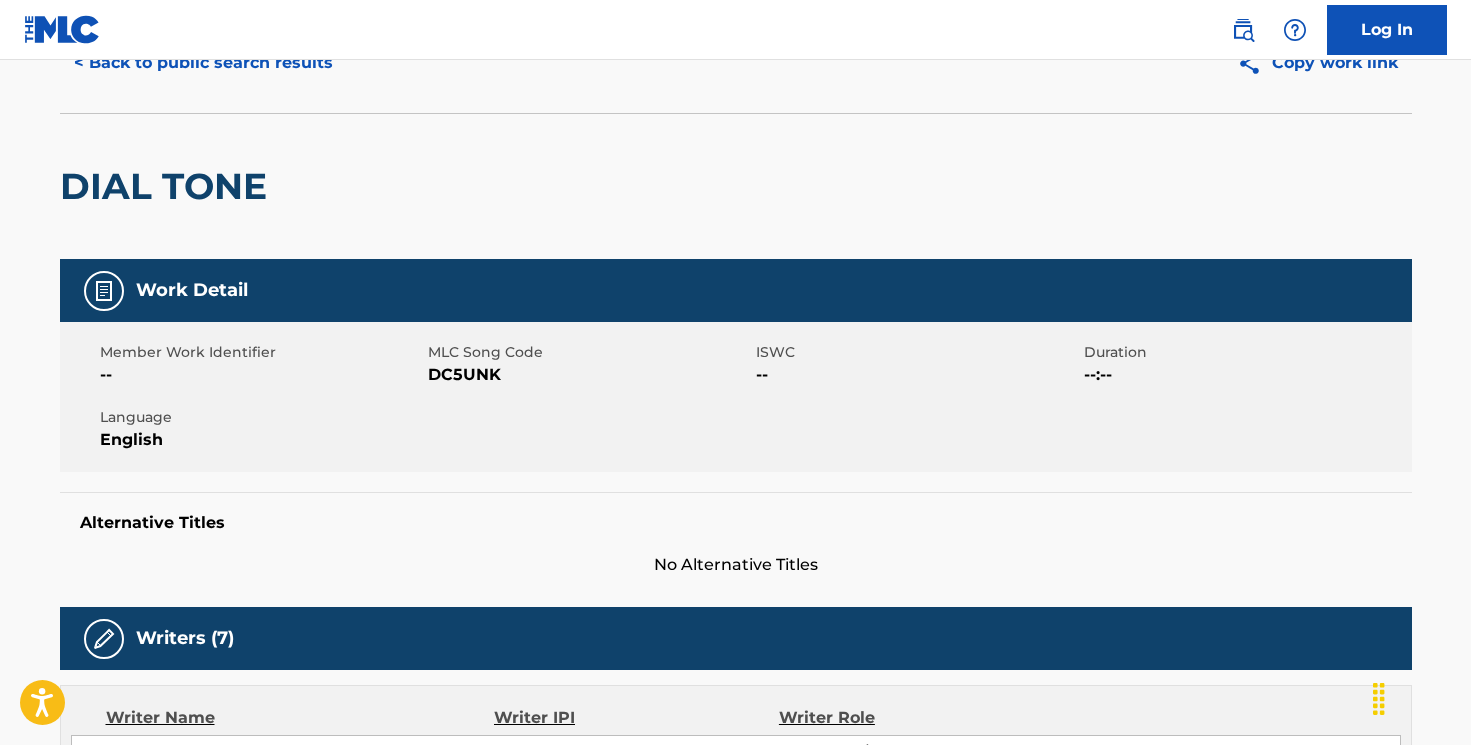 scroll, scrollTop: 0, scrollLeft: 0, axis: both 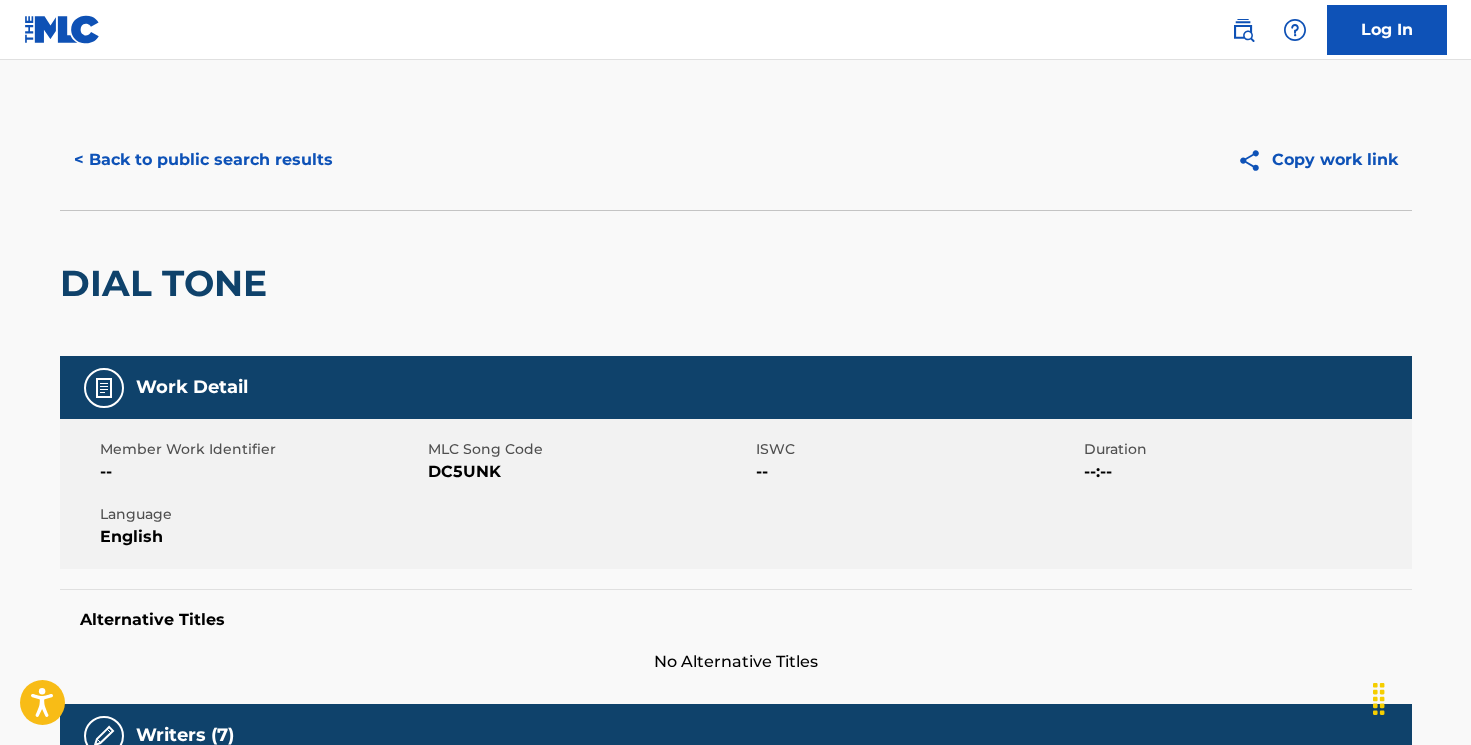 click on "< Back to public search results" at bounding box center (203, 160) 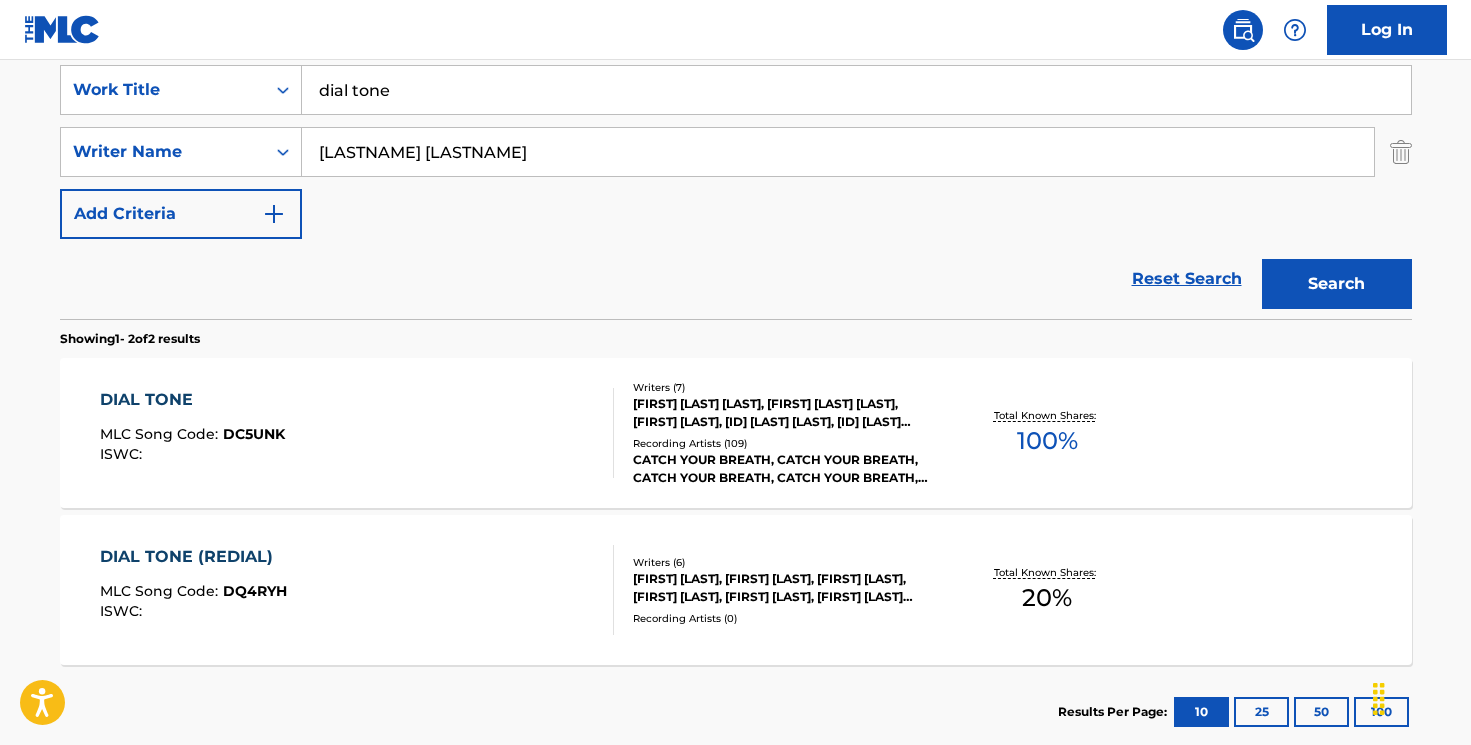 click on "[LASTNAME] [LASTNAME]" at bounding box center (838, 152) 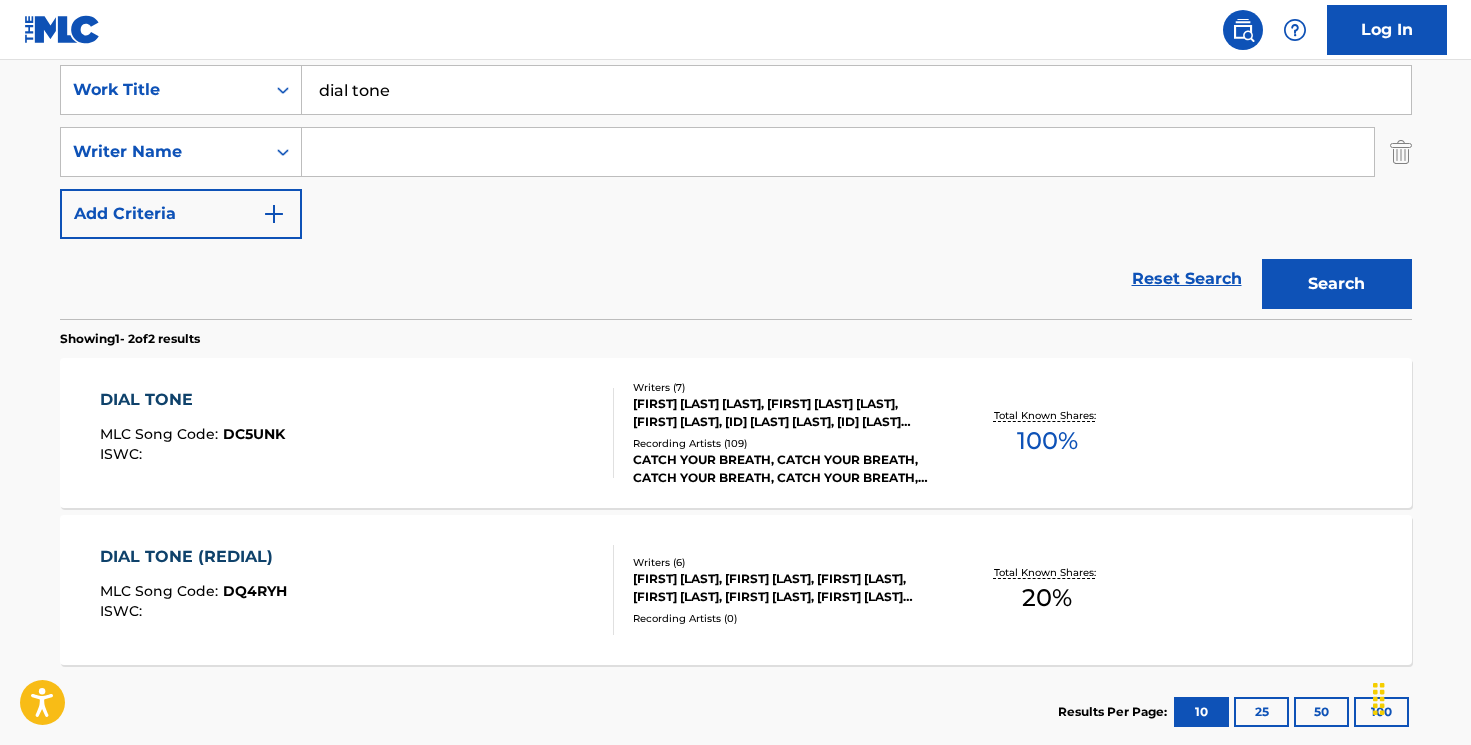 type 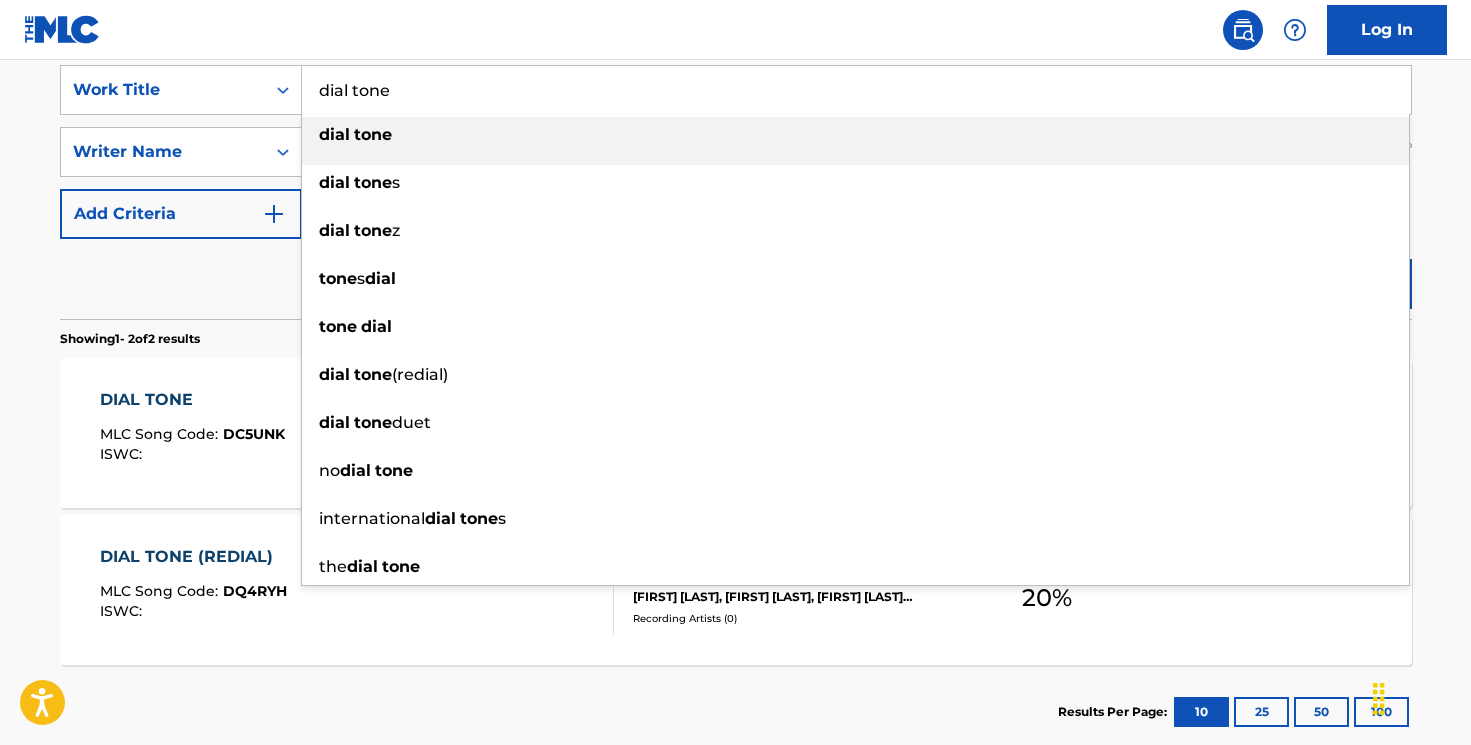 click on "dial tone" at bounding box center [856, 90] 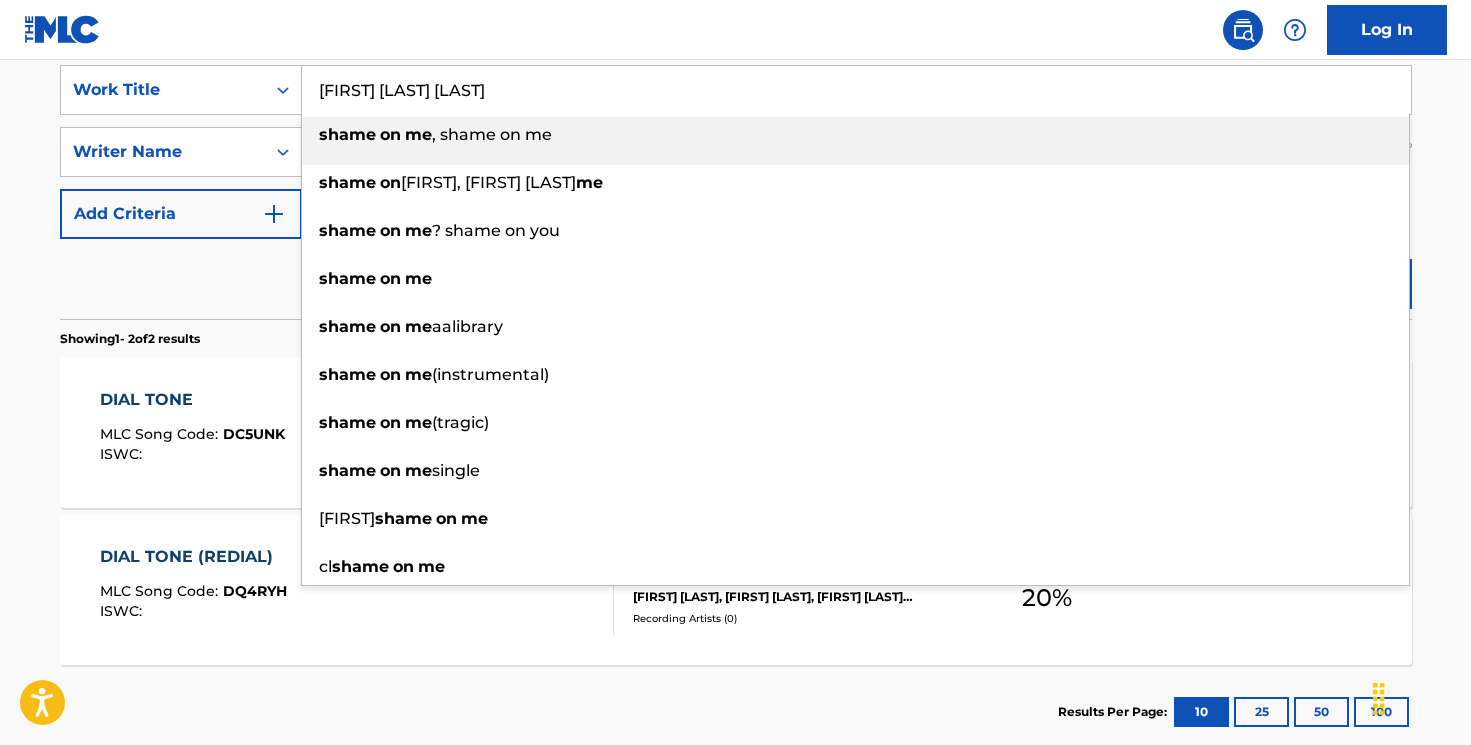 type on "[FIRST] [LAST] [LAST]" 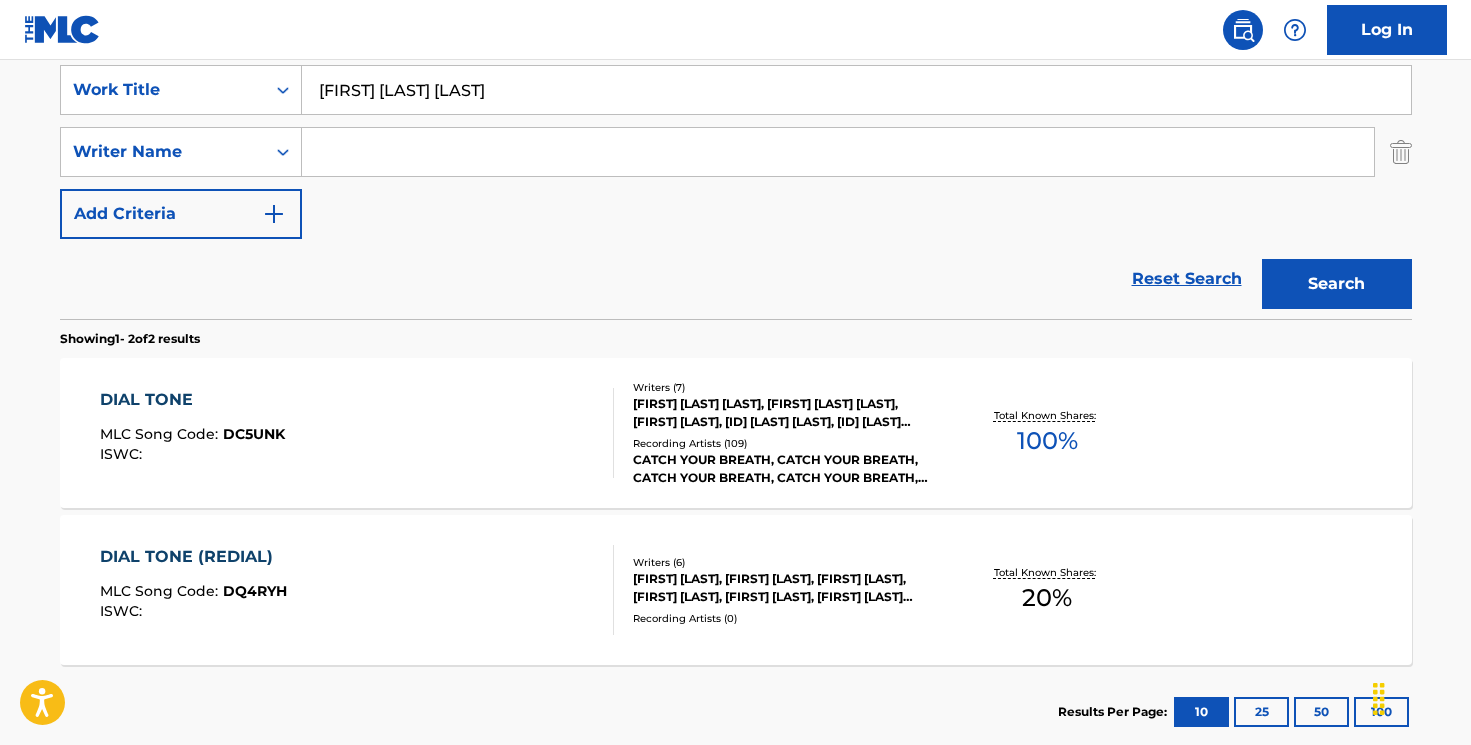click at bounding box center [838, 152] 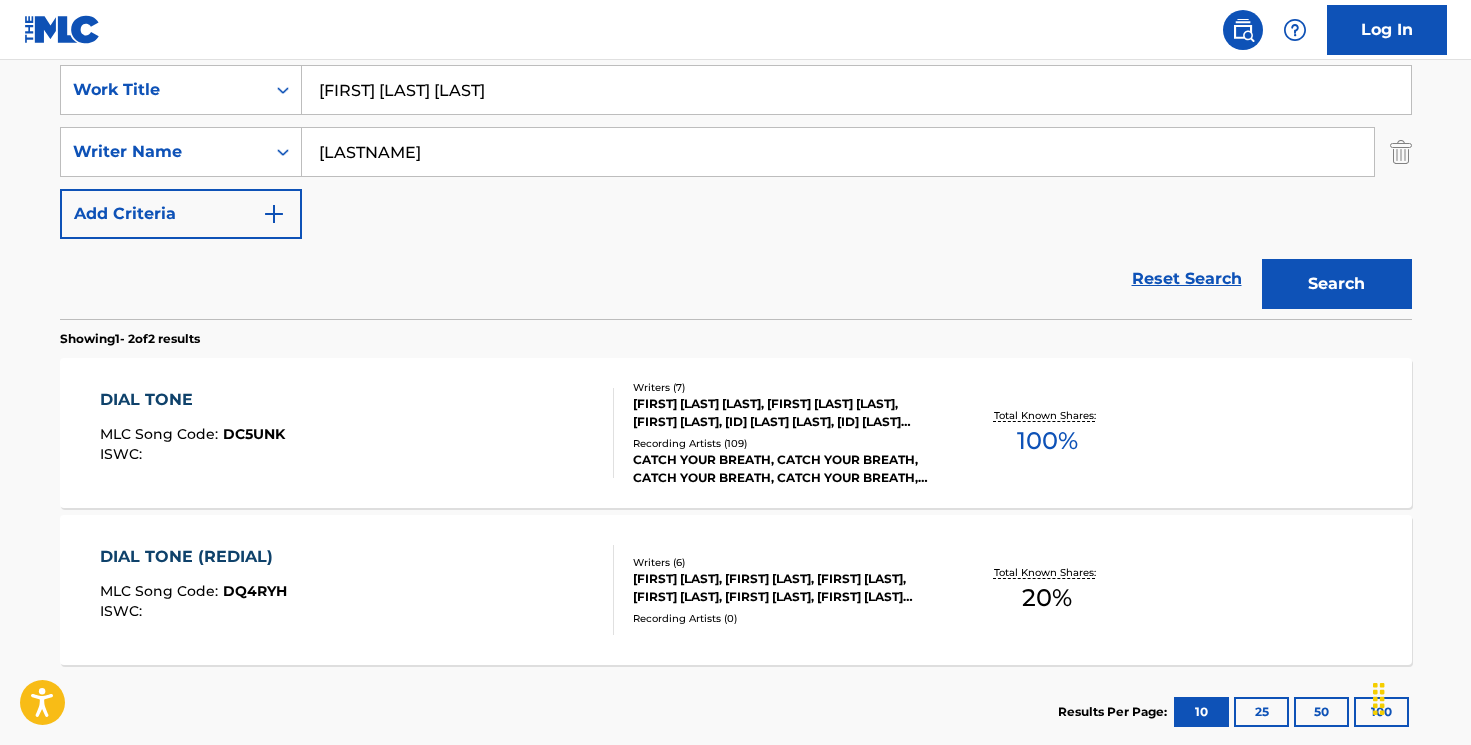 click on "Search" at bounding box center [1337, 284] 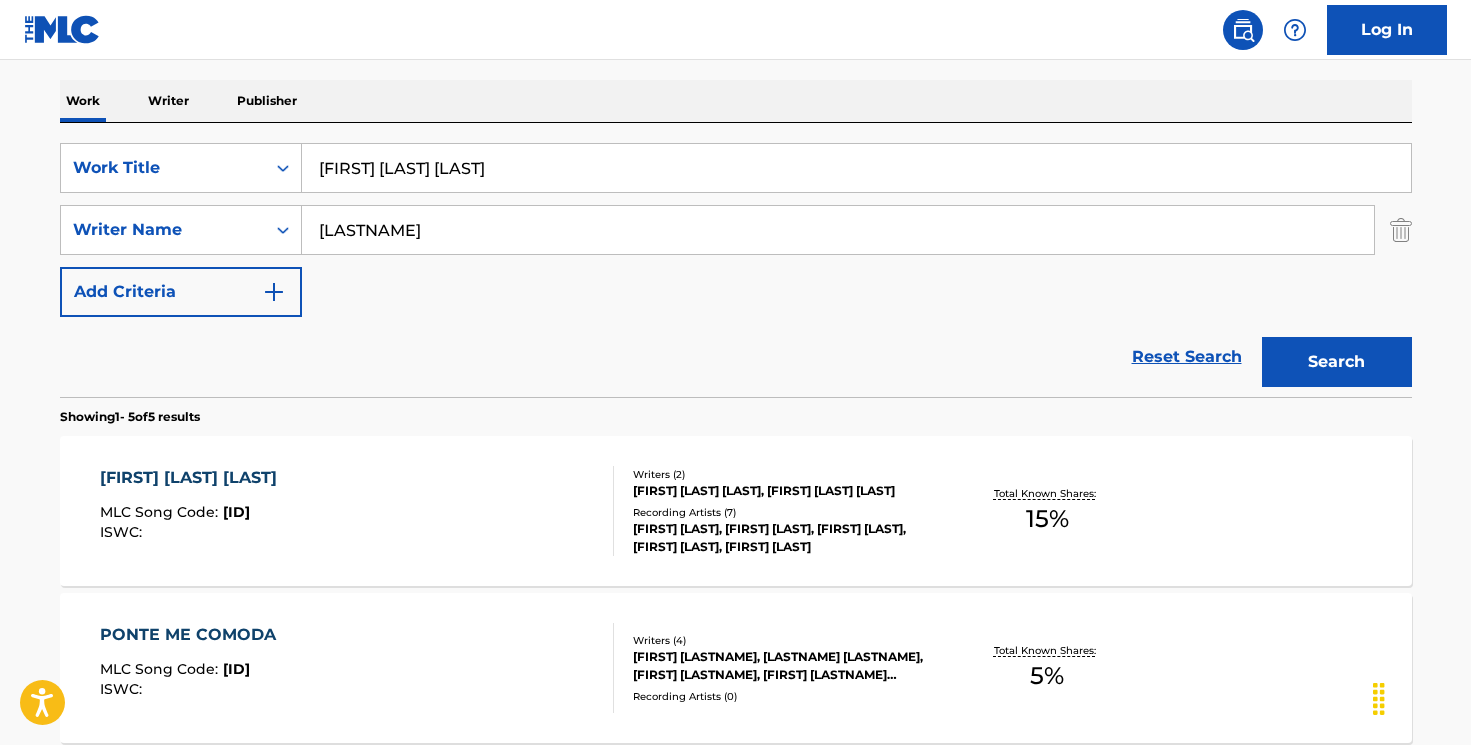 scroll, scrollTop: 0, scrollLeft: 0, axis: both 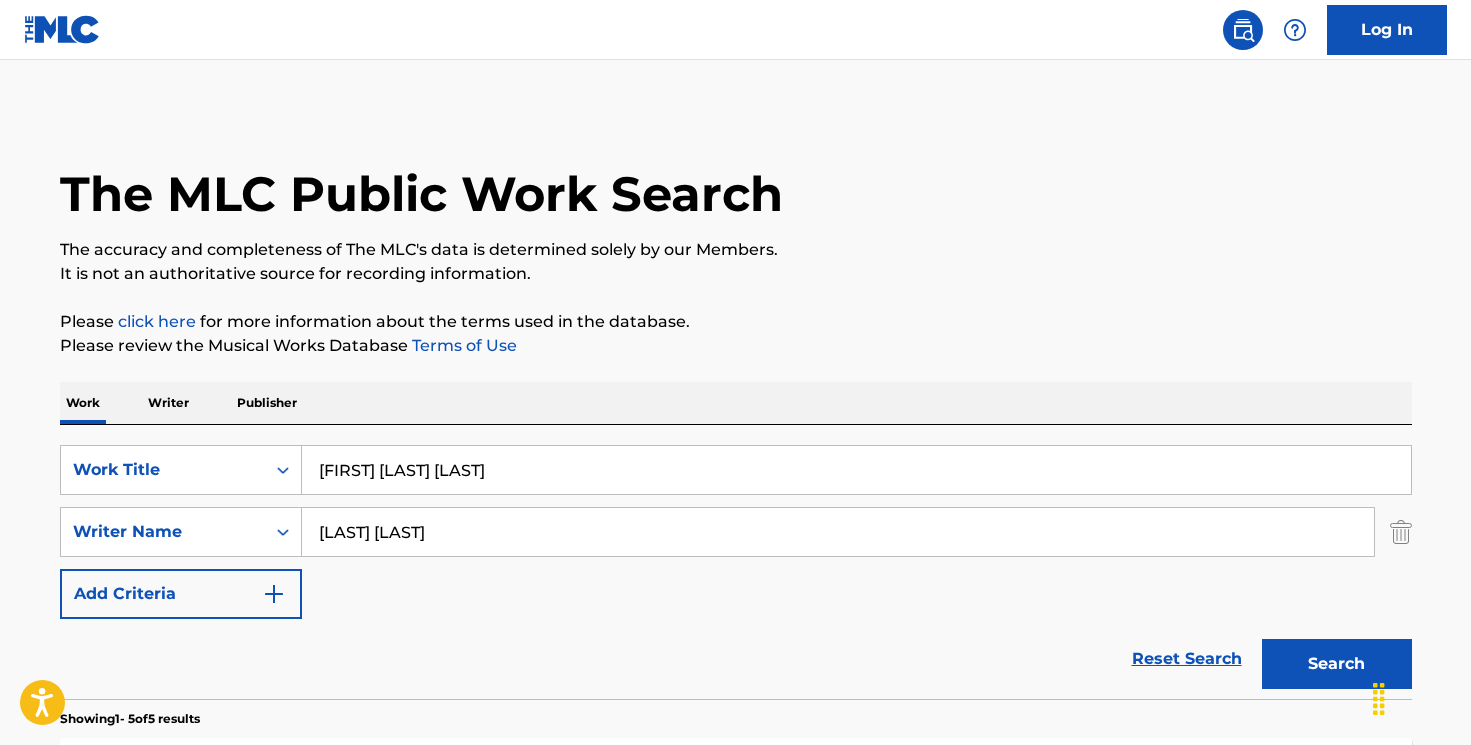 click on "Search" at bounding box center (1337, 664) 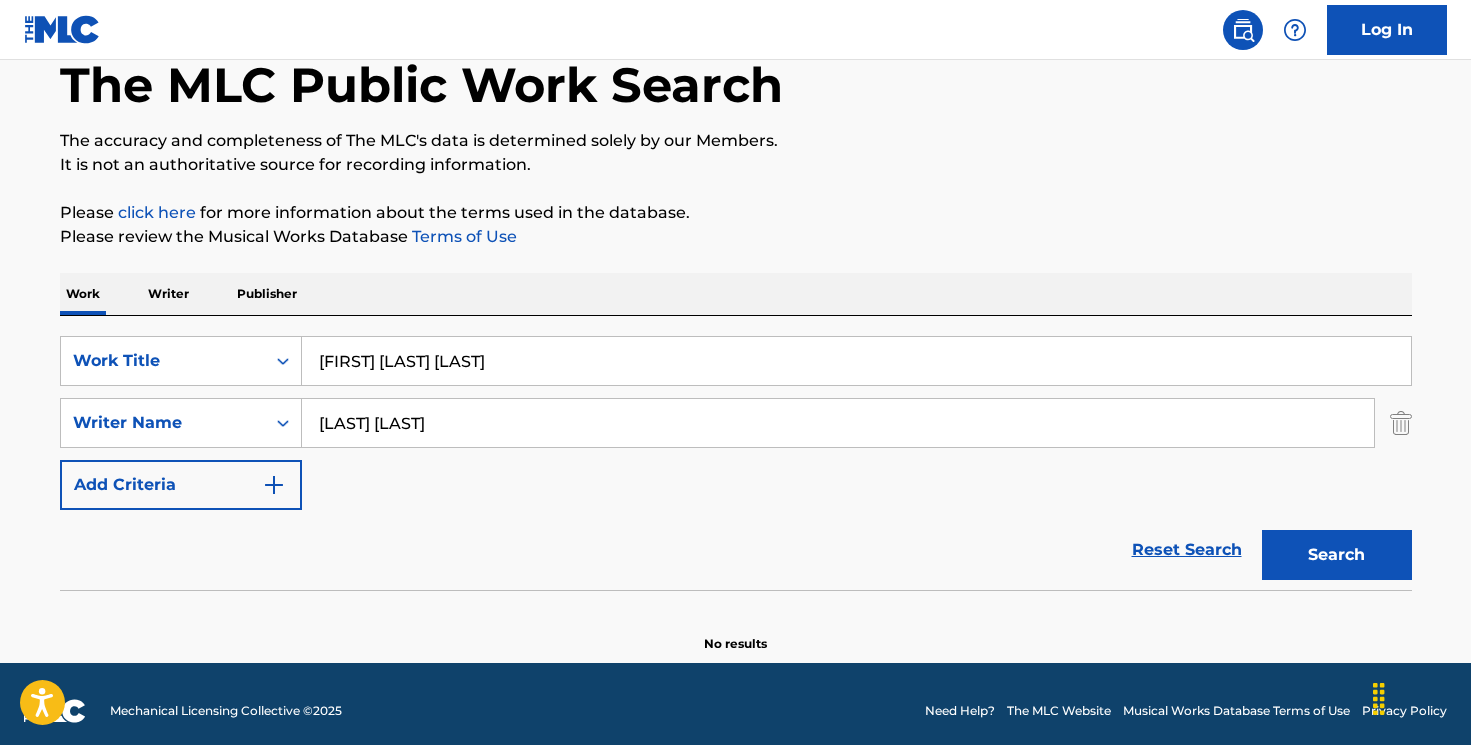 scroll, scrollTop: 123, scrollLeft: 0, axis: vertical 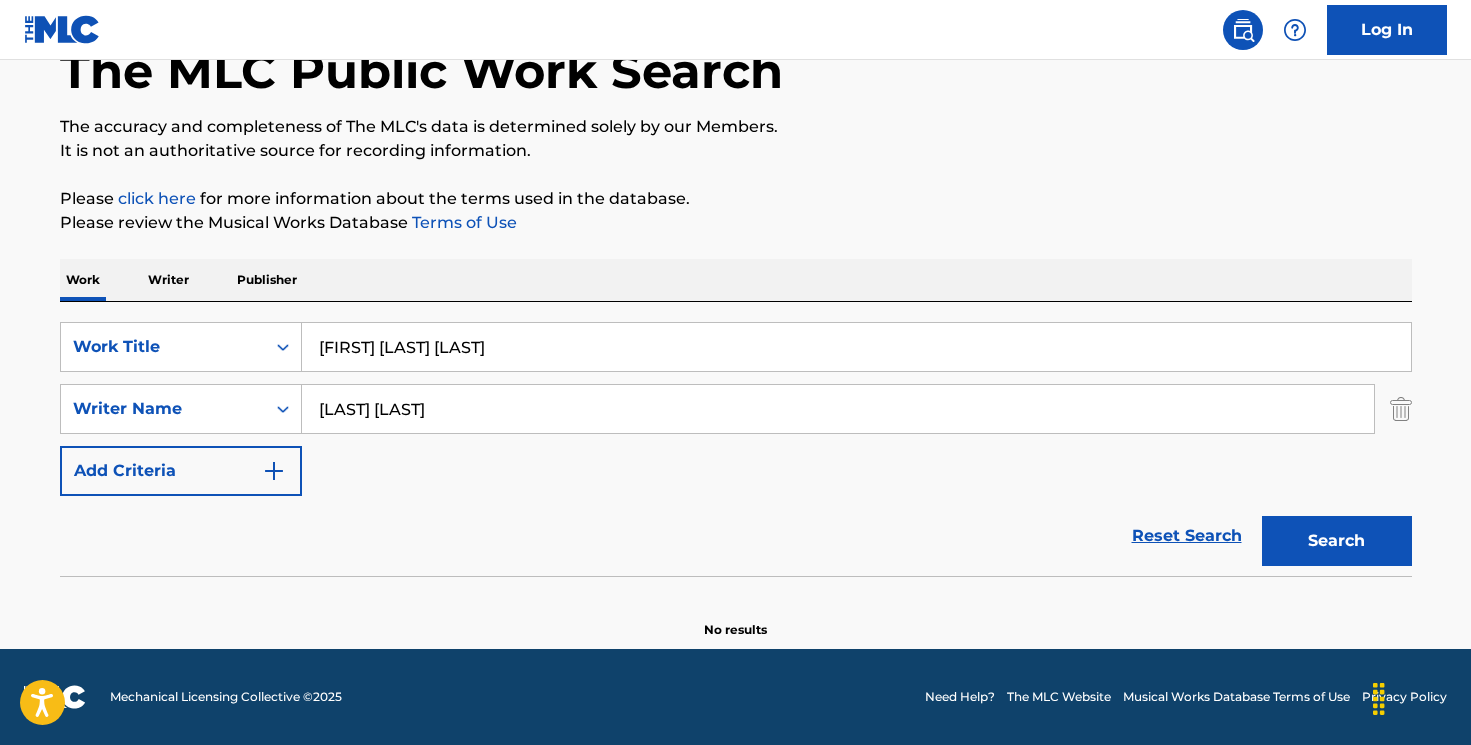 click on "[LAST] [LAST]" at bounding box center (838, 409) 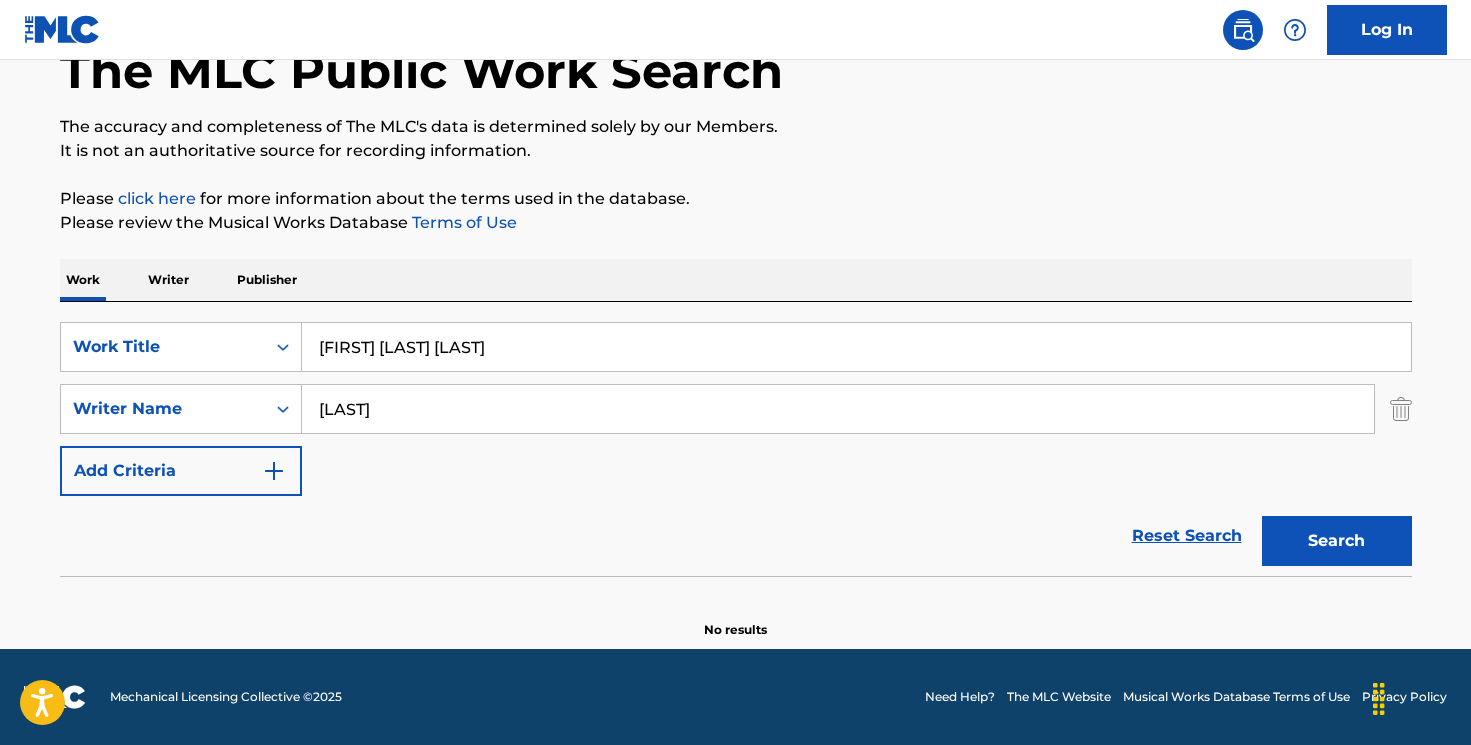 type on "[LAST]" 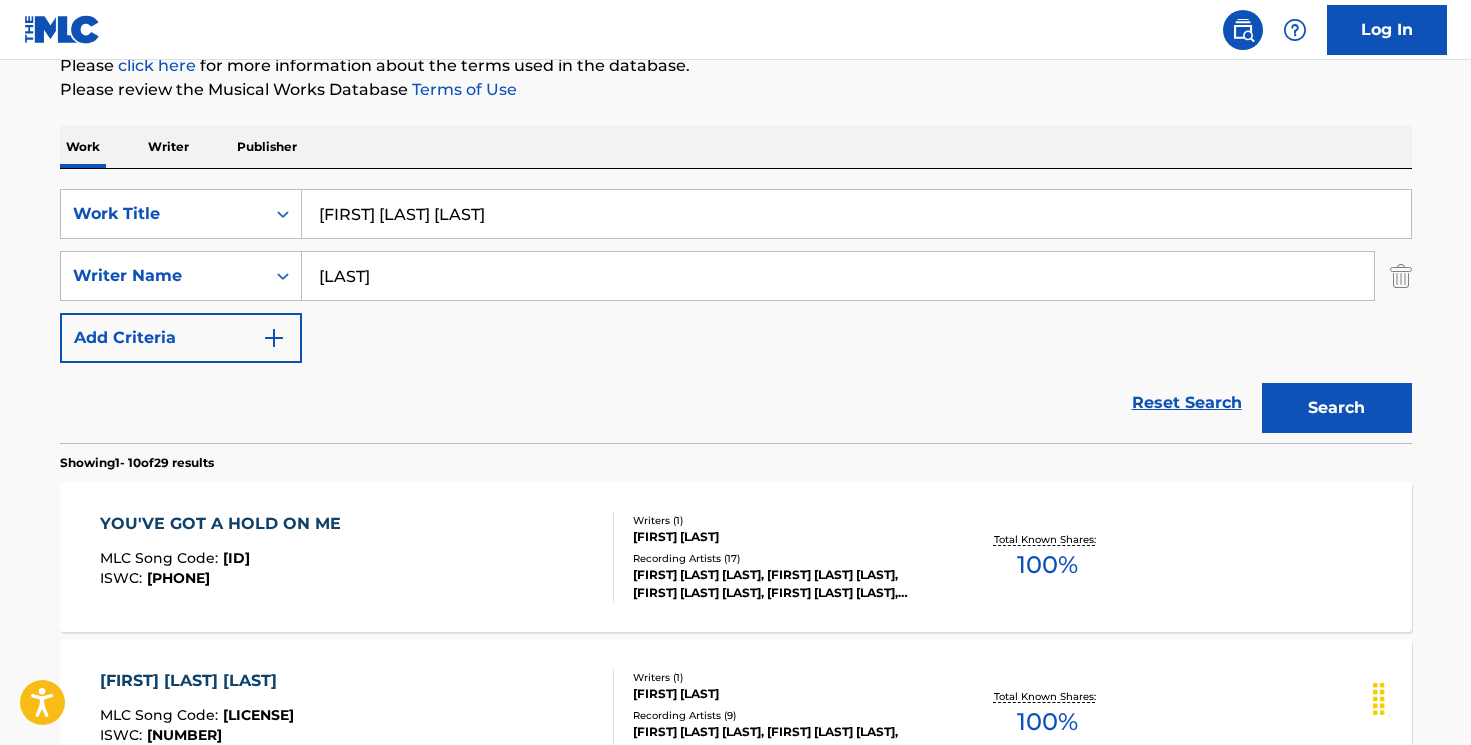 scroll, scrollTop: 156, scrollLeft: 0, axis: vertical 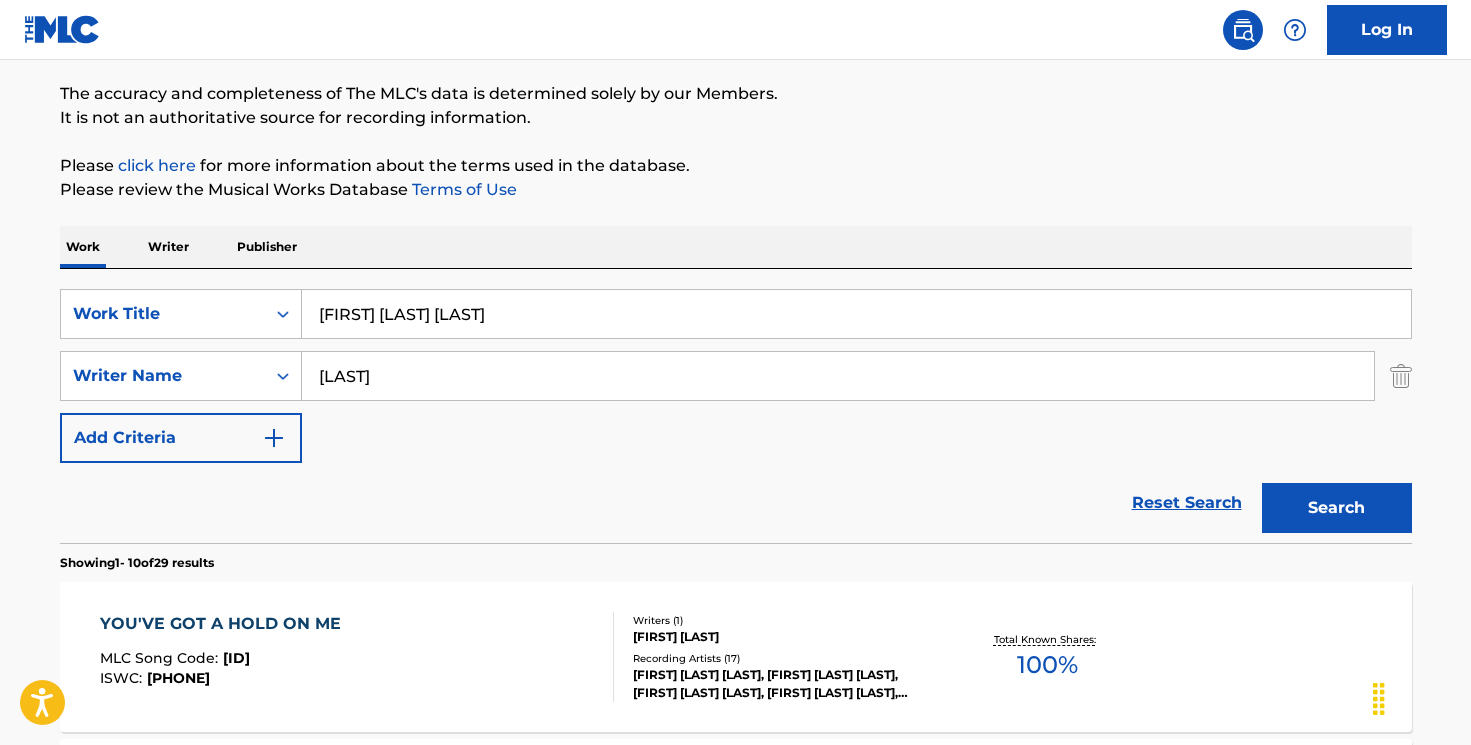 click on "Log In" at bounding box center (1387, 30) 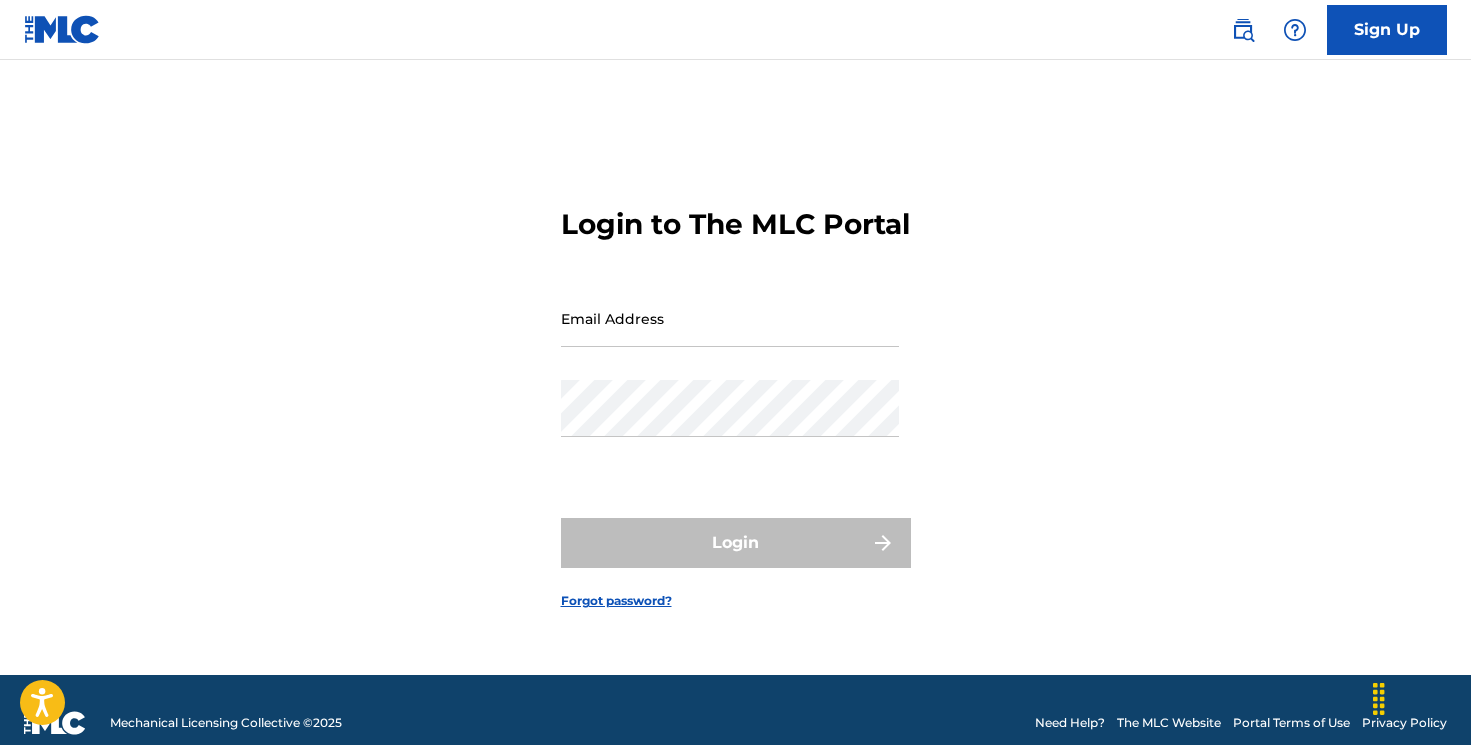 click on "Email Address" at bounding box center (730, 318) 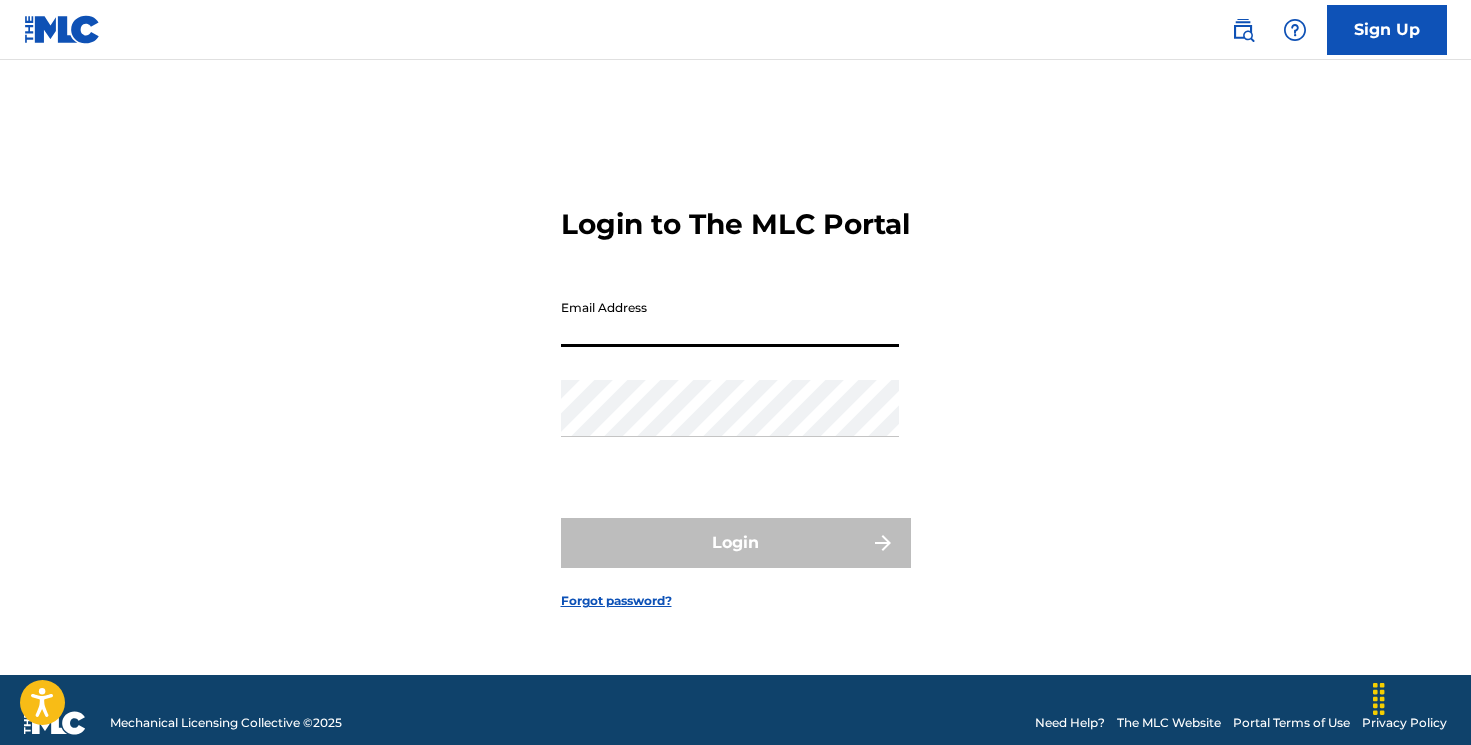 type on "[USERNAME]@[EXAMPLE.COM]" 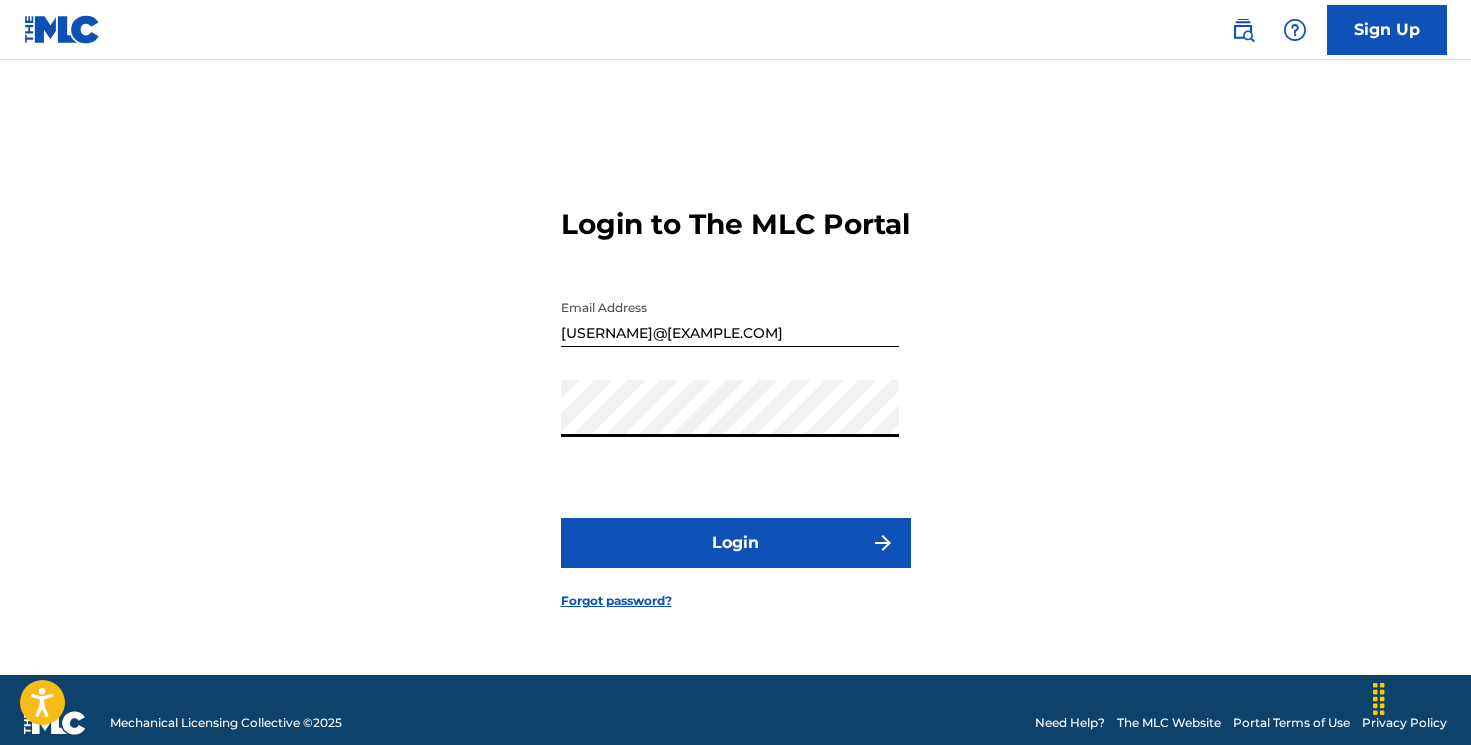 click on "Login" at bounding box center [736, 543] 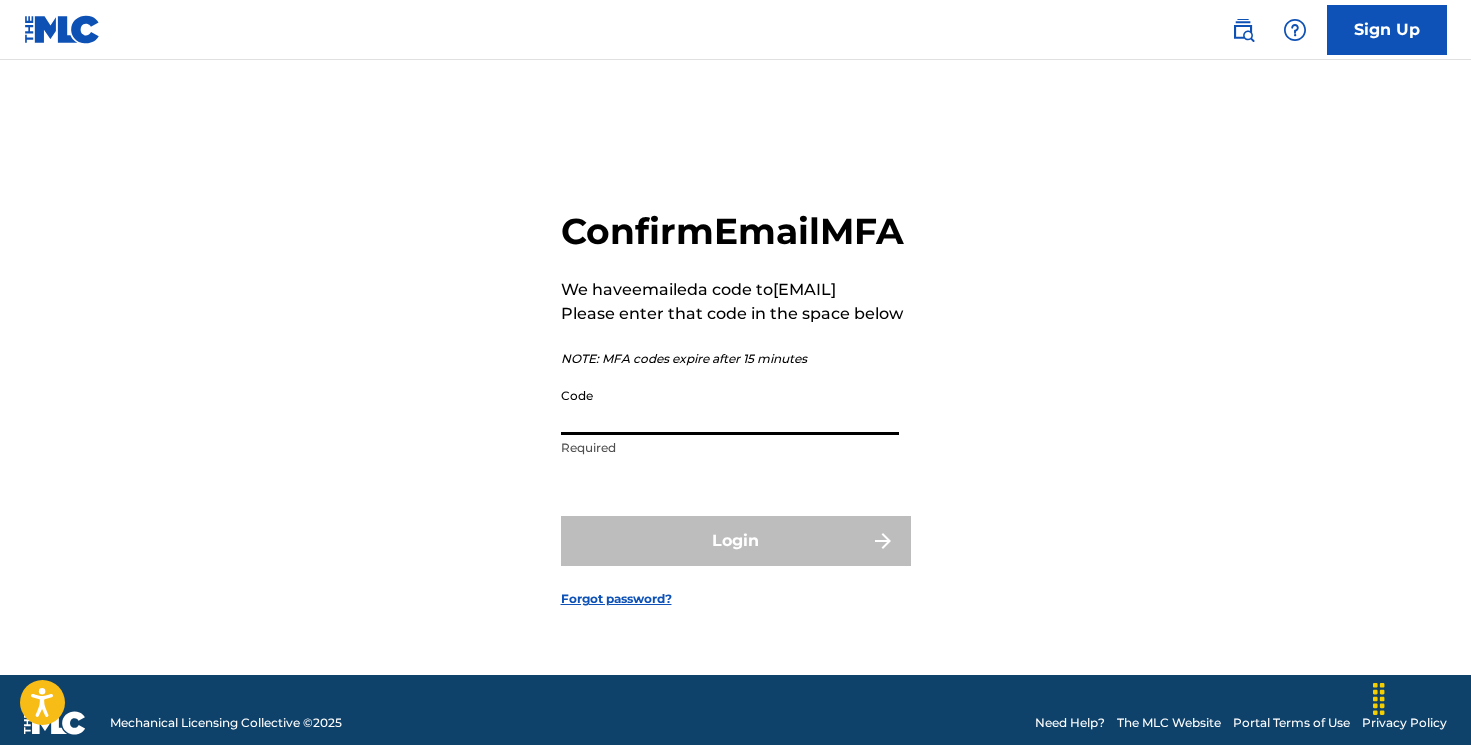 click on "Code" at bounding box center (730, 406) 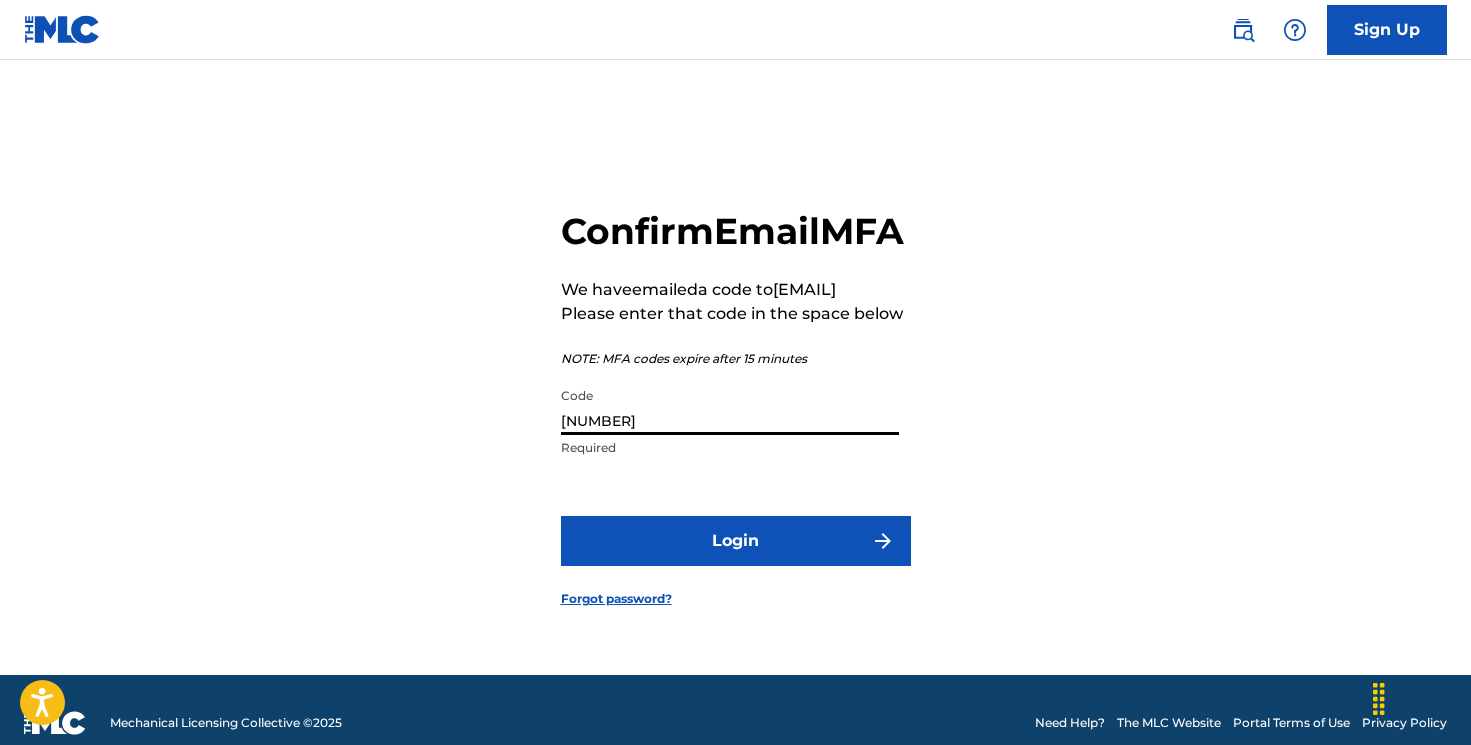 type on "[NUMBER]" 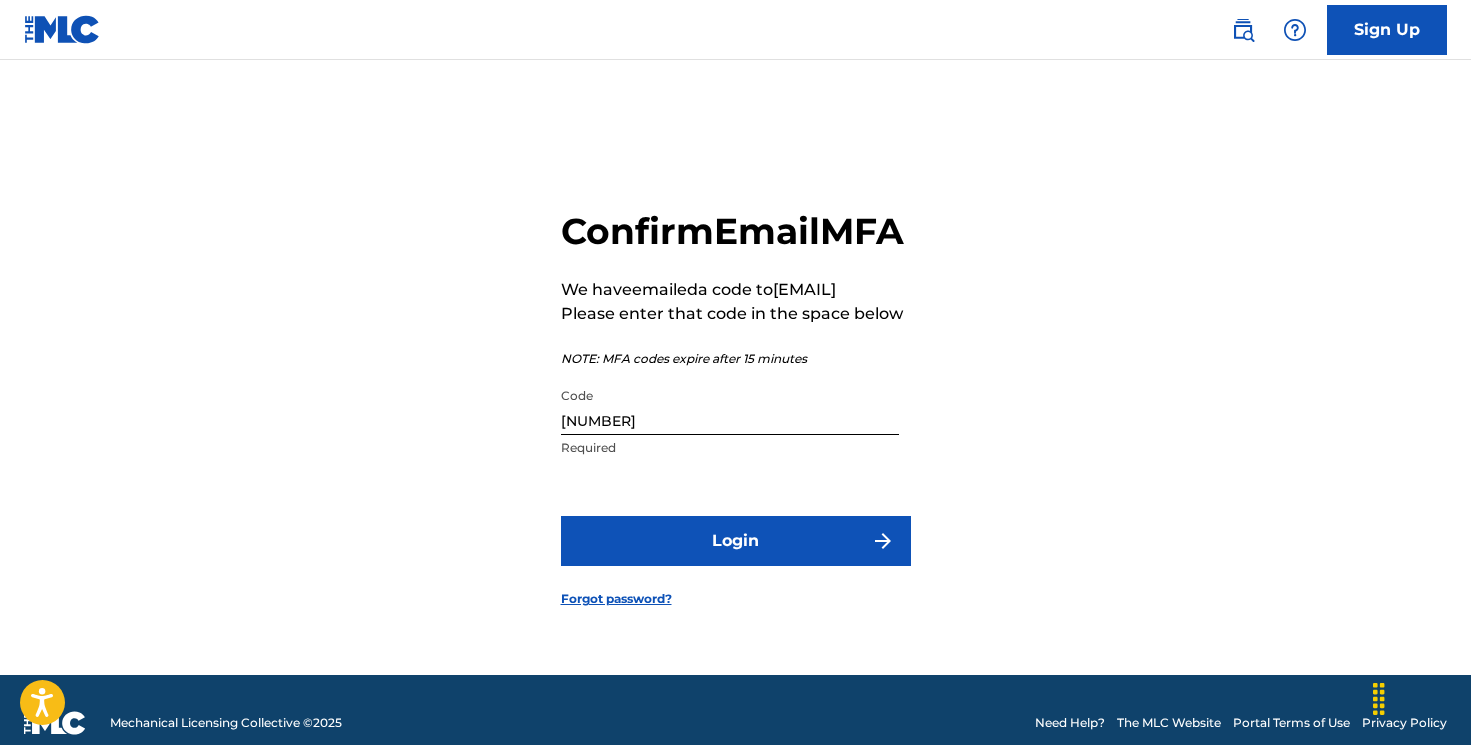 click on "Login" at bounding box center [736, 541] 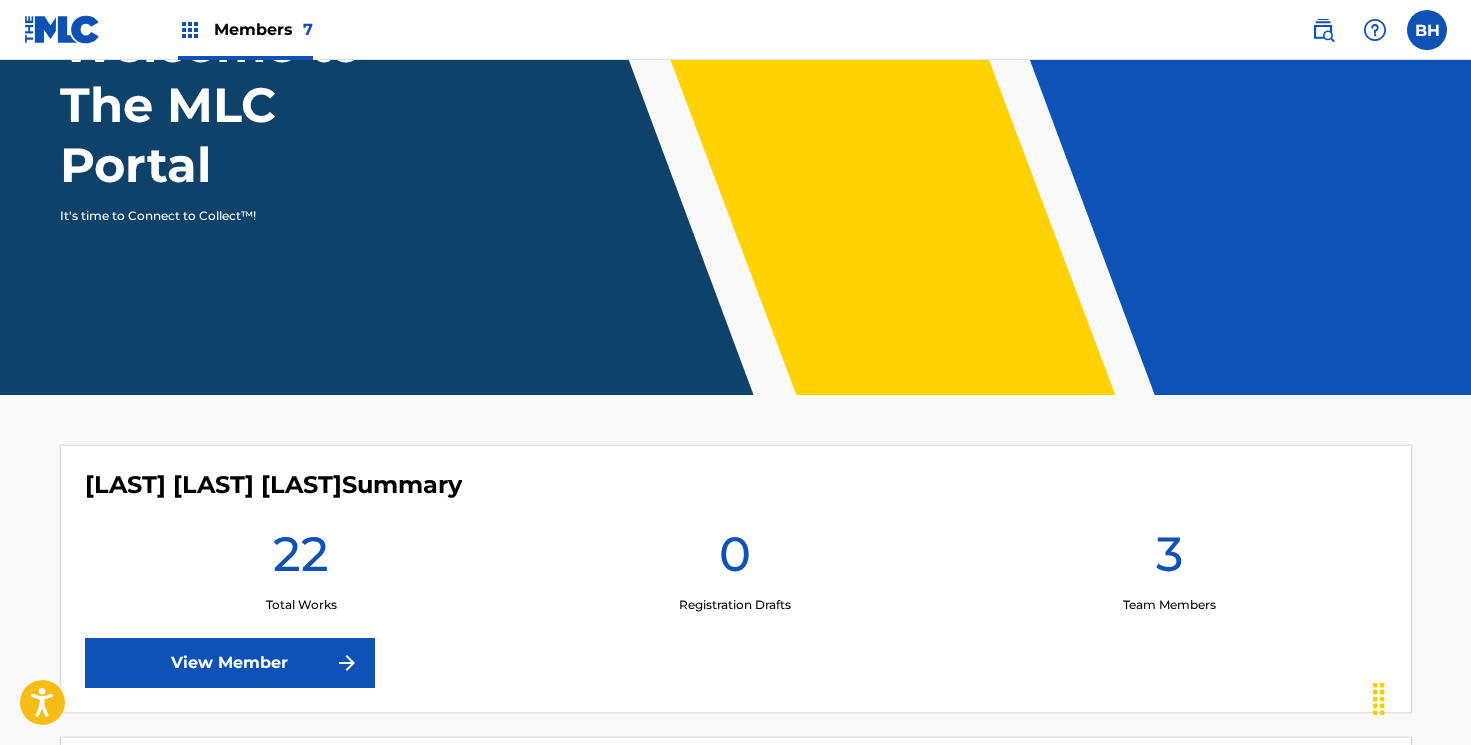 scroll, scrollTop: 283, scrollLeft: 0, axis: vertical 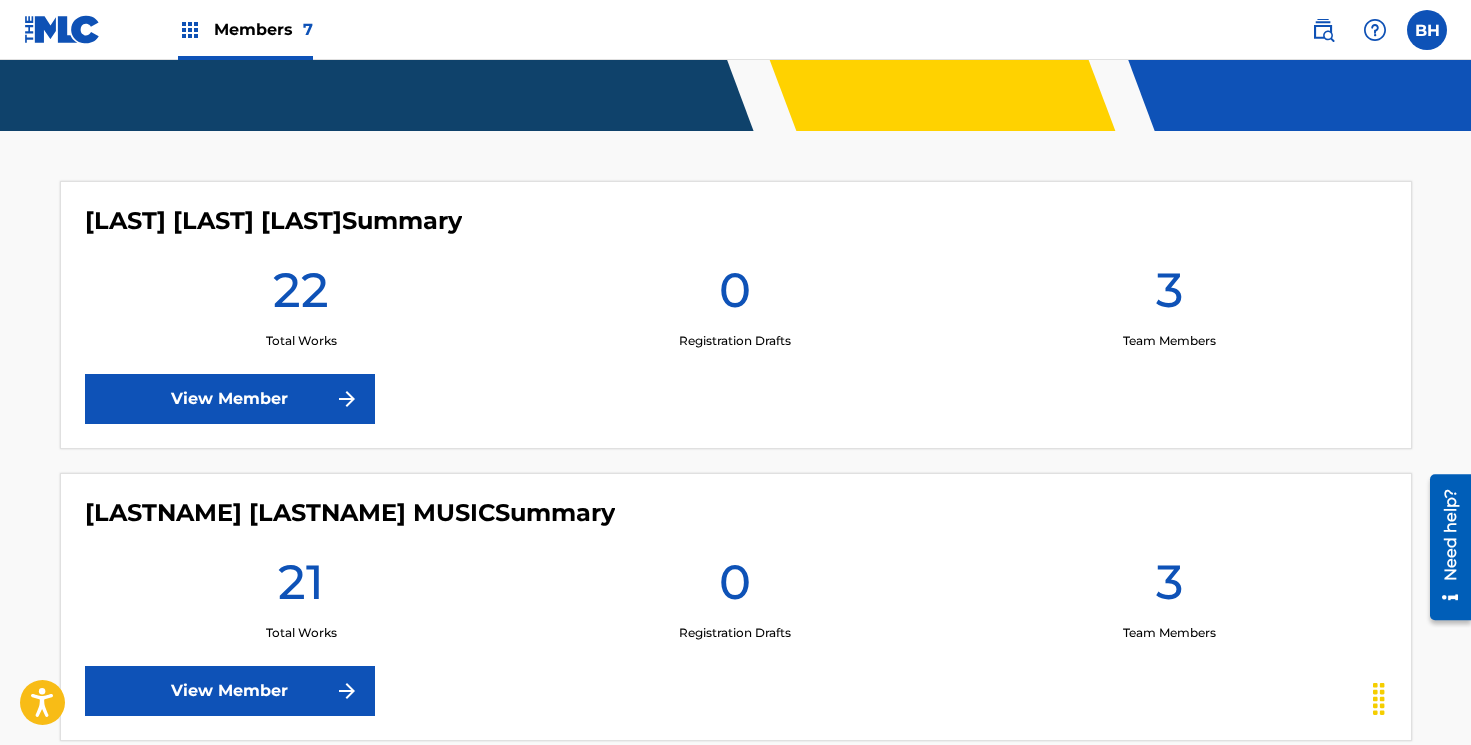click on "View Member" at bounding box center (230, 399) 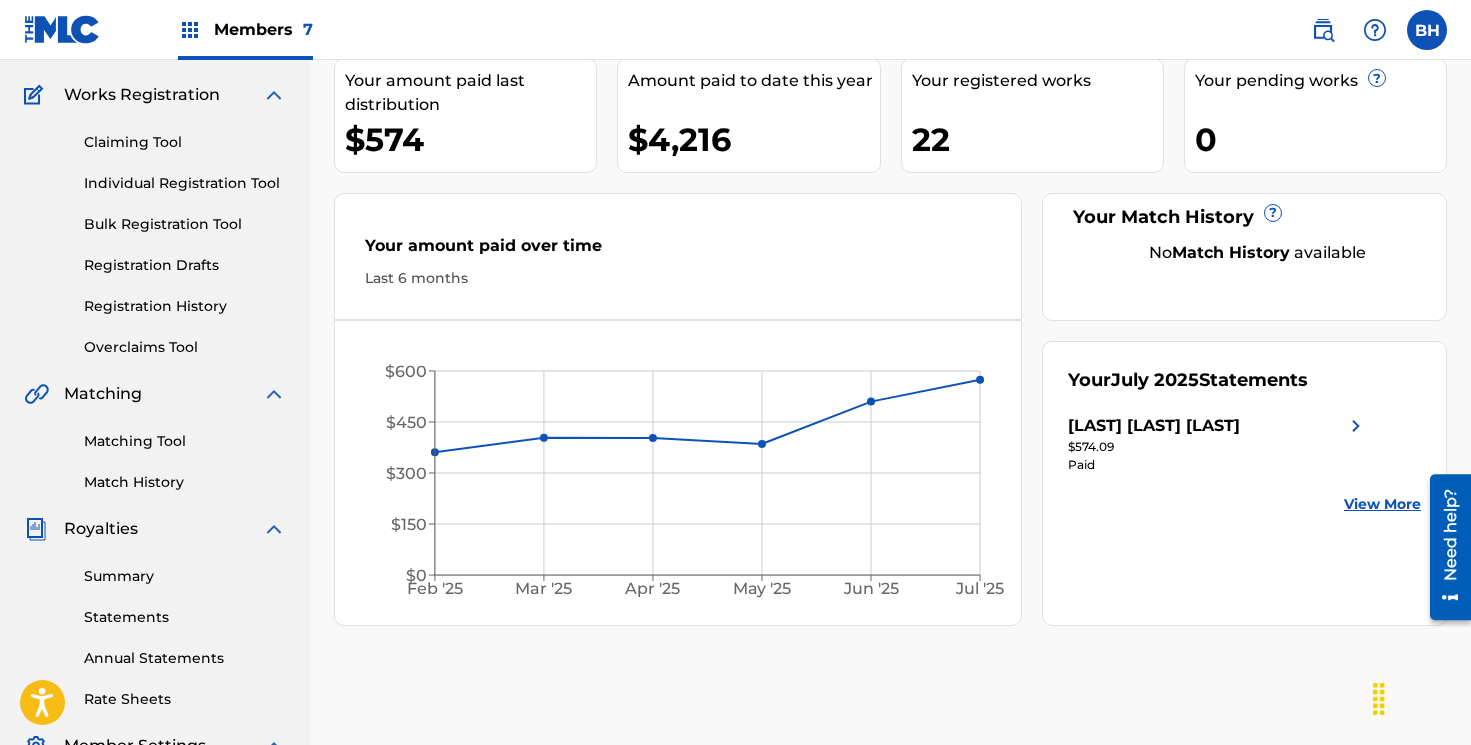 scroll, scrollTop: 138, scrollLeft: 0, axis: vertical 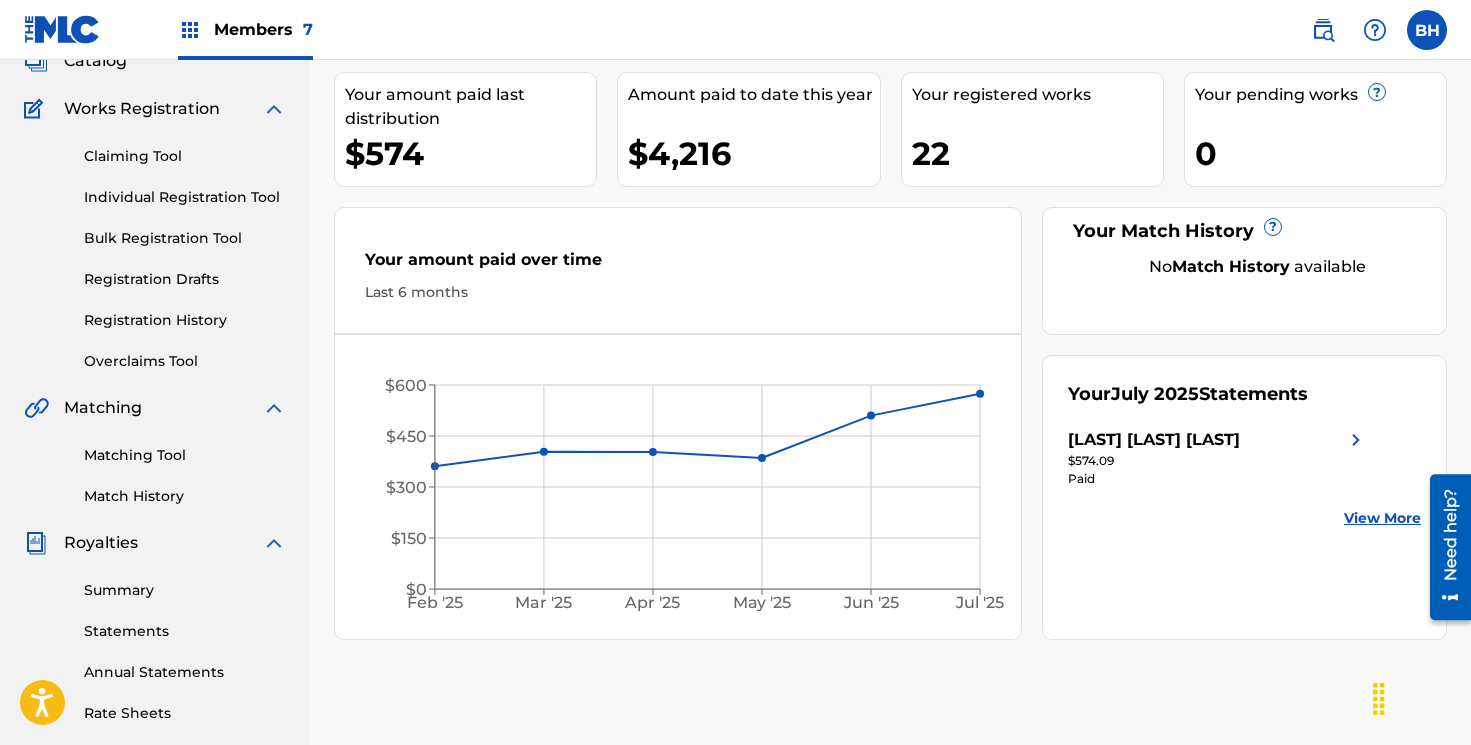 click on "Matching Tool" at bounding box center [185, 455] 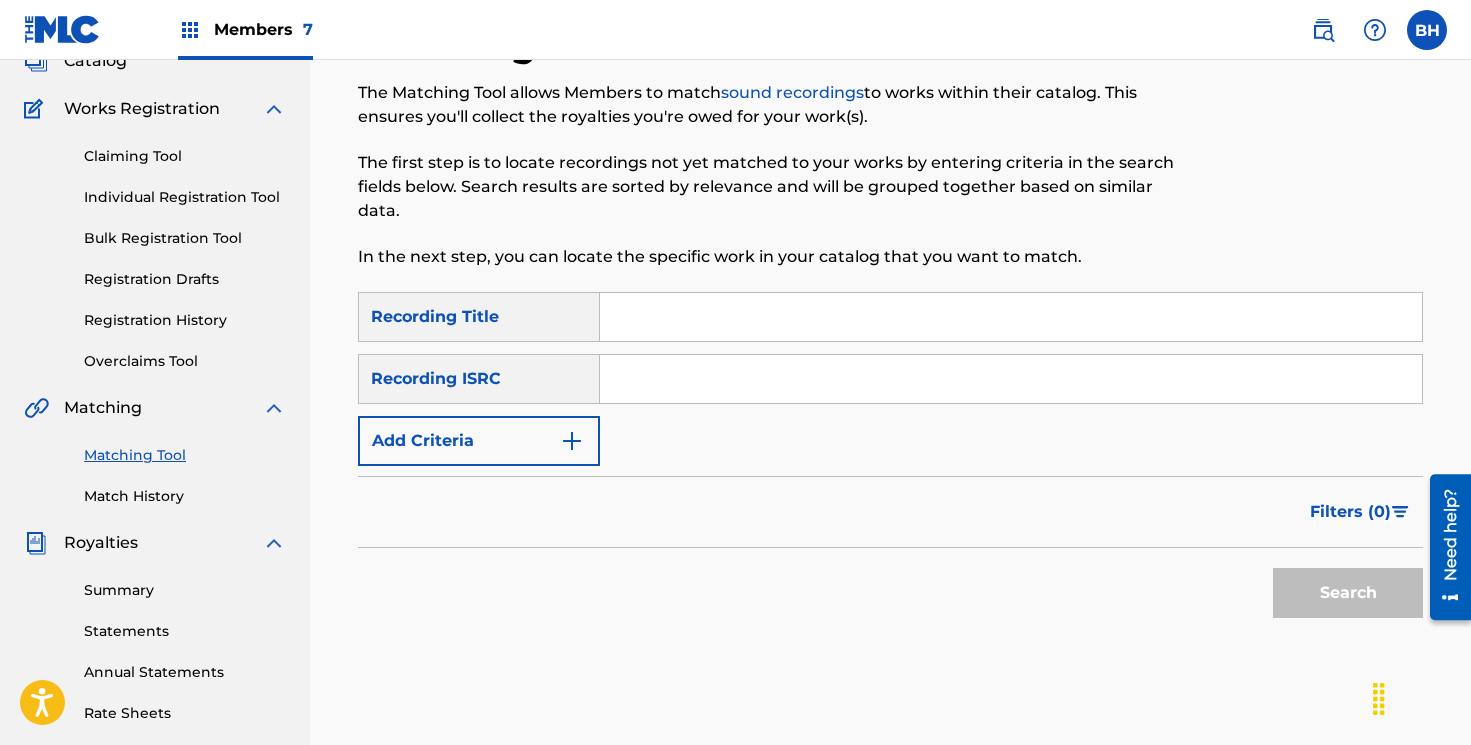 scroll, scrollTop: 0, scrollLeft: 0, axis: both 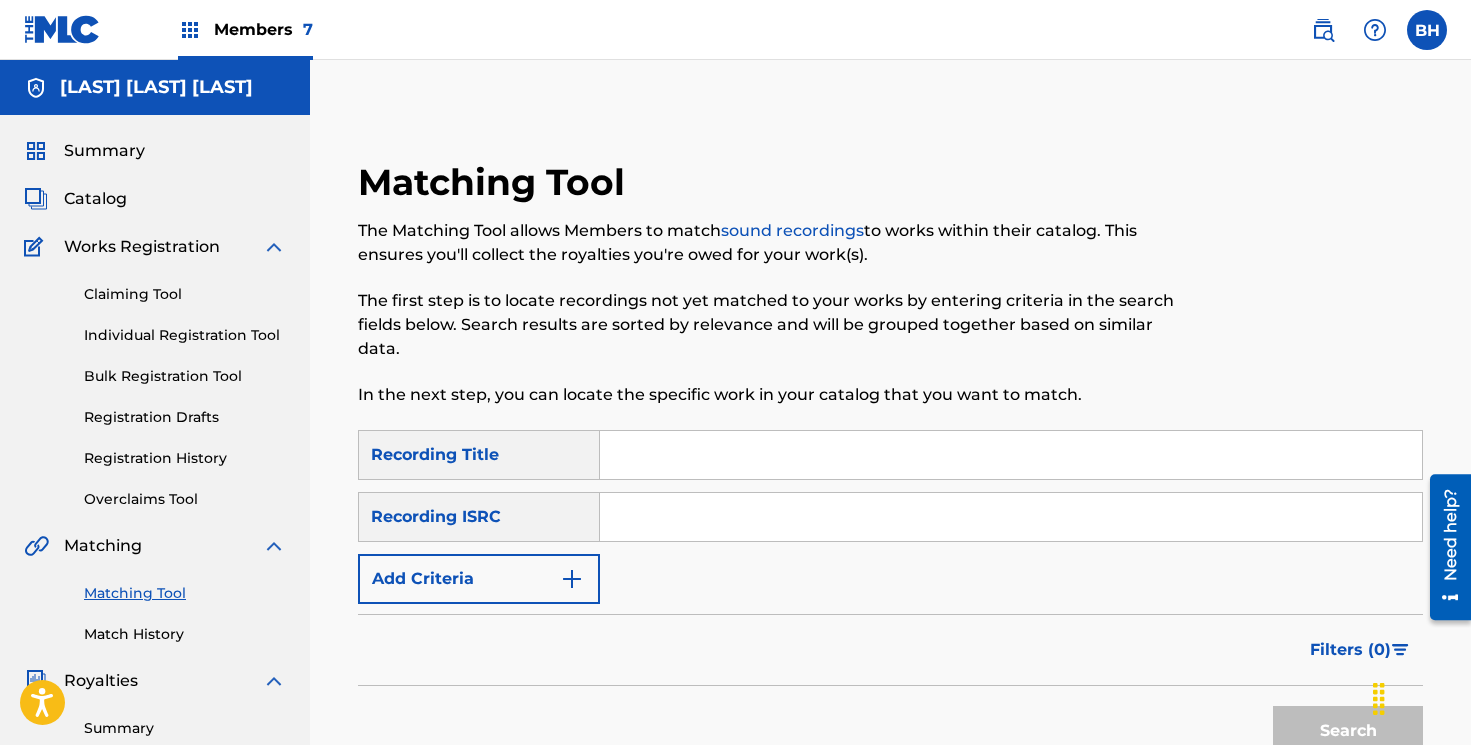 click at bounding box center (1011, 455) 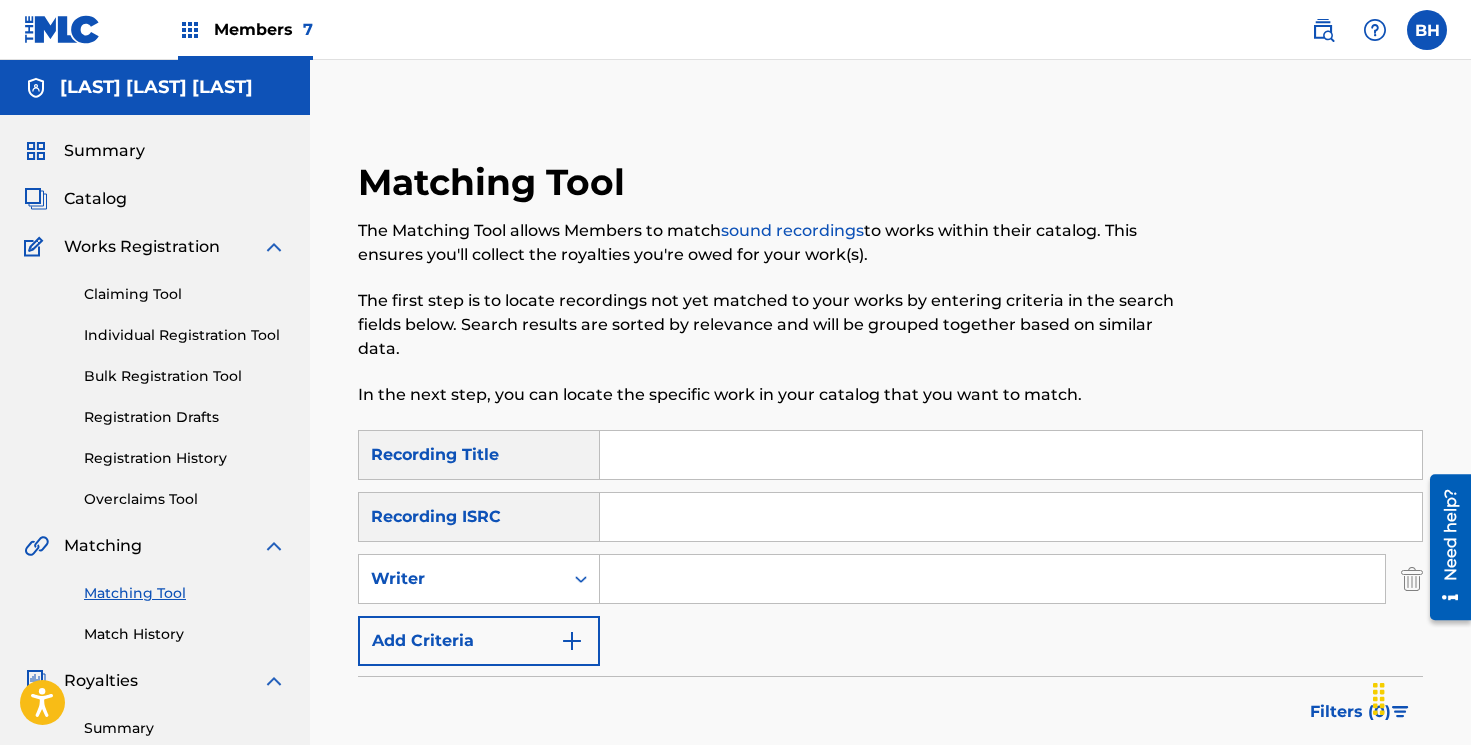 click at bounding box center (1011, 455) 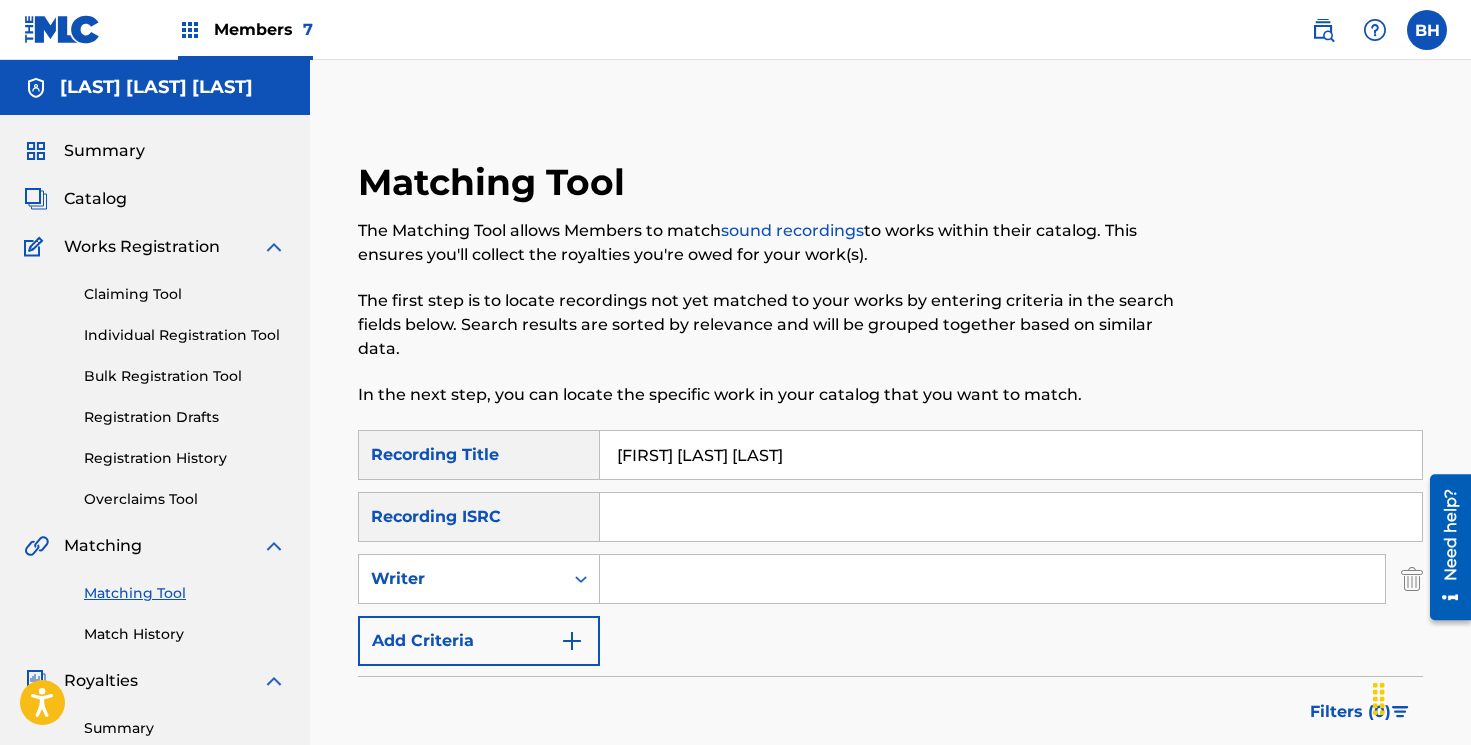 type on "[FIRST] [LAST] [LAST]" 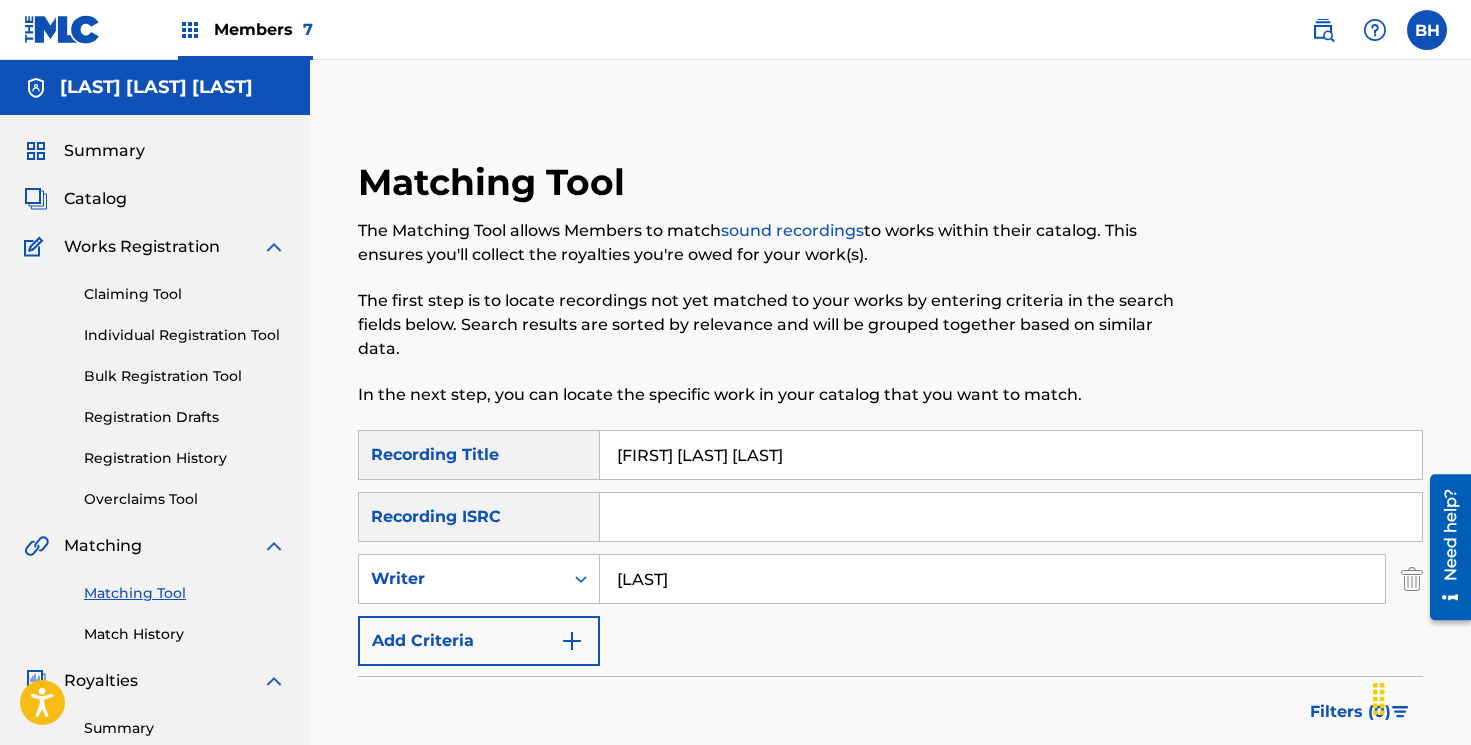 type on "[LAST]" 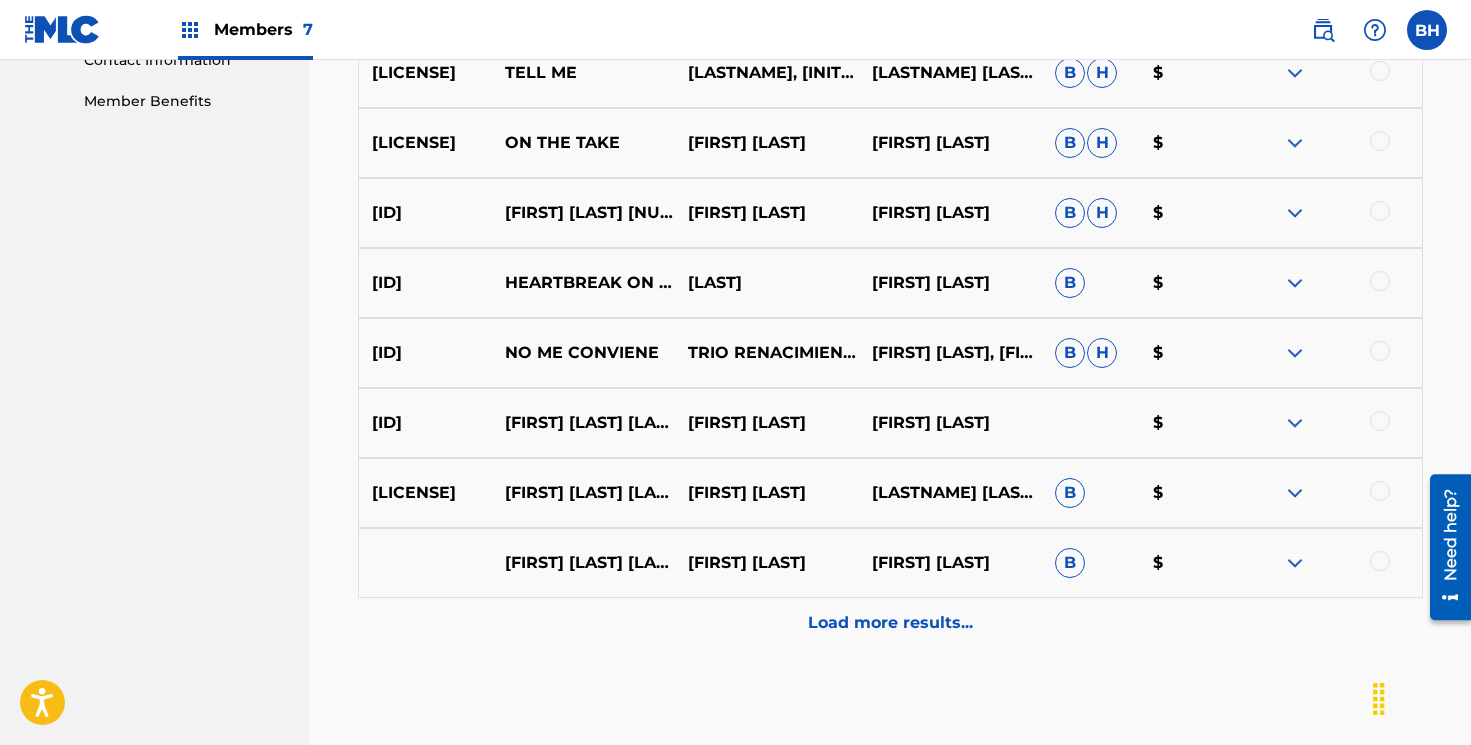 scroll, scrollTop: 1107, scrollLeft: 0, axis: vertical 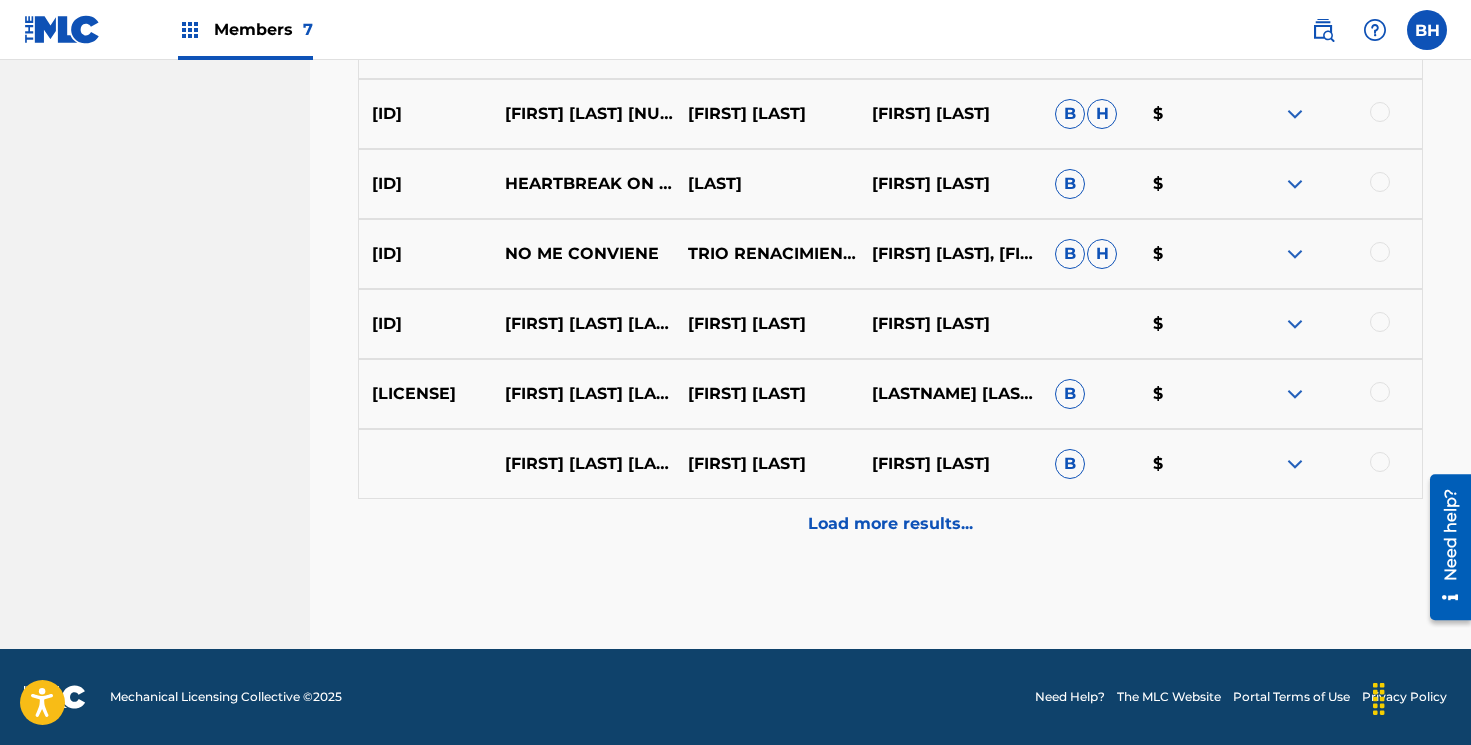 click on "Load more results..." at bounding box center (890, 524) 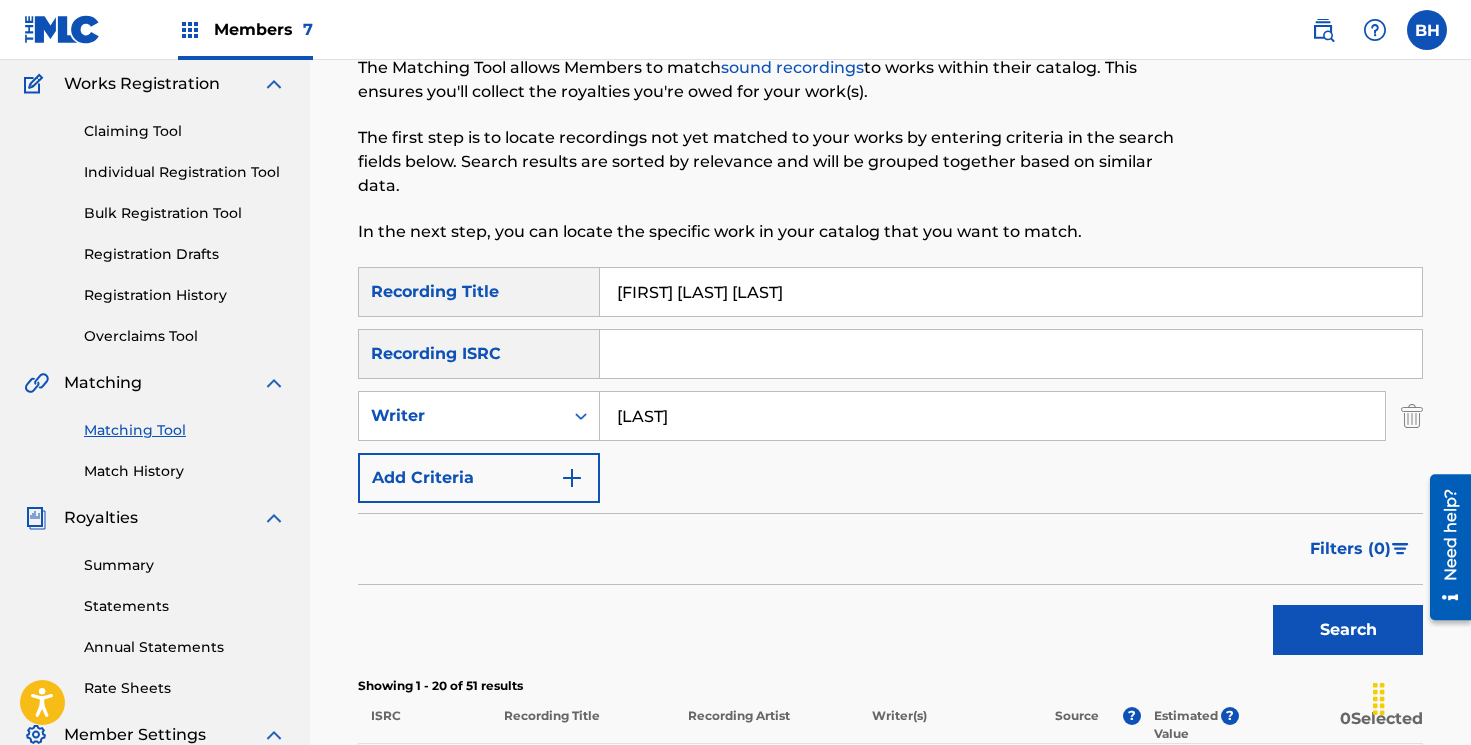 scroll, scrollTop: 15, scrollLeft: 0, axis: vertical 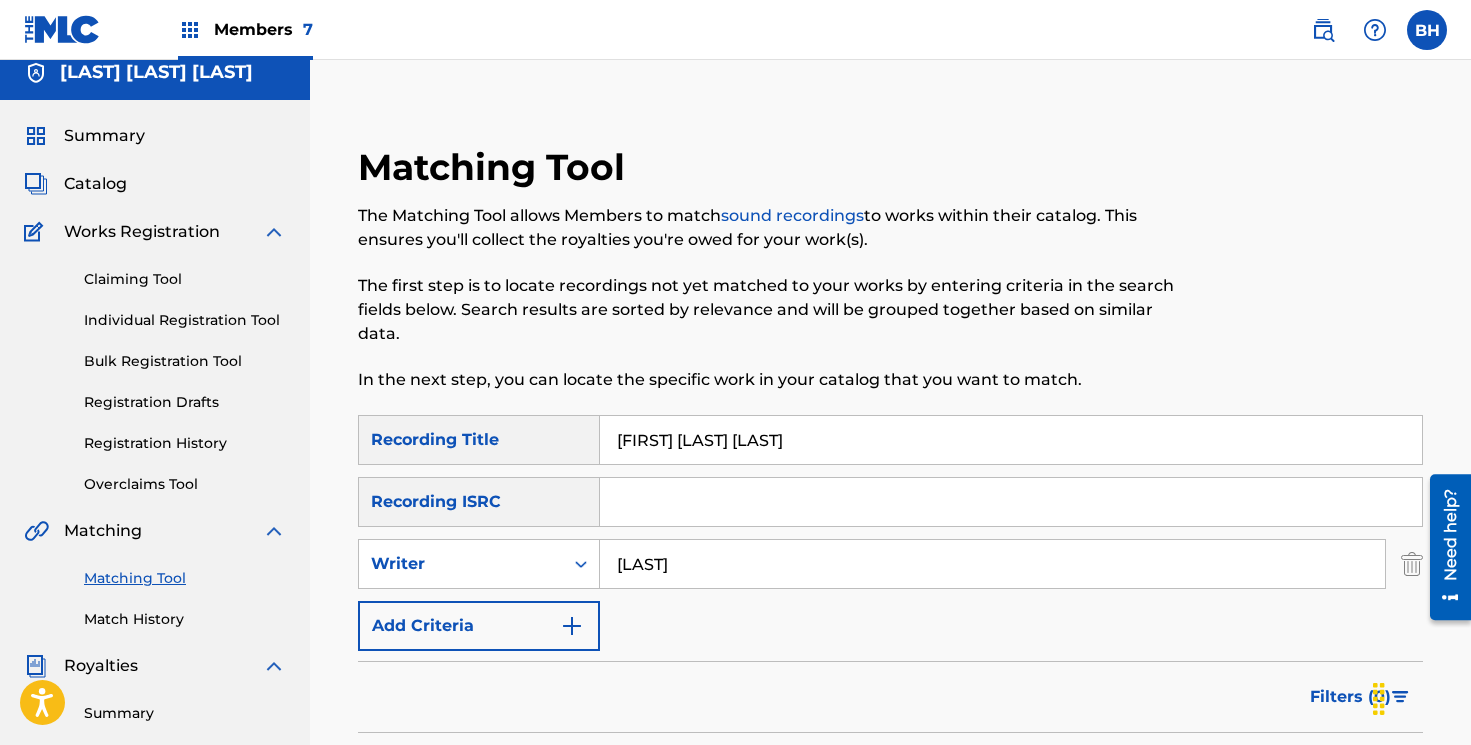 click on "Claiming Tool" at bounding box center (185, 279) 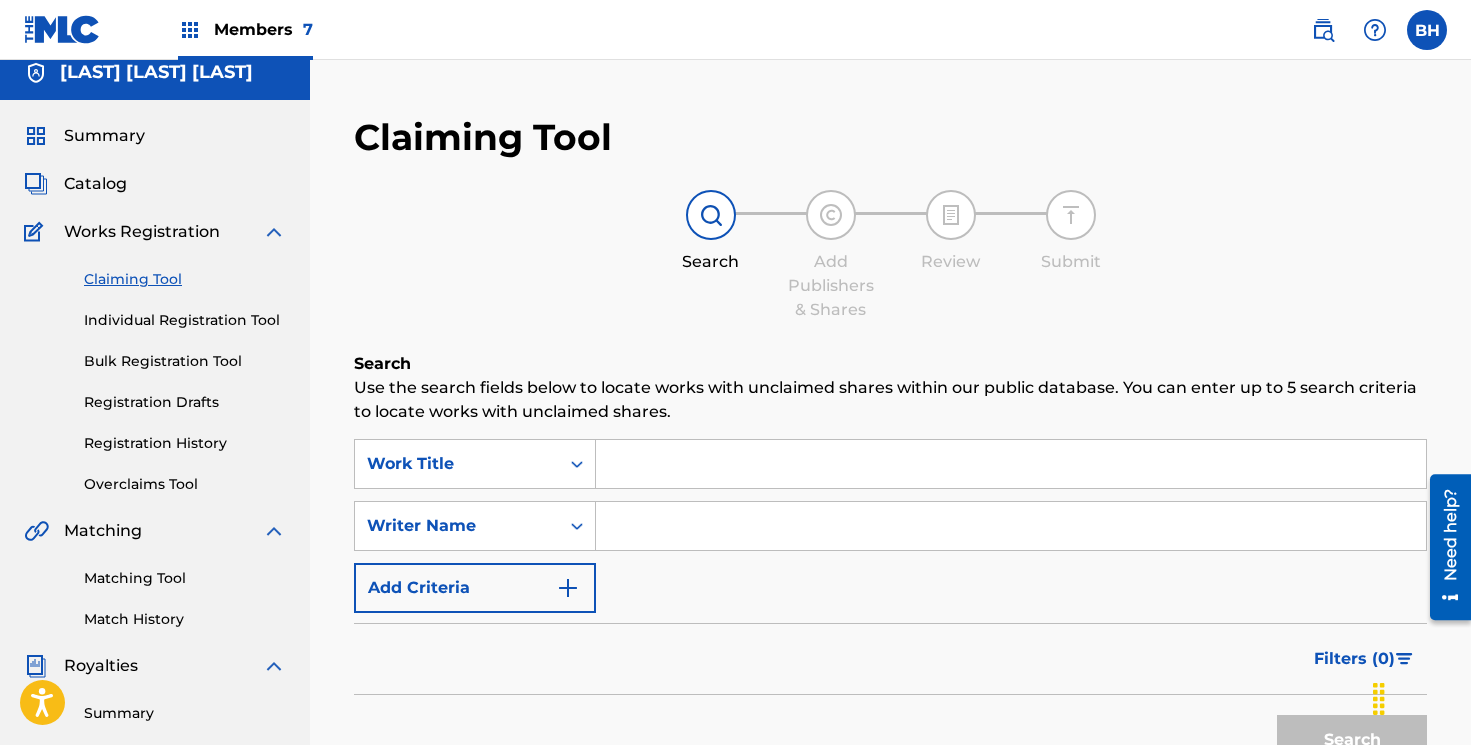 scroll, scrollTop: 0, scrollLeft: 0, axis: both 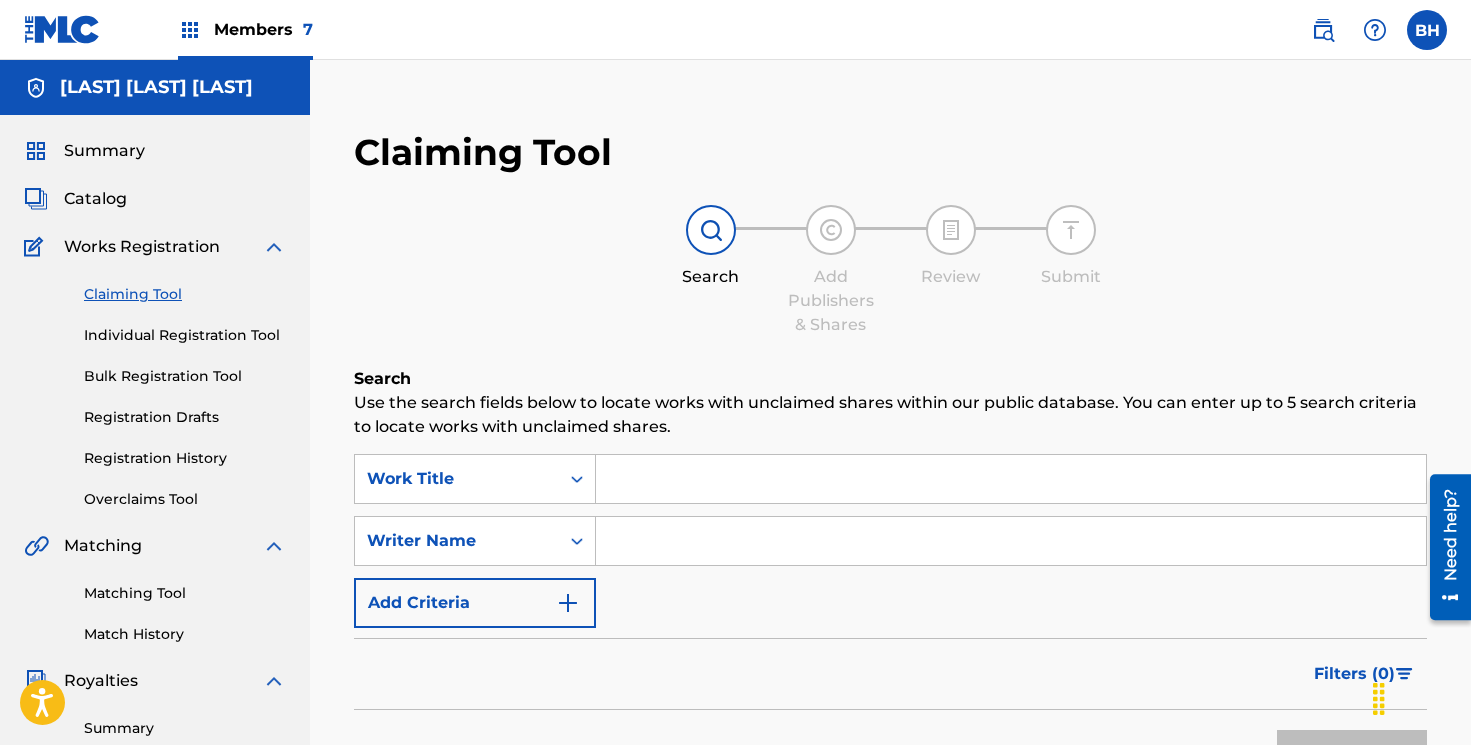 click at bounding box center [1011, 479] 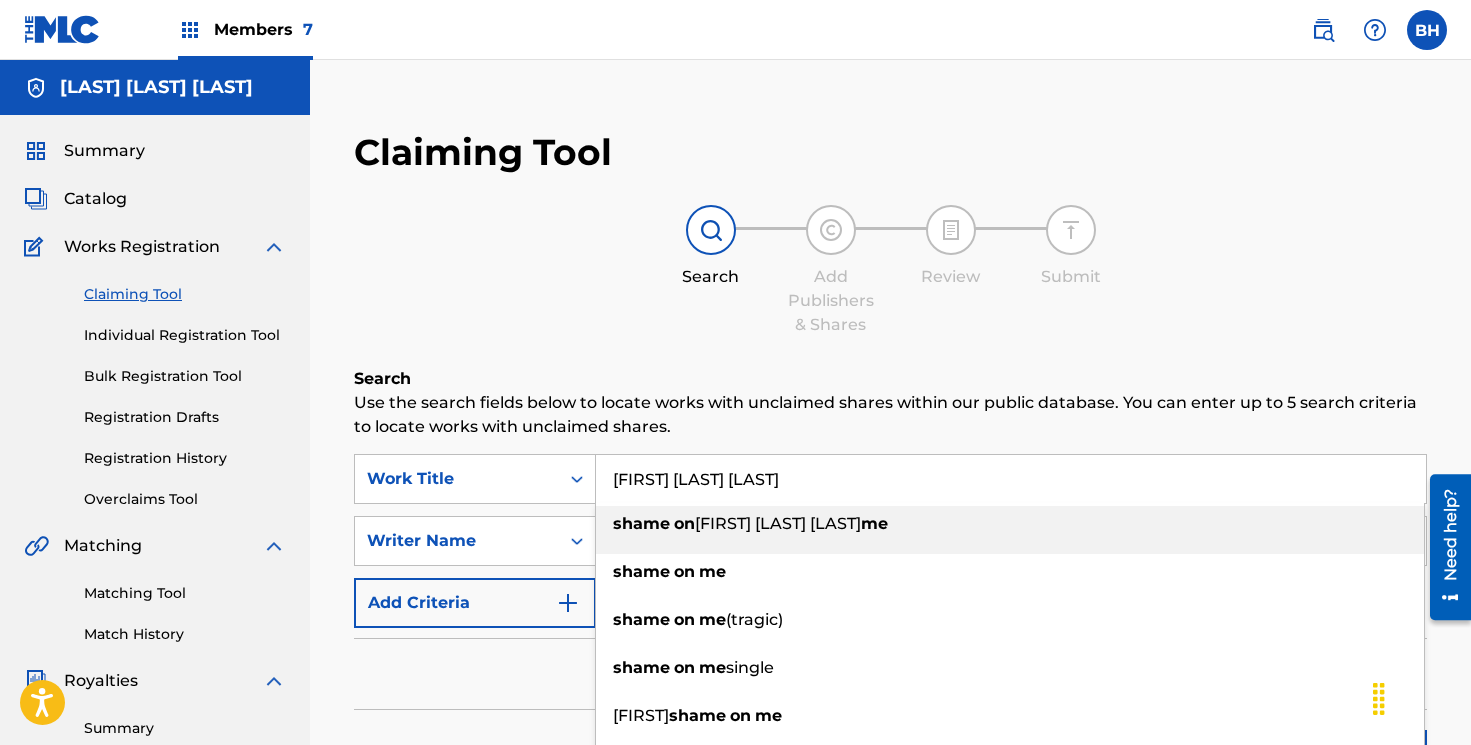 type on "[FIRST] [LAST] [LAST]" 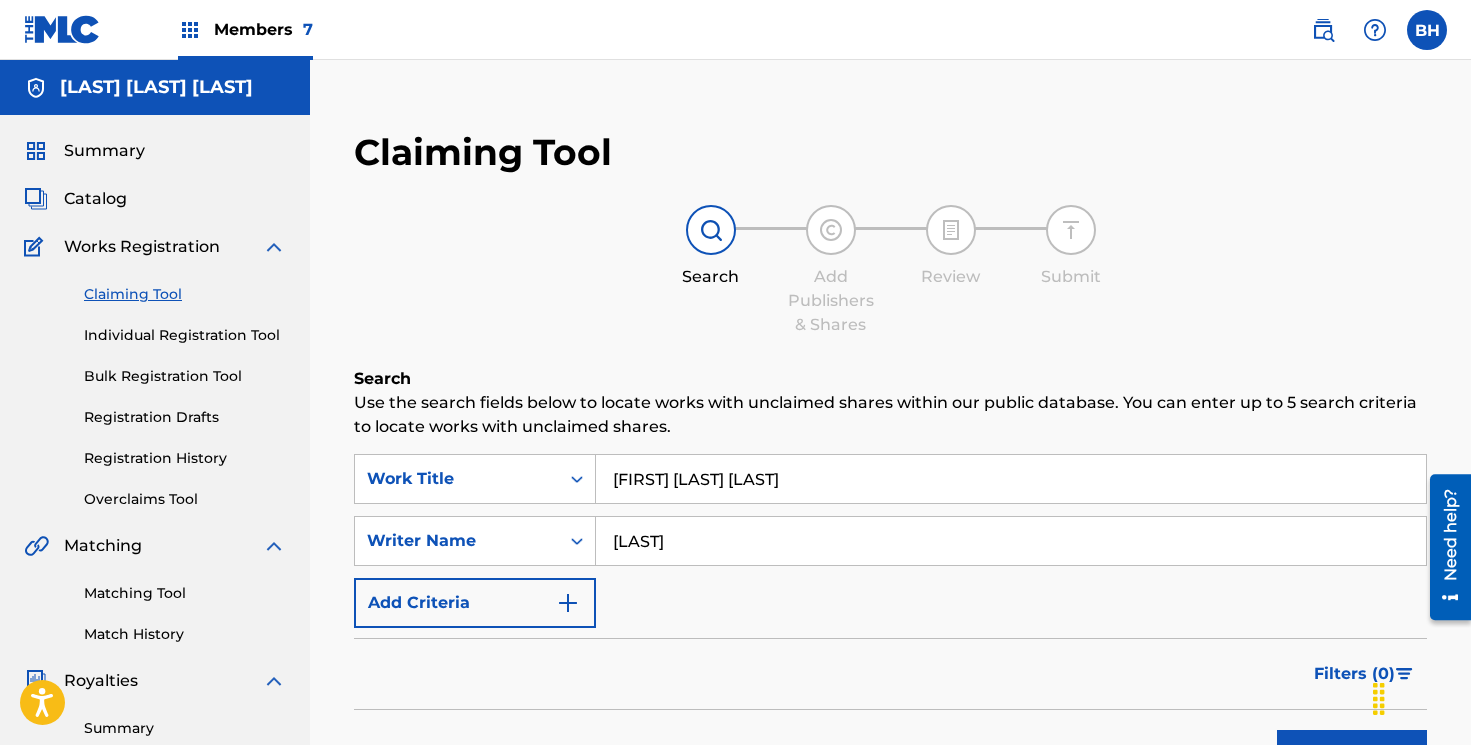 click on "Search" at bounding box center (1352, 755) 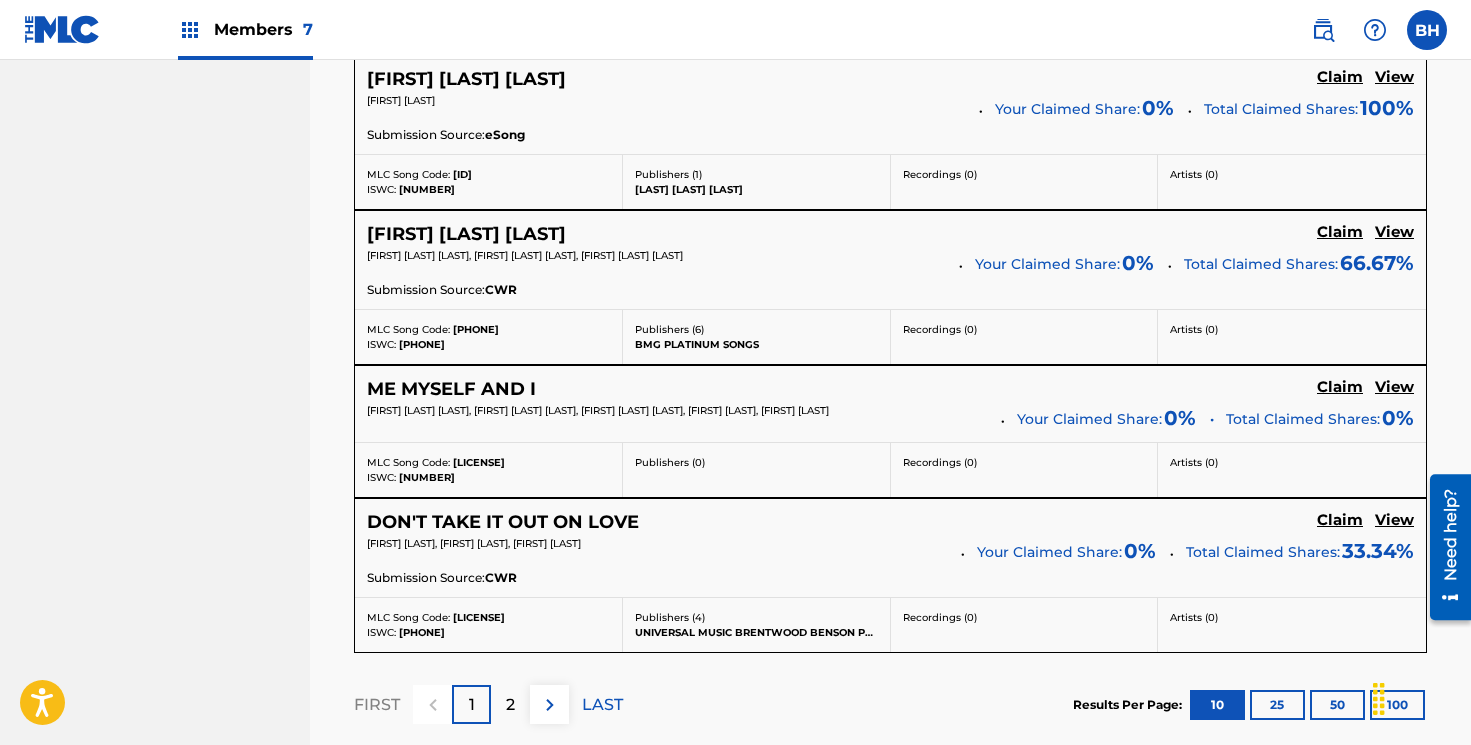 scroll, scrollTop: 1633, scrollLeft: 0, axis: vertical 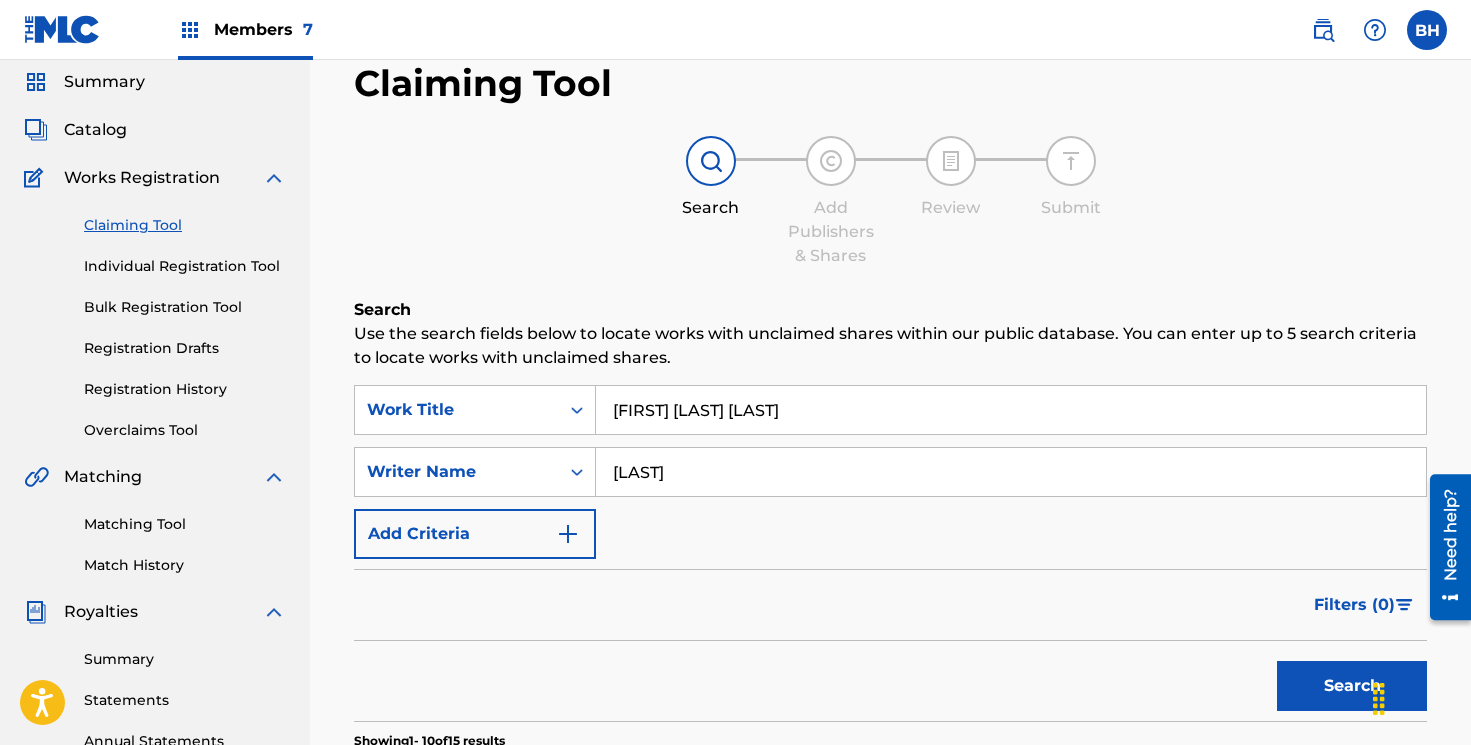 click on "[LAST]" at bounding box center [1011, 472] 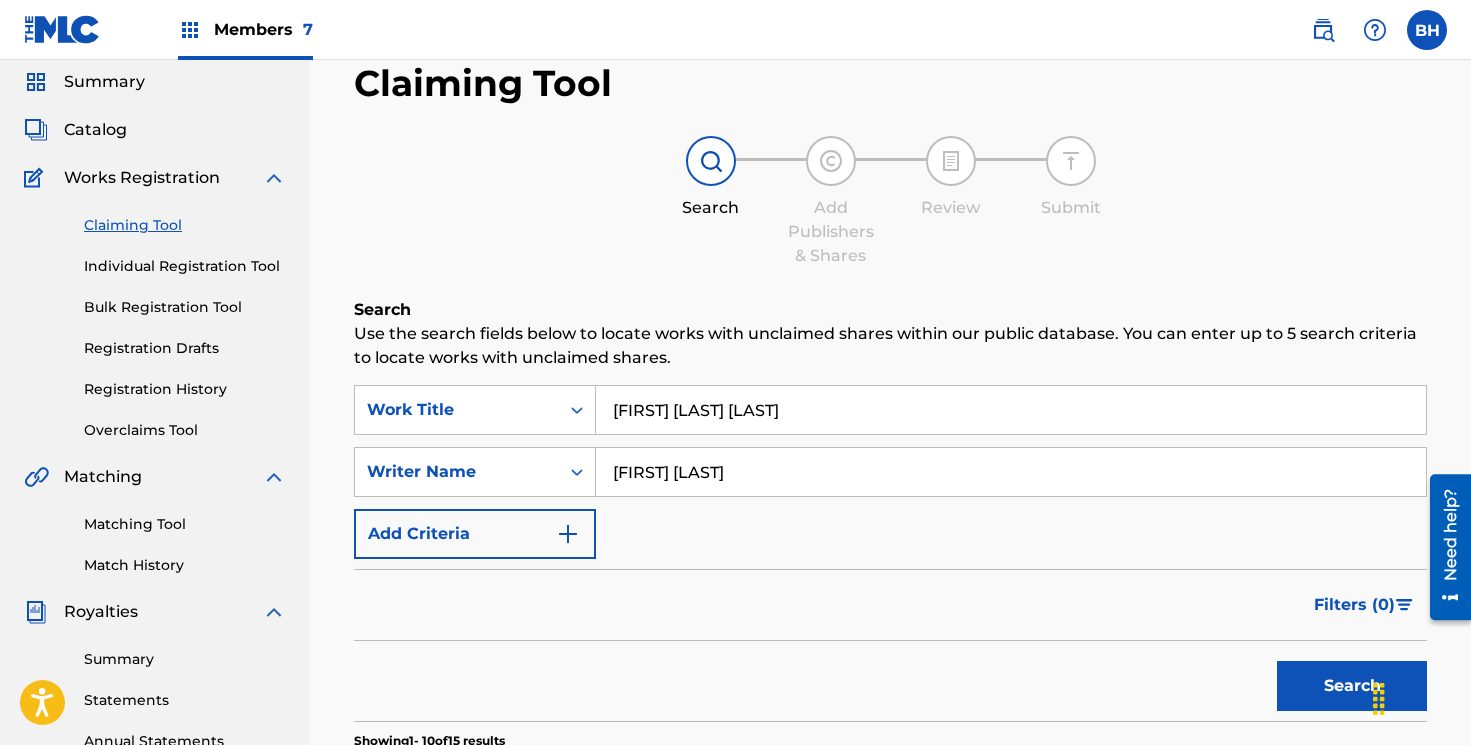 click on "Search" at bounding box center (1352, 686) 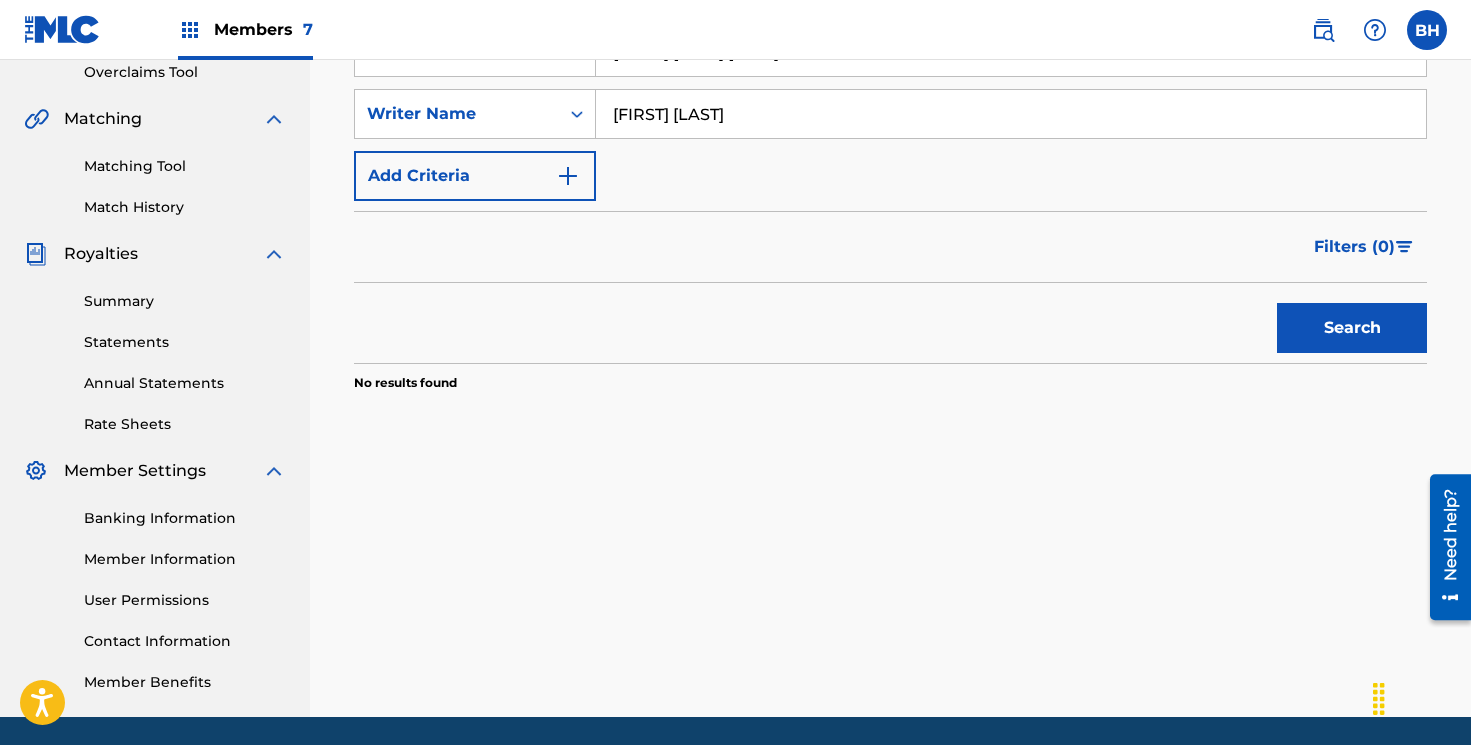 scroll, scrollTop: 376, scrollLeft: 0, axis: vertical 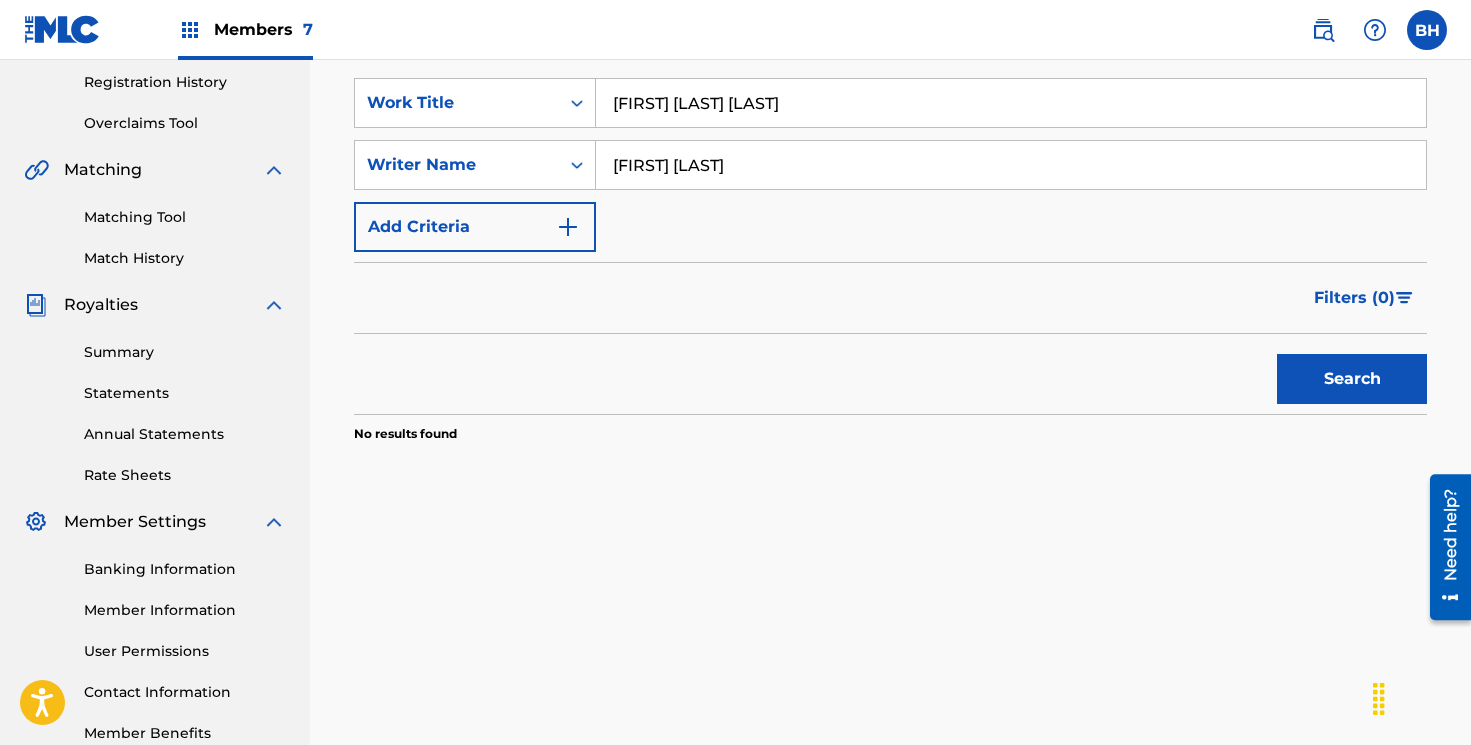 click on "[FIRST] [LAST]" at bounding box center [1011, 165] 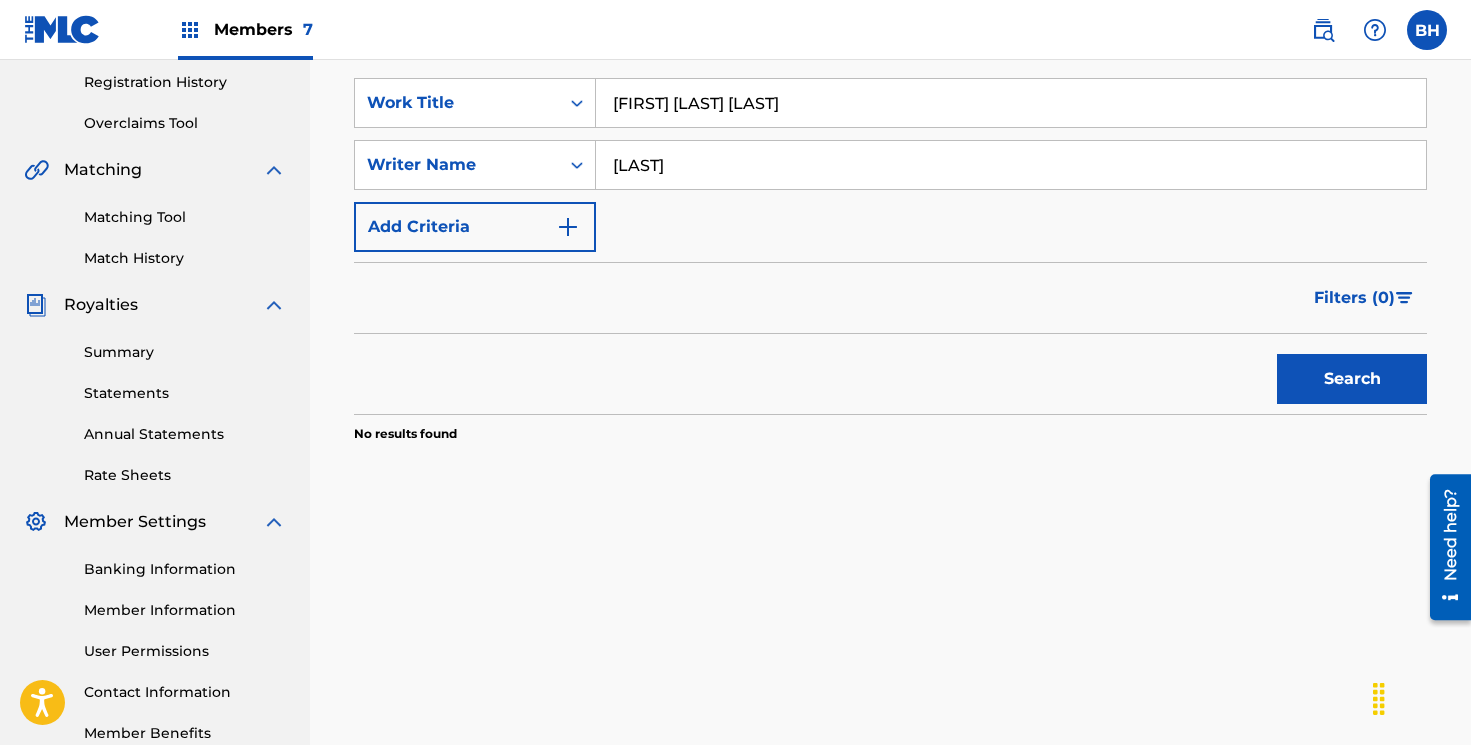 type on "[LAST]" 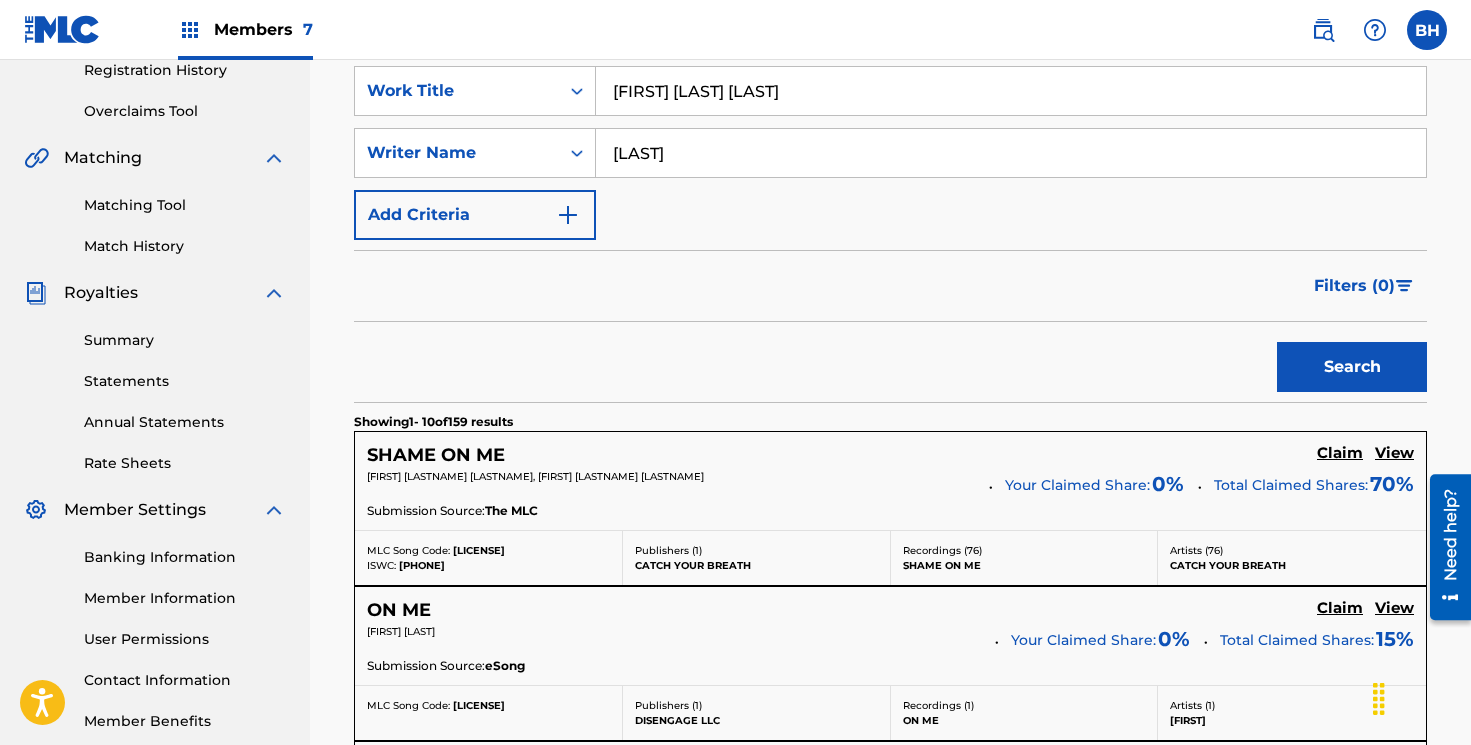 scroll, scrollTop: 396, scrollLeft: 0, axis: vertical 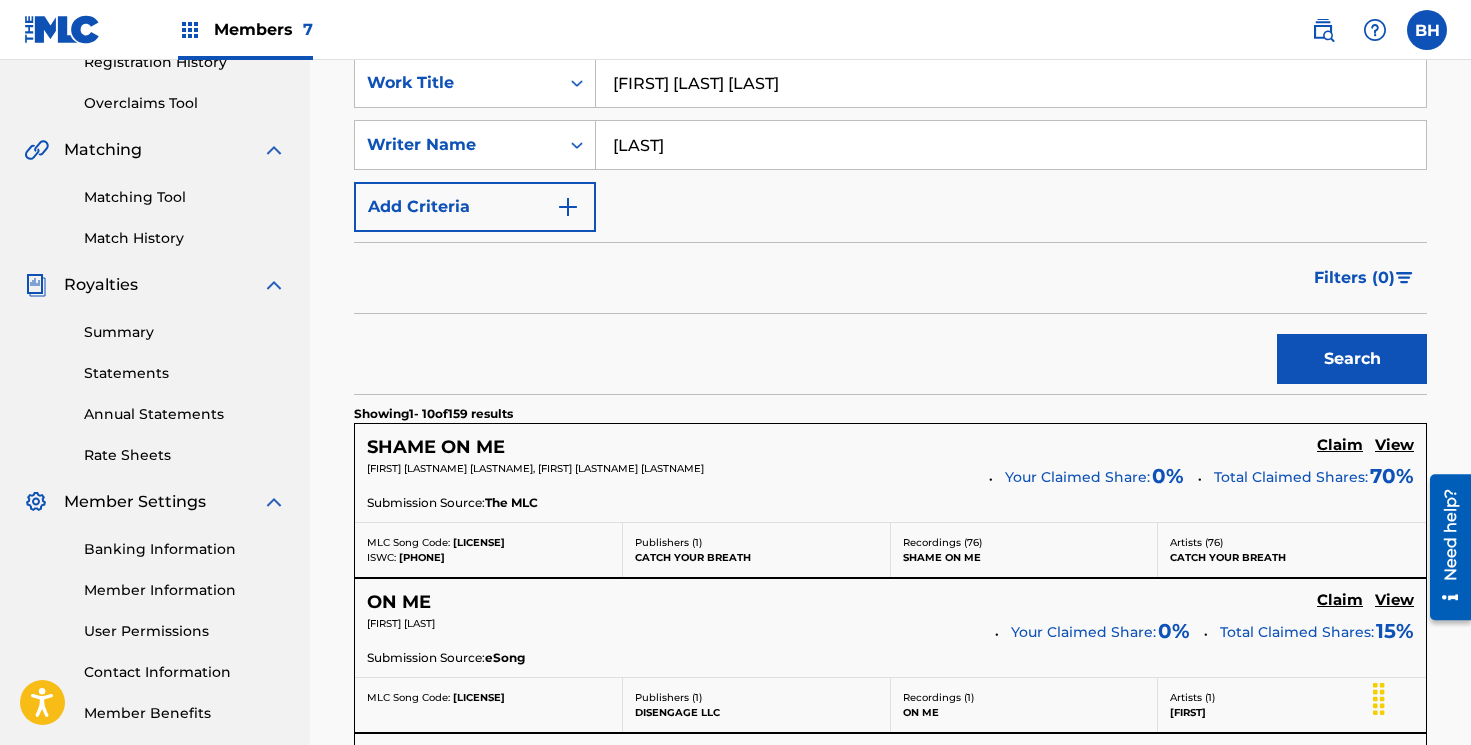 click on "SHAME ON ME" at bounding box center [436, 447] 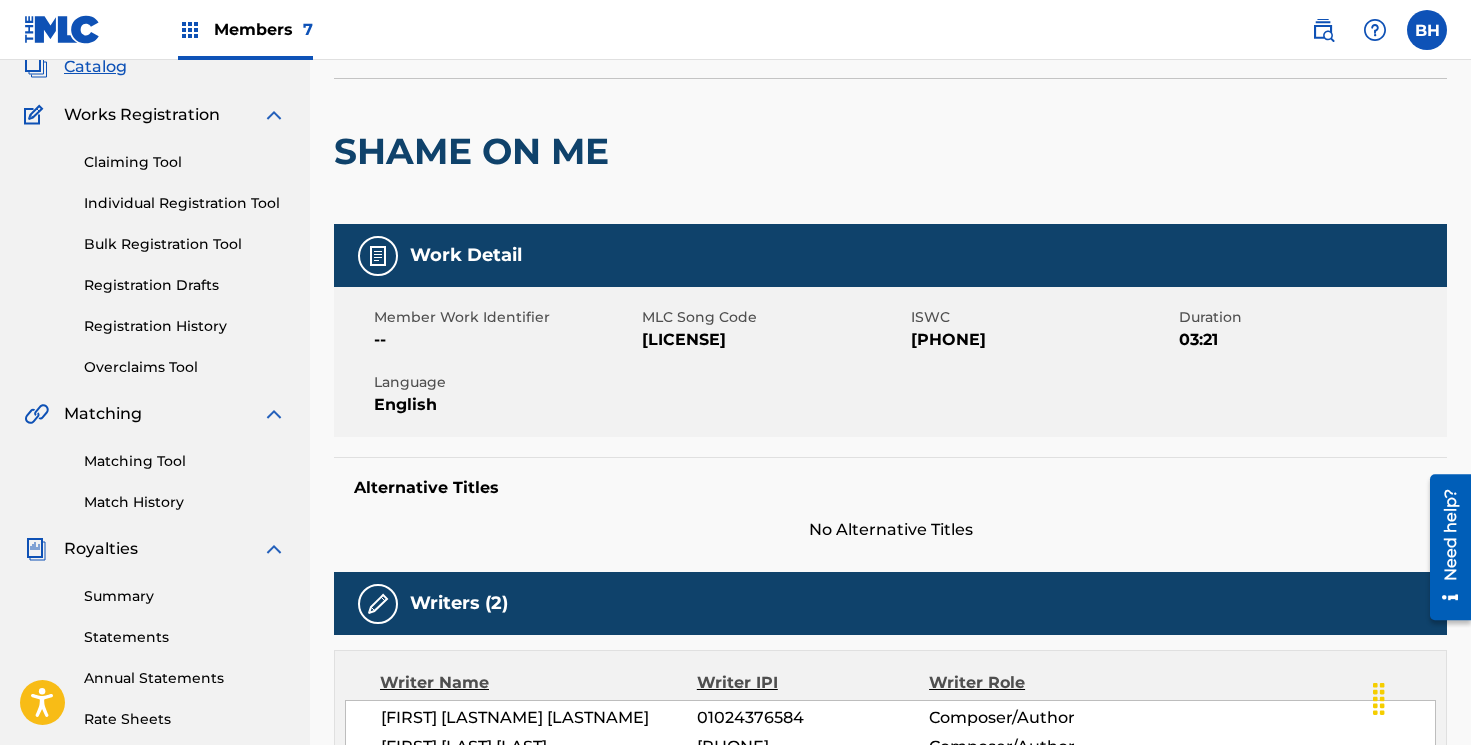 scroll, scrollTop: 0, scrollLeft: 0, axis: both 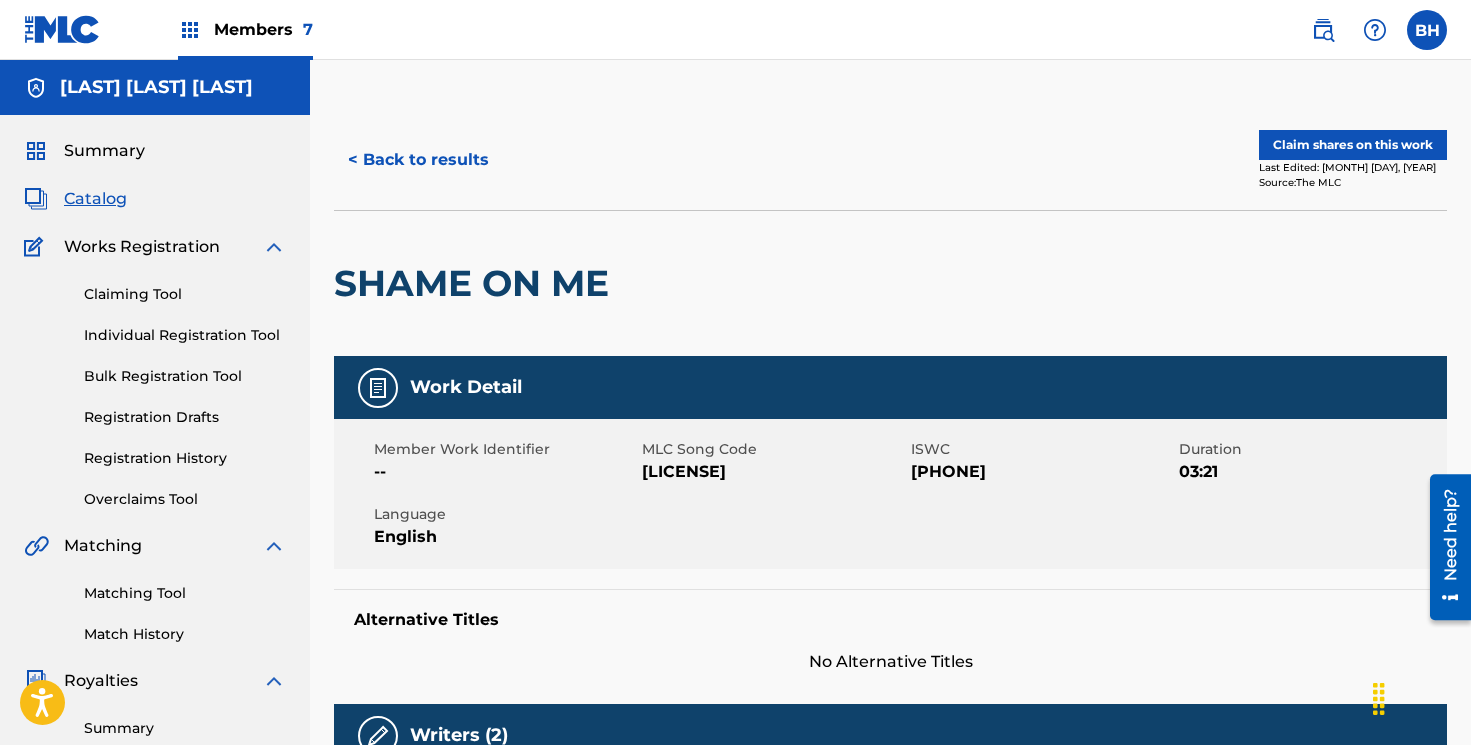 click at bounding box center (62, 29) 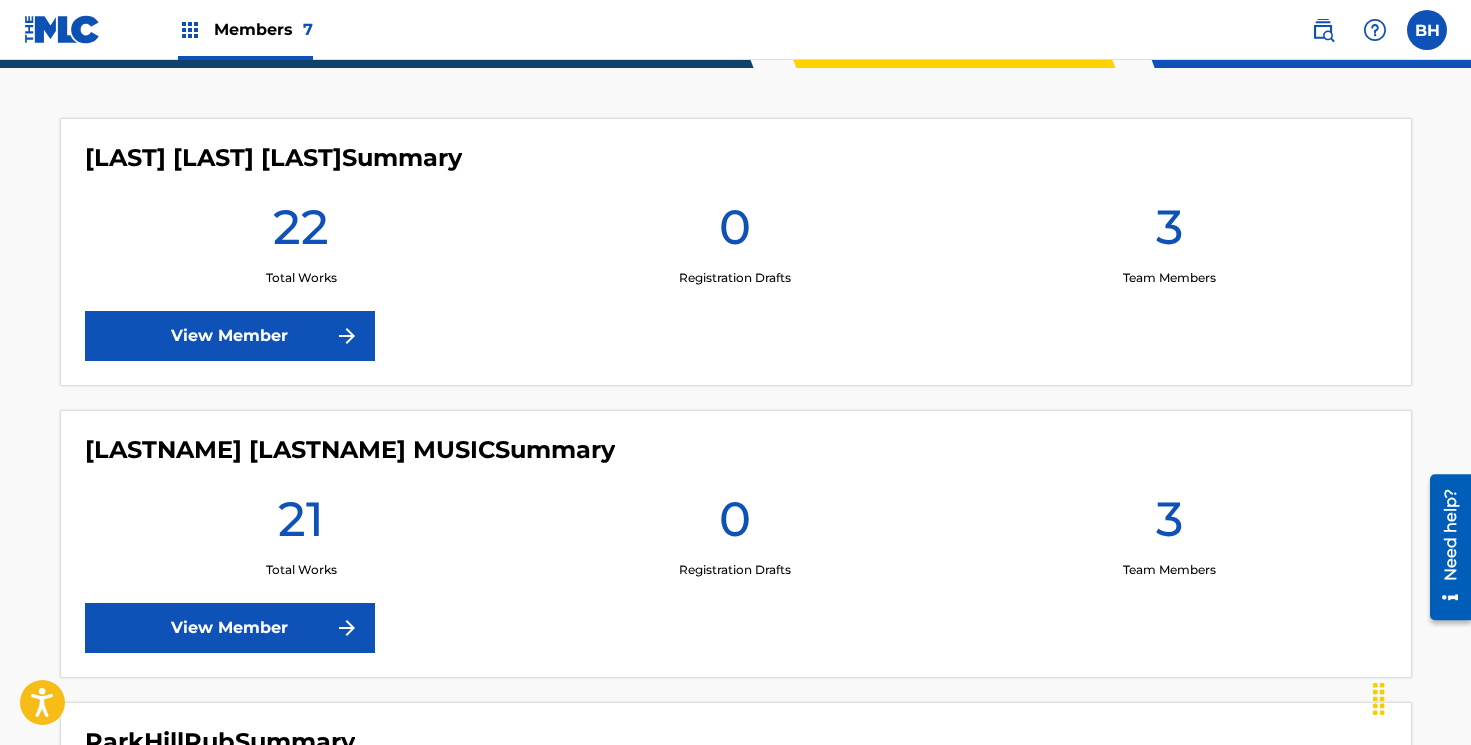 scroll, scrollTop: 545, scrollLeft: 0, axis: vertical 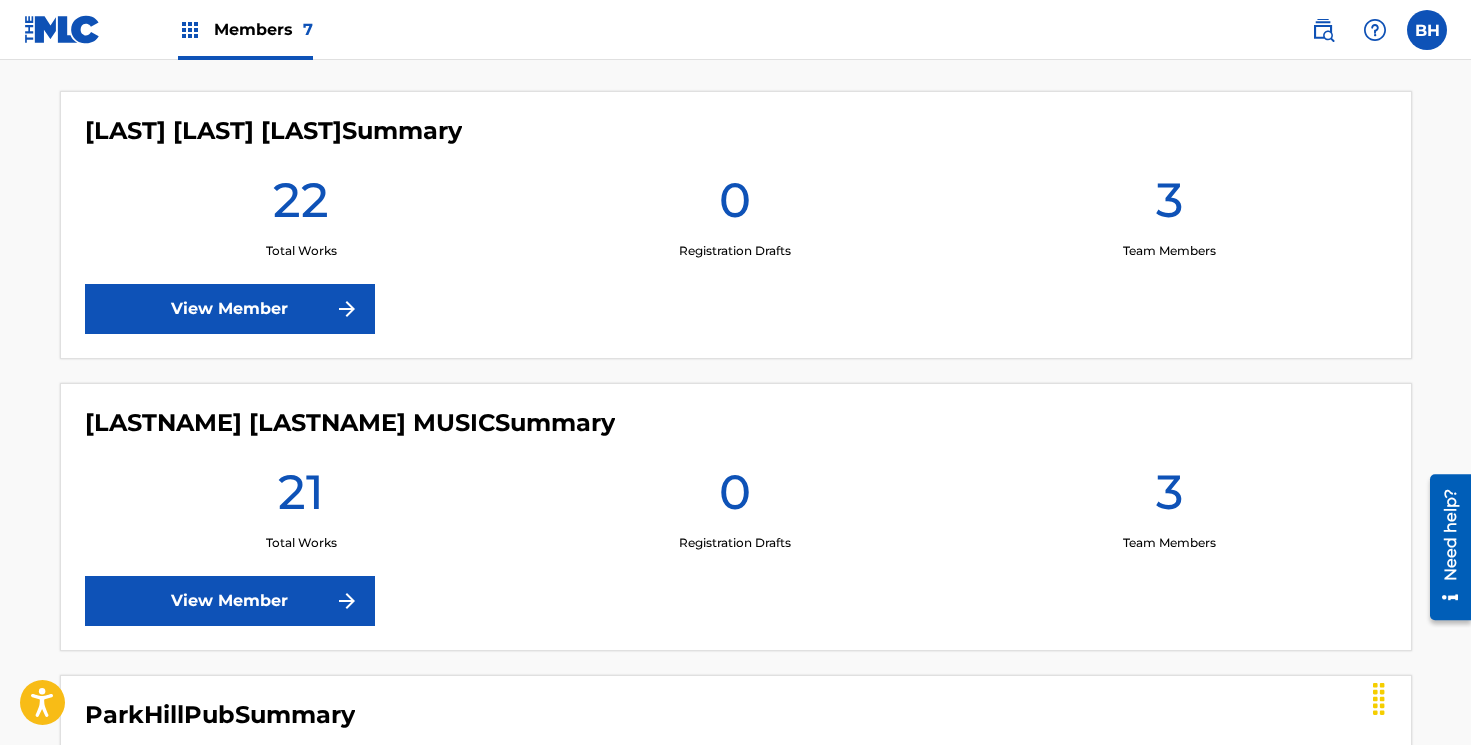 click on "View Member" at bounding box center (230, 601) 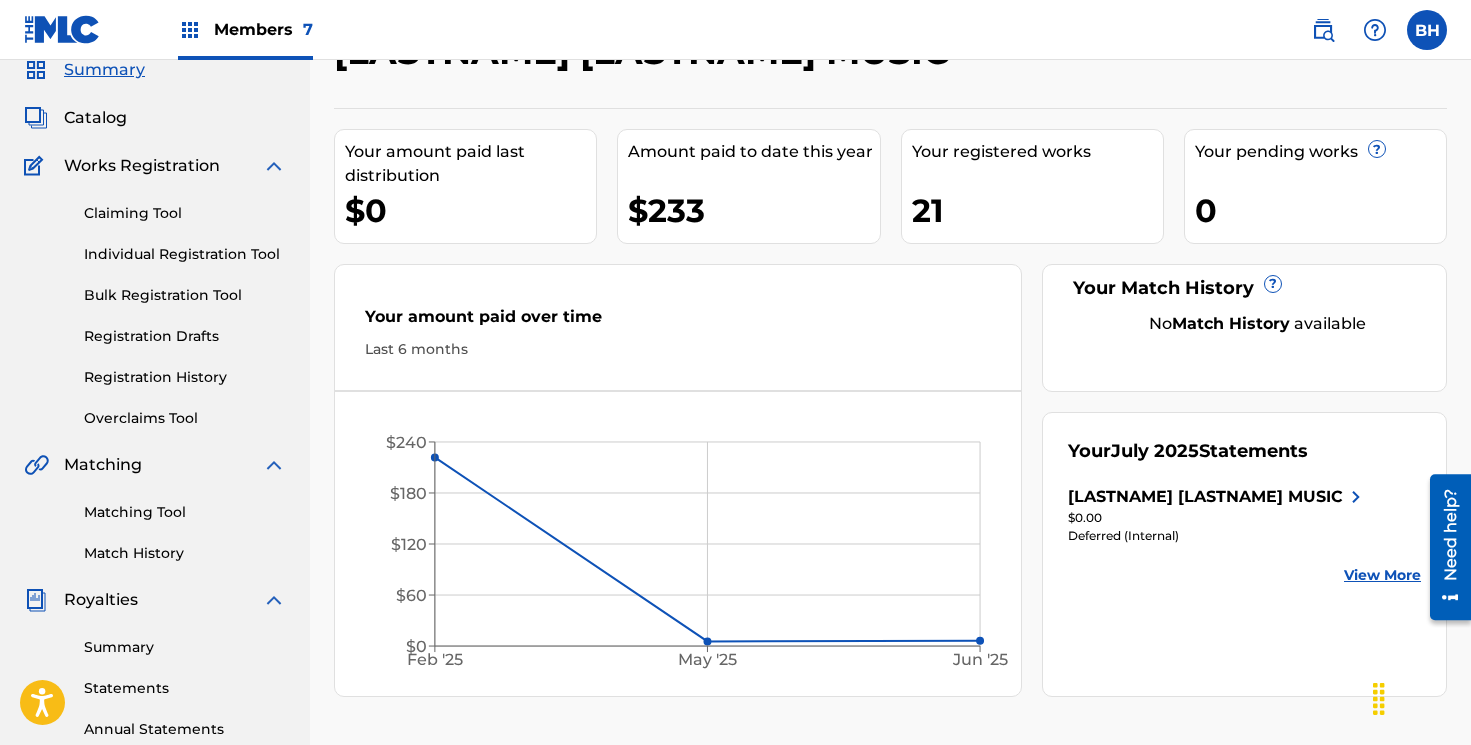 scroll, scrollTop: 97, scrollLeft: 0, axis: vertical 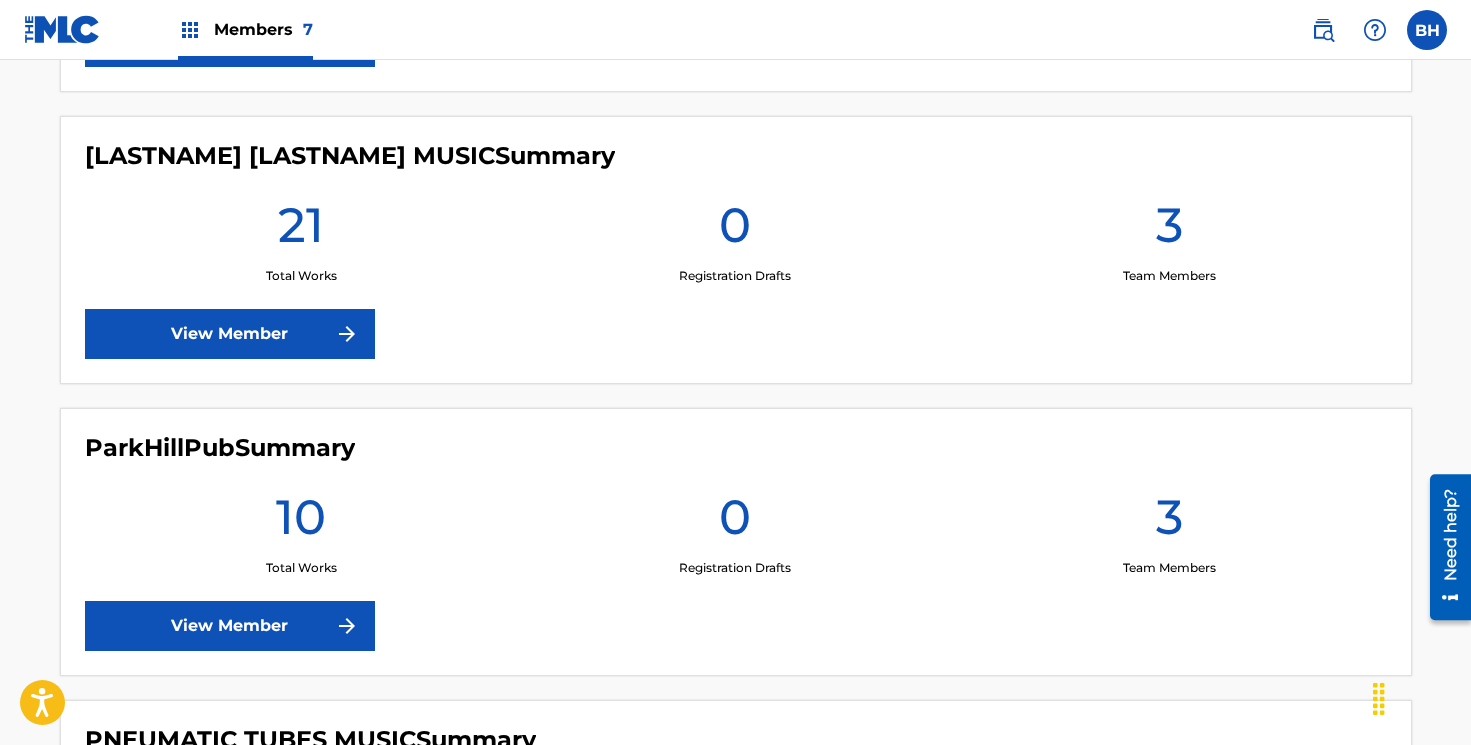 click on "View Member" at bounding box center (230, 626) 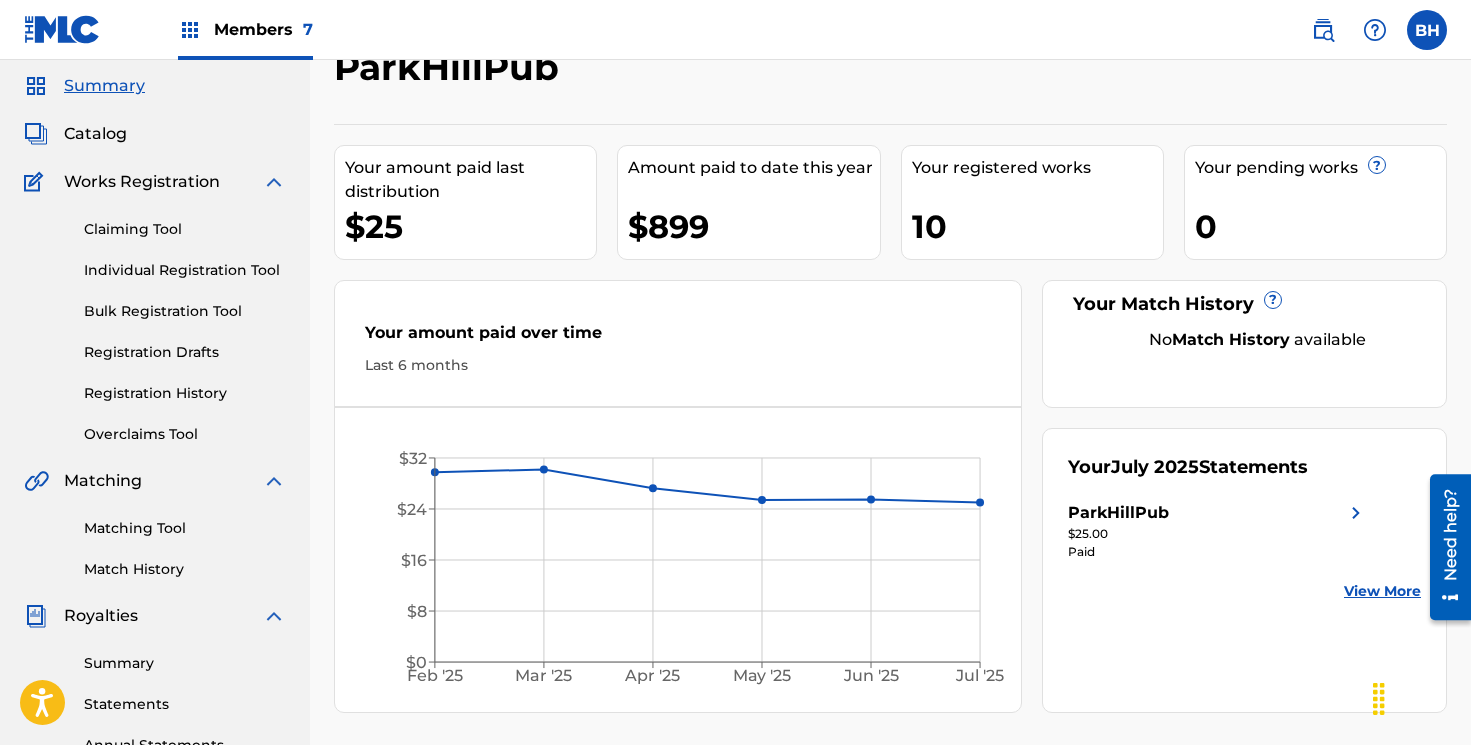 scroll, scrollTop: 75, scrollLeft: 0, axis: vertical 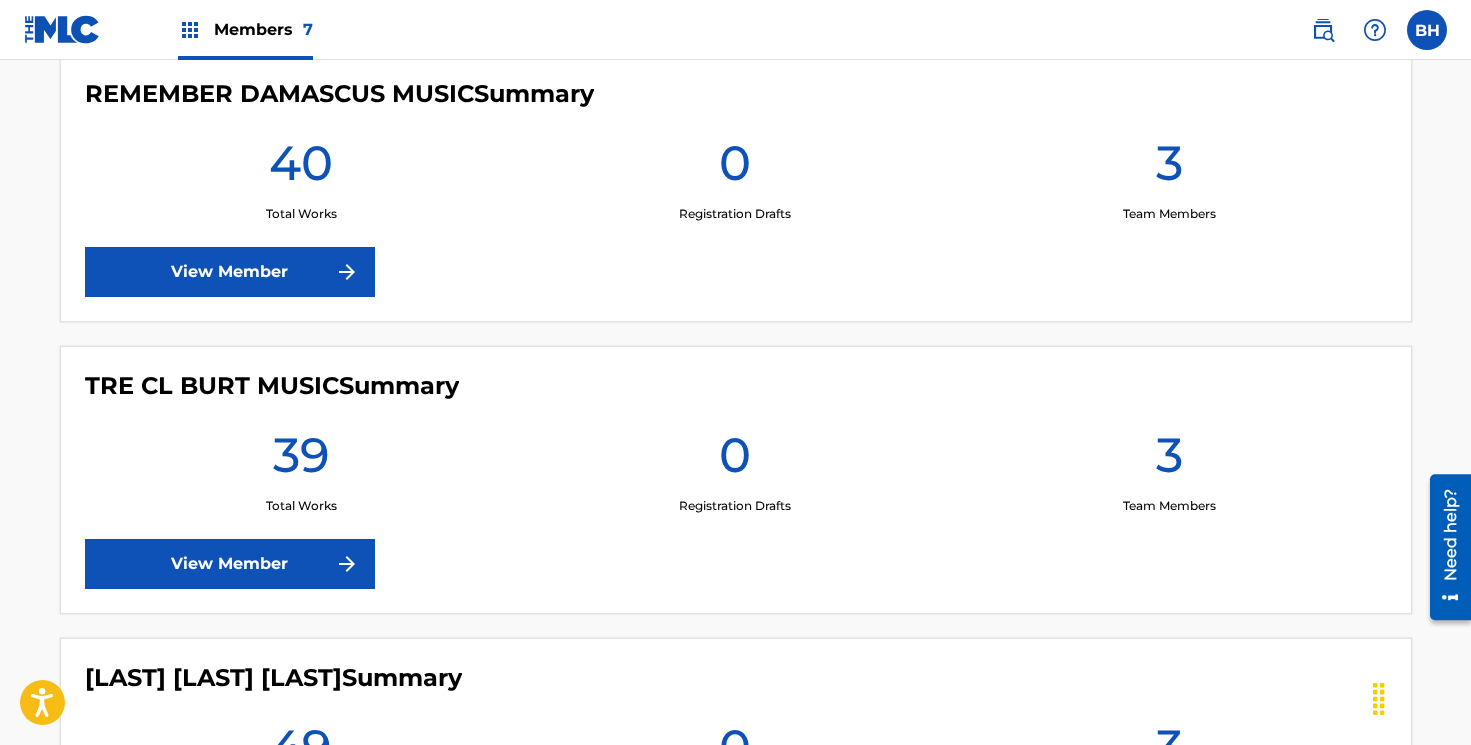 click on "View Member" at bounding box center [230, 272] 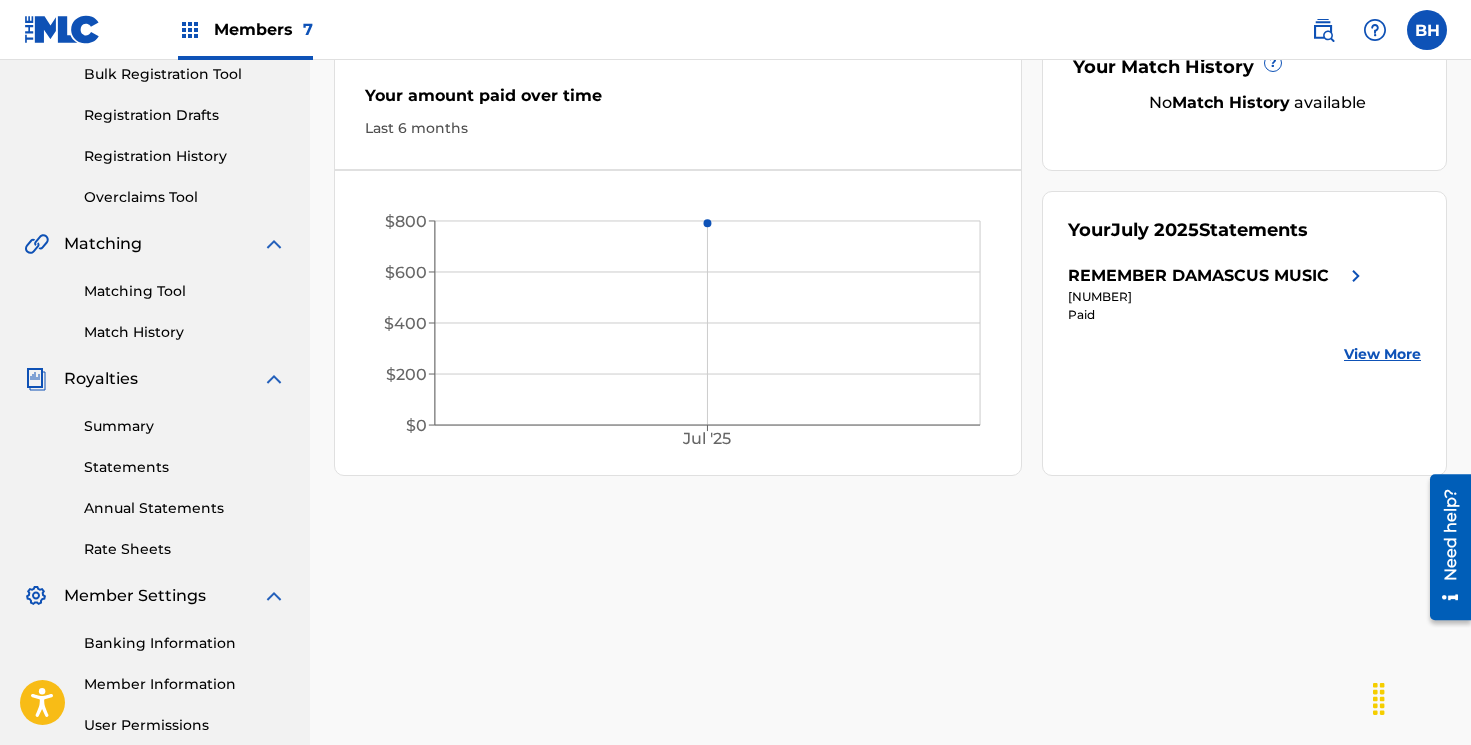 scroll, scrollTop: 0, scrollLeft: 0, axis: both 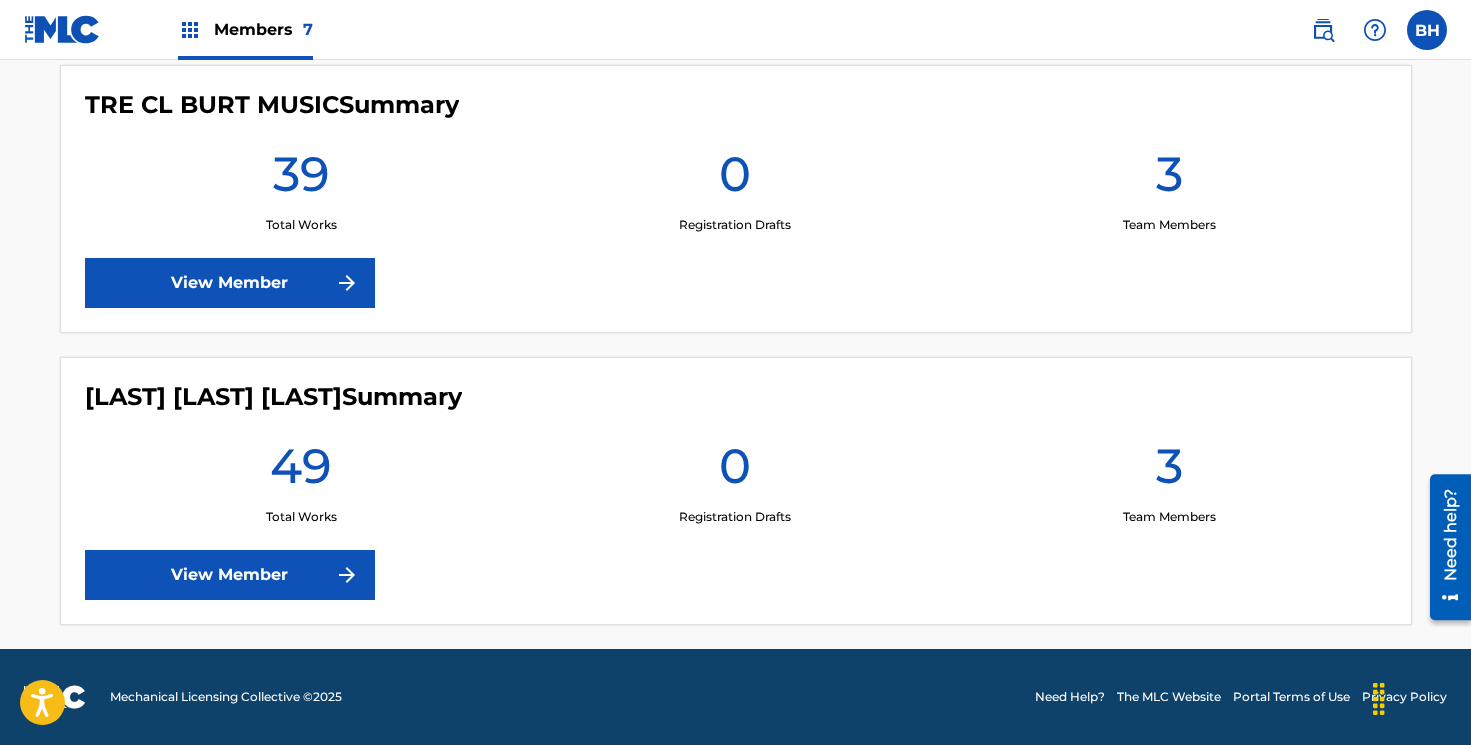 click at bounding box center (347, 283) 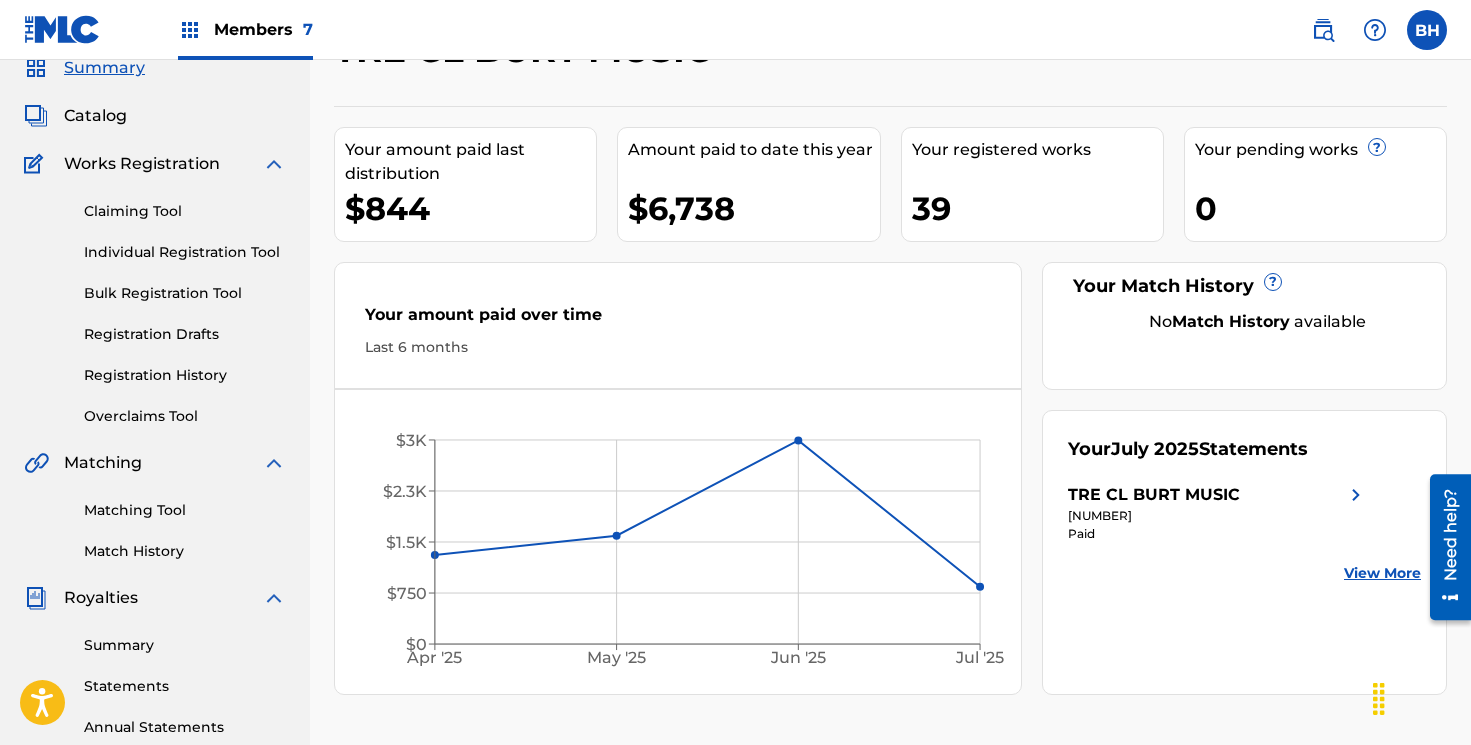 scroll, scrollTop: 90, scrollLeft: 0, axis: vertical 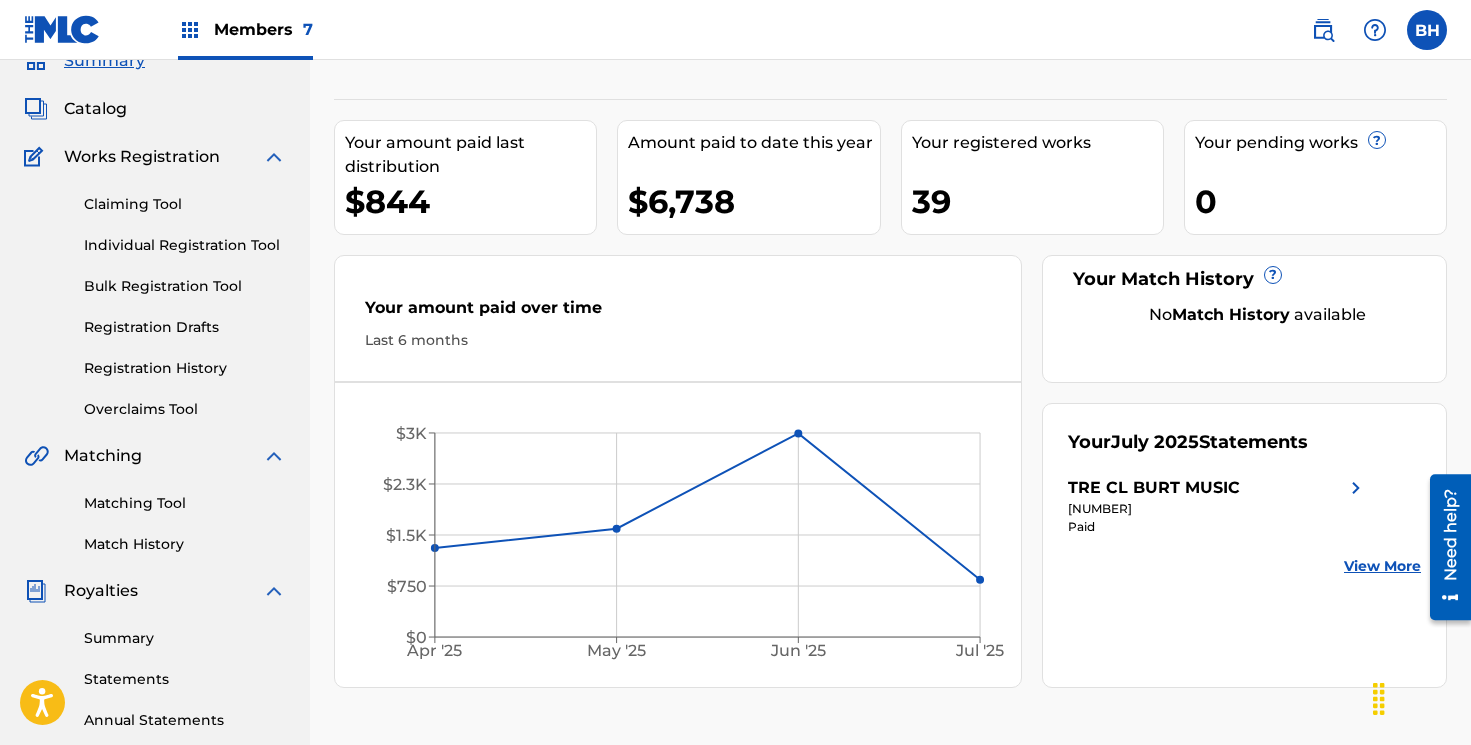 click on "TRE CL BURT MUSIC" at bounding box center [1154, 488] 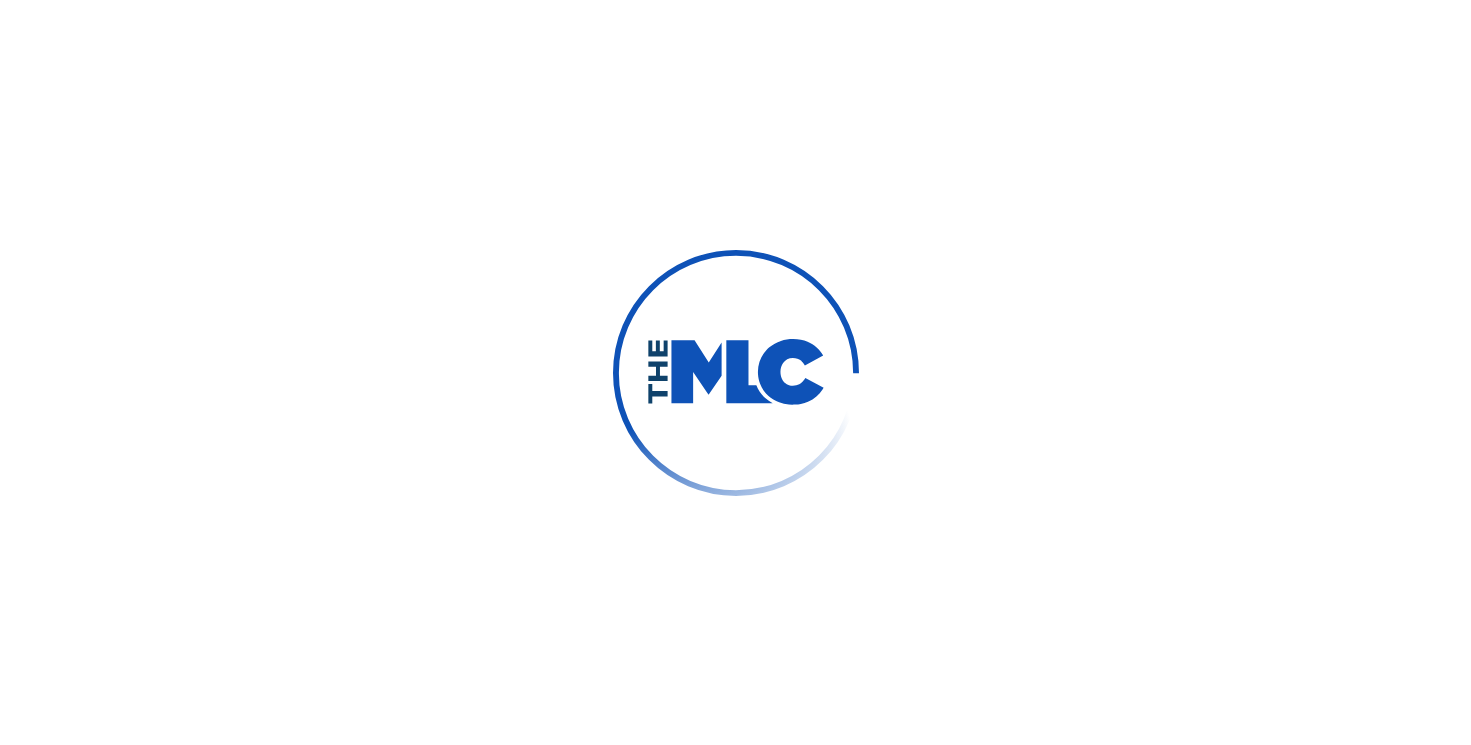 scroll, scrollTop: 0, scrollLeft: 0, axis: both 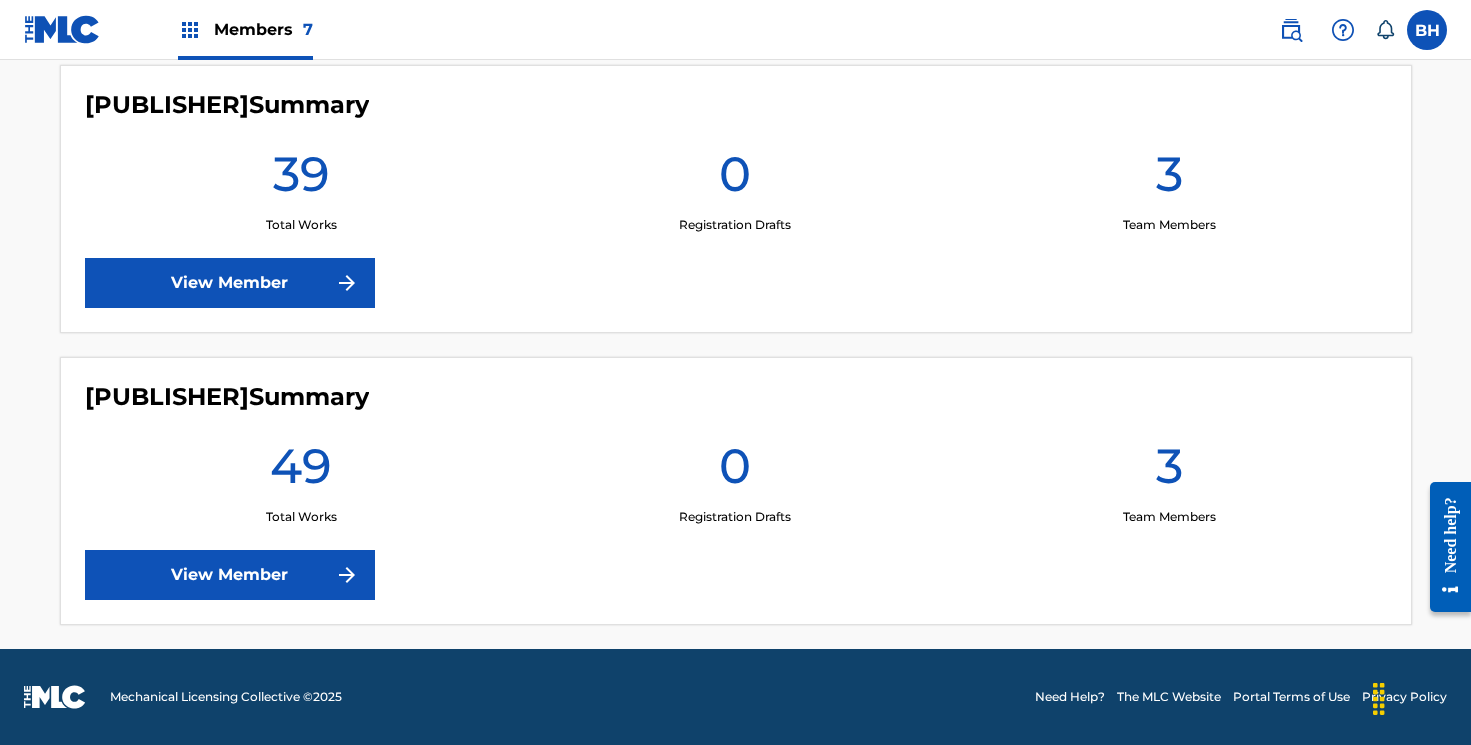 click on "View Member" at bounding box center [230, 575] 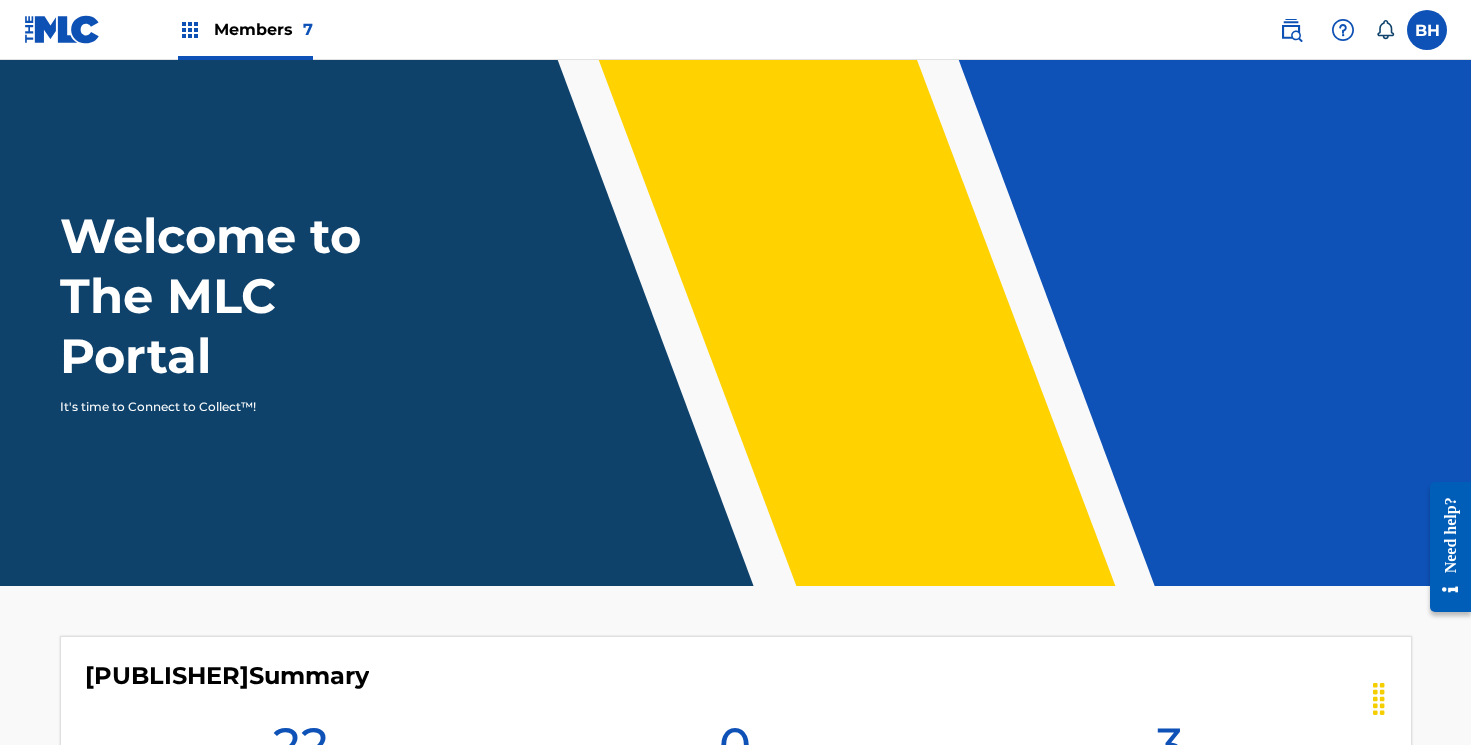 scroll, scrollTop: 2031, scrollLeft: 0, axis: vertical 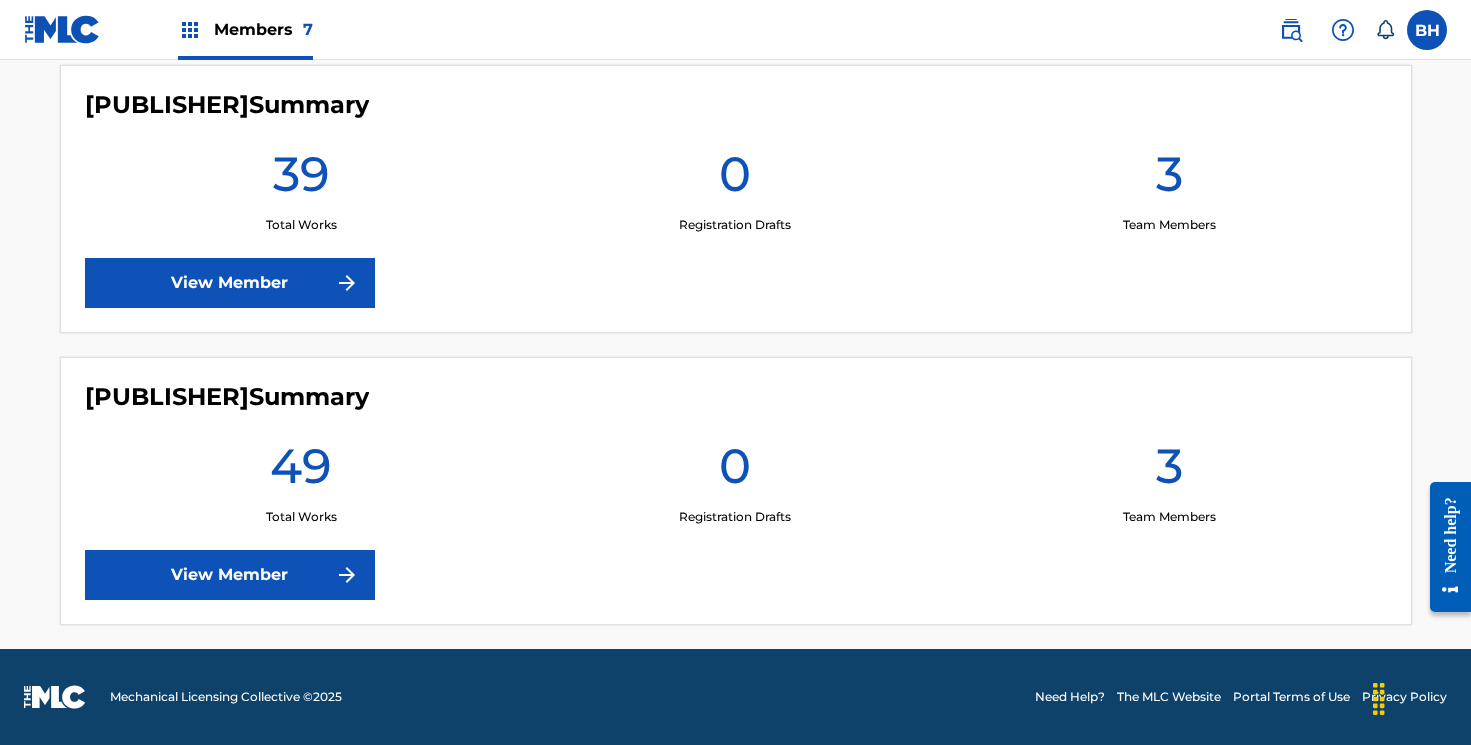click on "View Member" at bounding box center (230, 283) 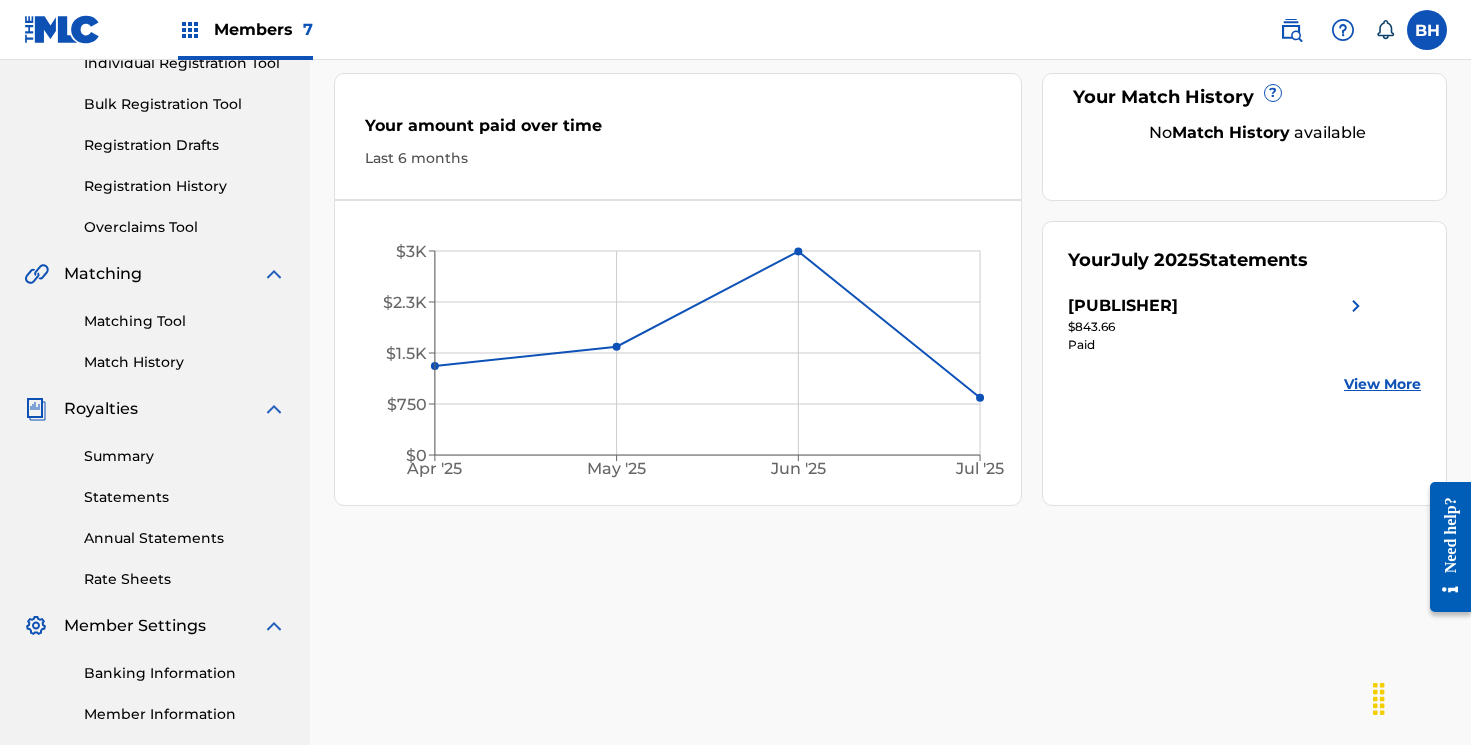 scroll, scrollTop: 280, scrollLeft: 0, axis: vertical 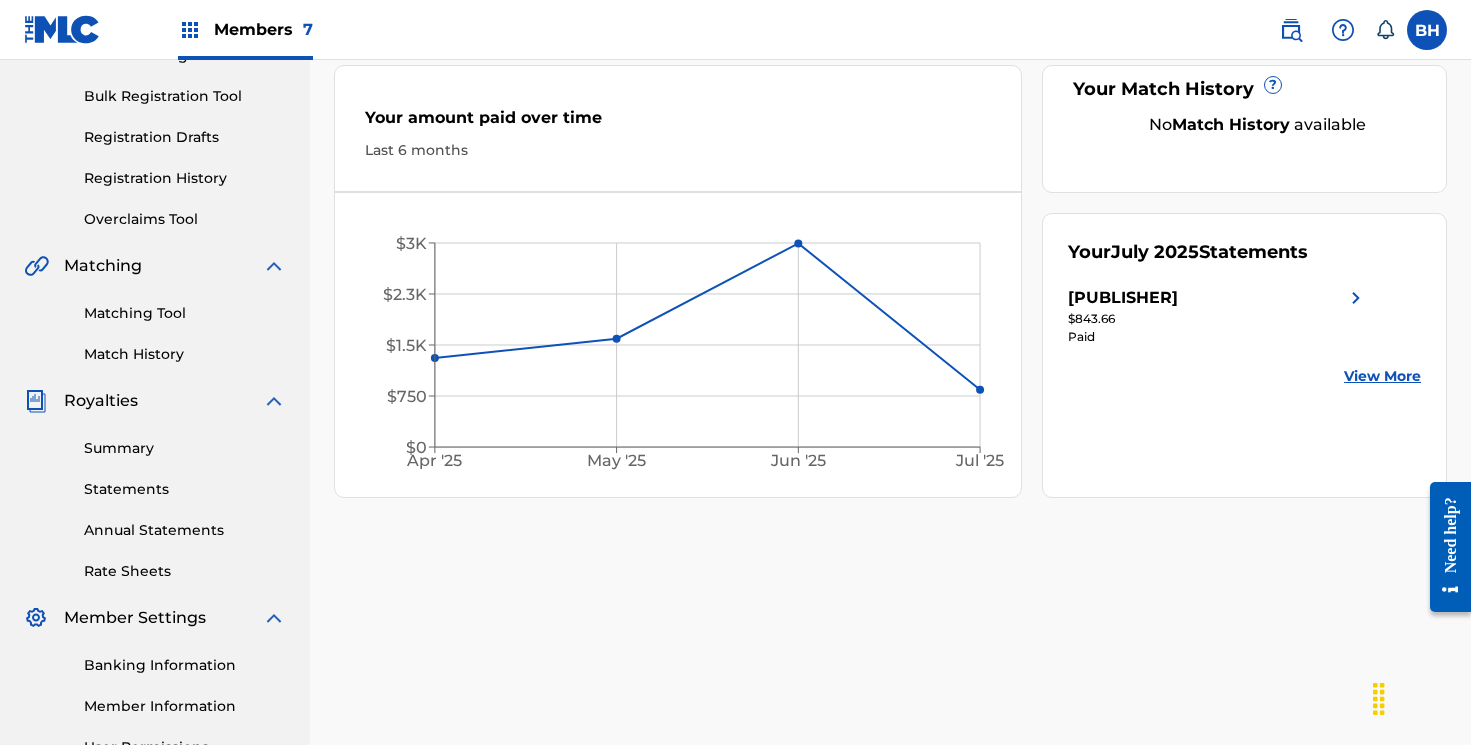 click on "Summary" at bounding box center (185, 448) 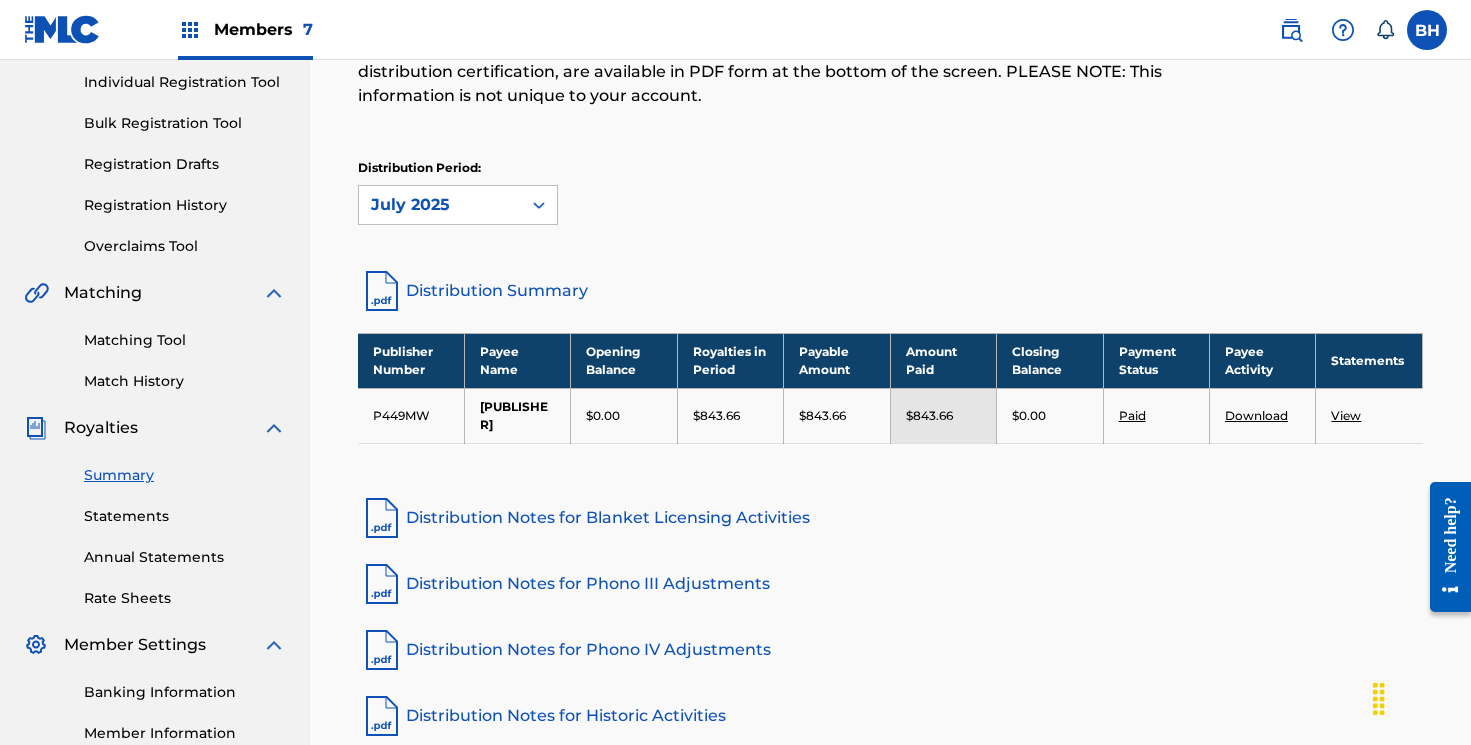 scroll, scrollTop: 258, scrollLeft: 0, axis: vertical 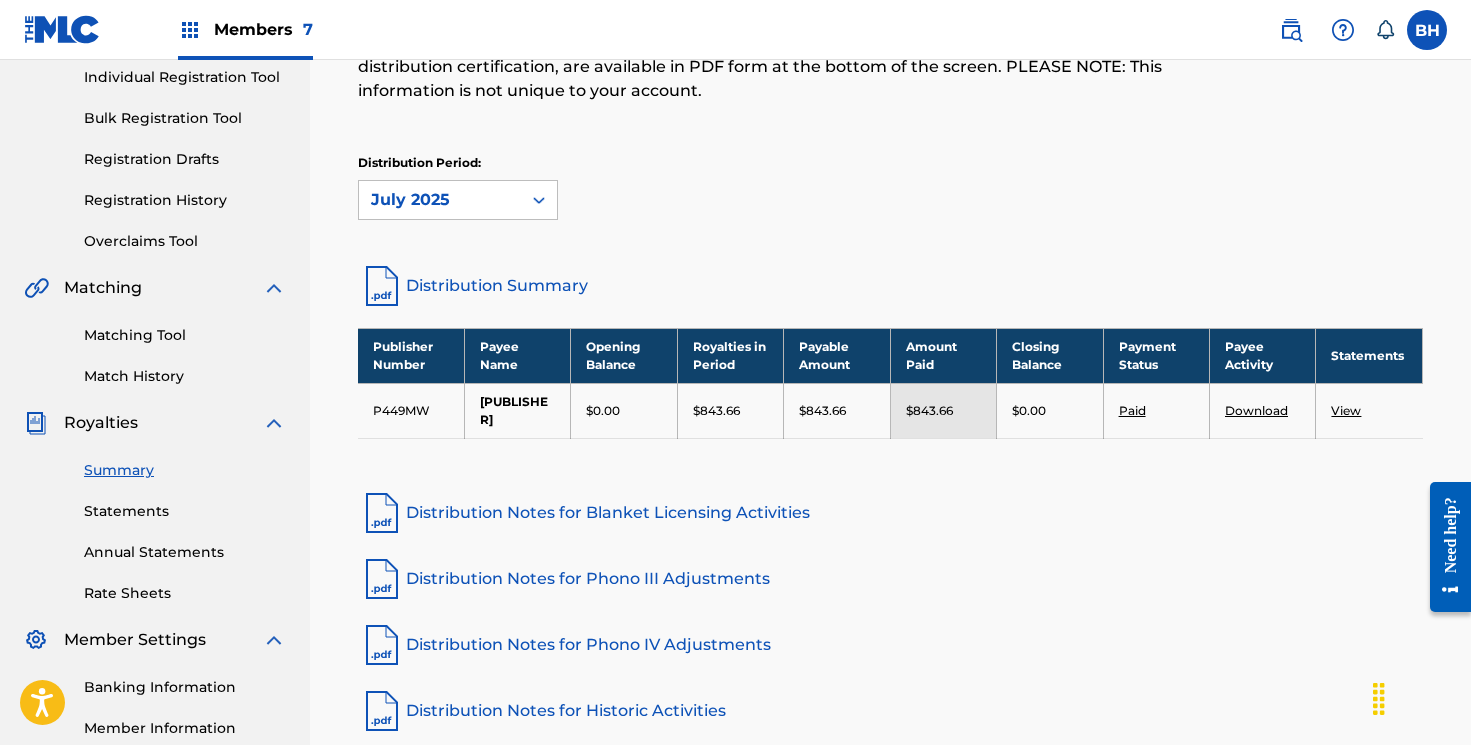 click on "Annual Statements" at bounding box center (185, 552) 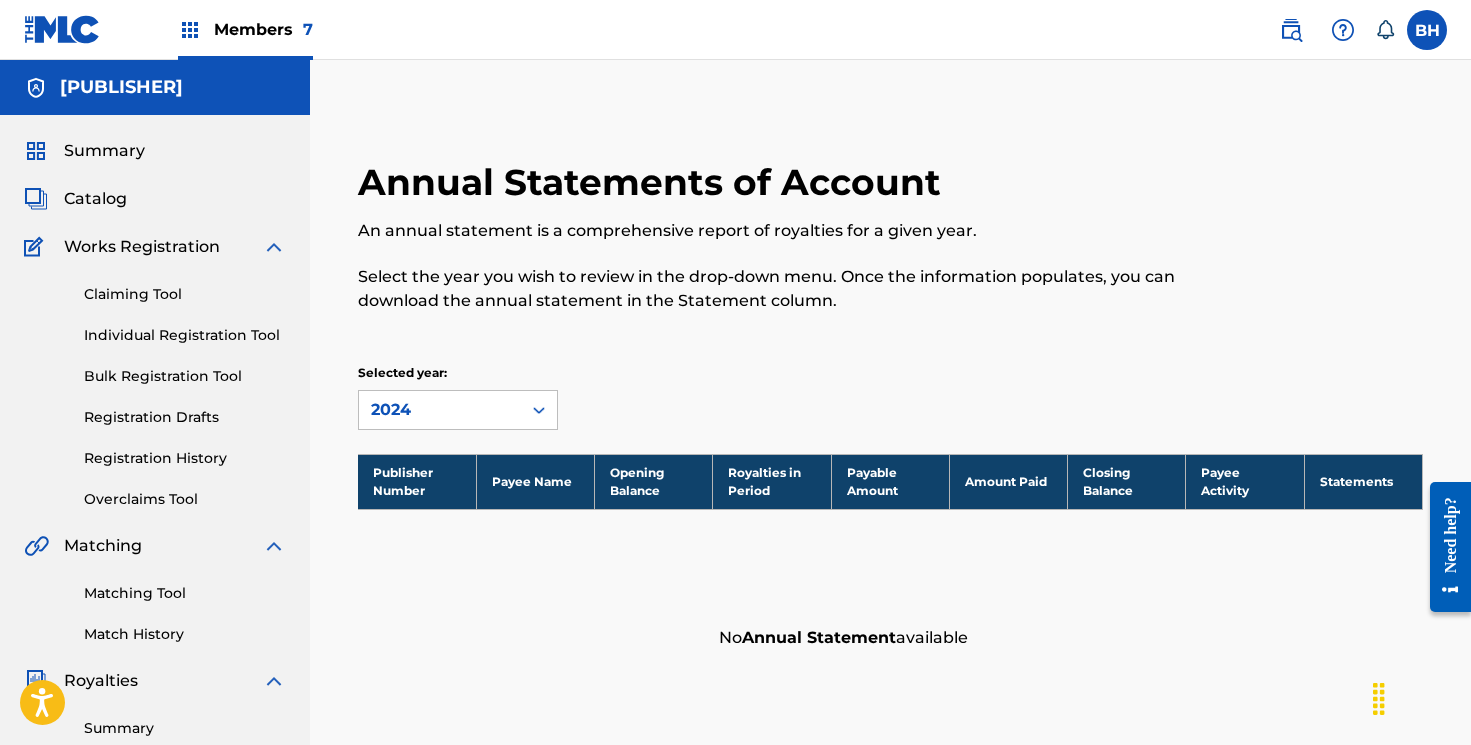 click on "Annual Statements of Account An annual statement is a comprehensive report of royalties for a given year. Select the year you wish to review in the drop-down menu. Once the information populates, you can download the annual statement in the Statement column. Selected year: [YEAR] Publisher Number Payee Name Opening Balance Royalties in Period Payable Amount Amount Paid Closing Balance Payee Activity Statements No  Annual Statement  available" at bounding box center [890, 410] 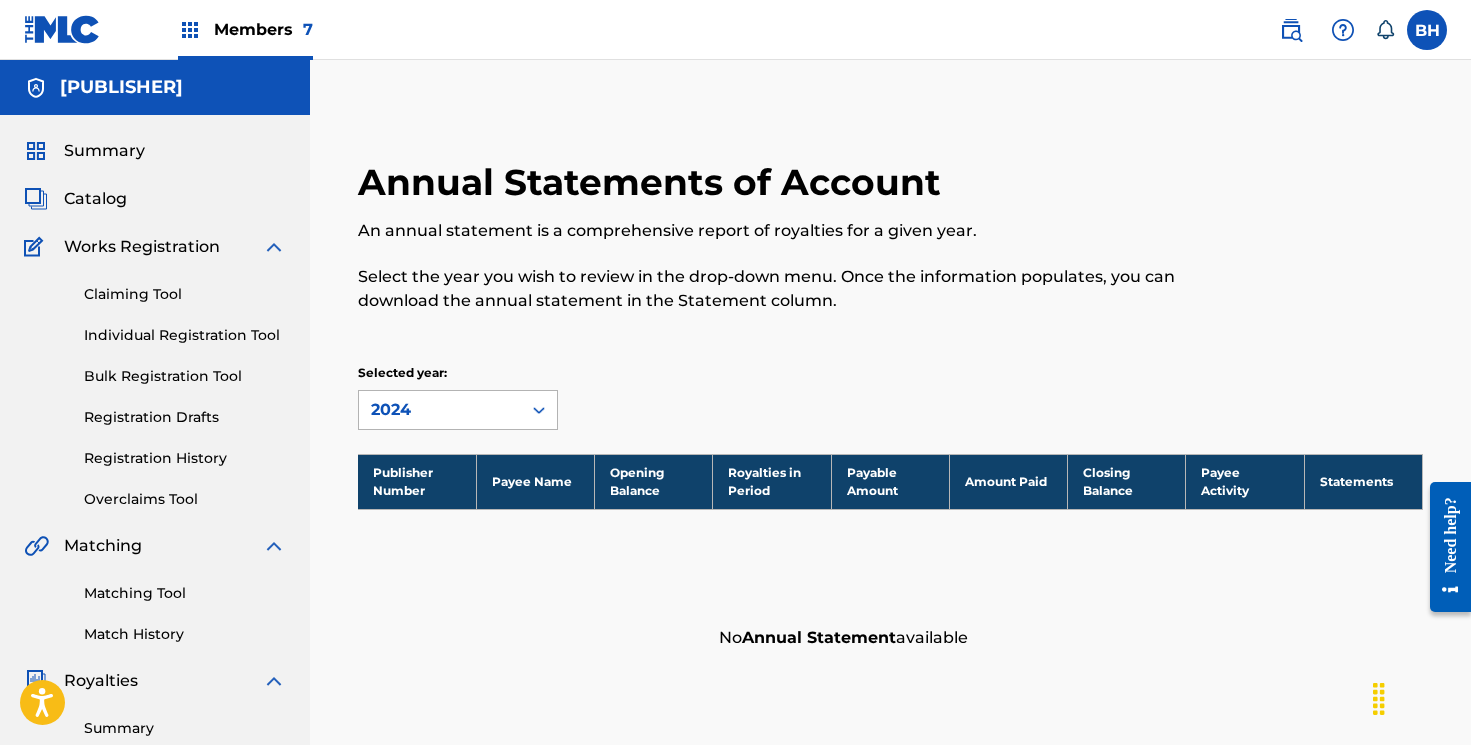 click on "2024" at bounding box center [440, 410] 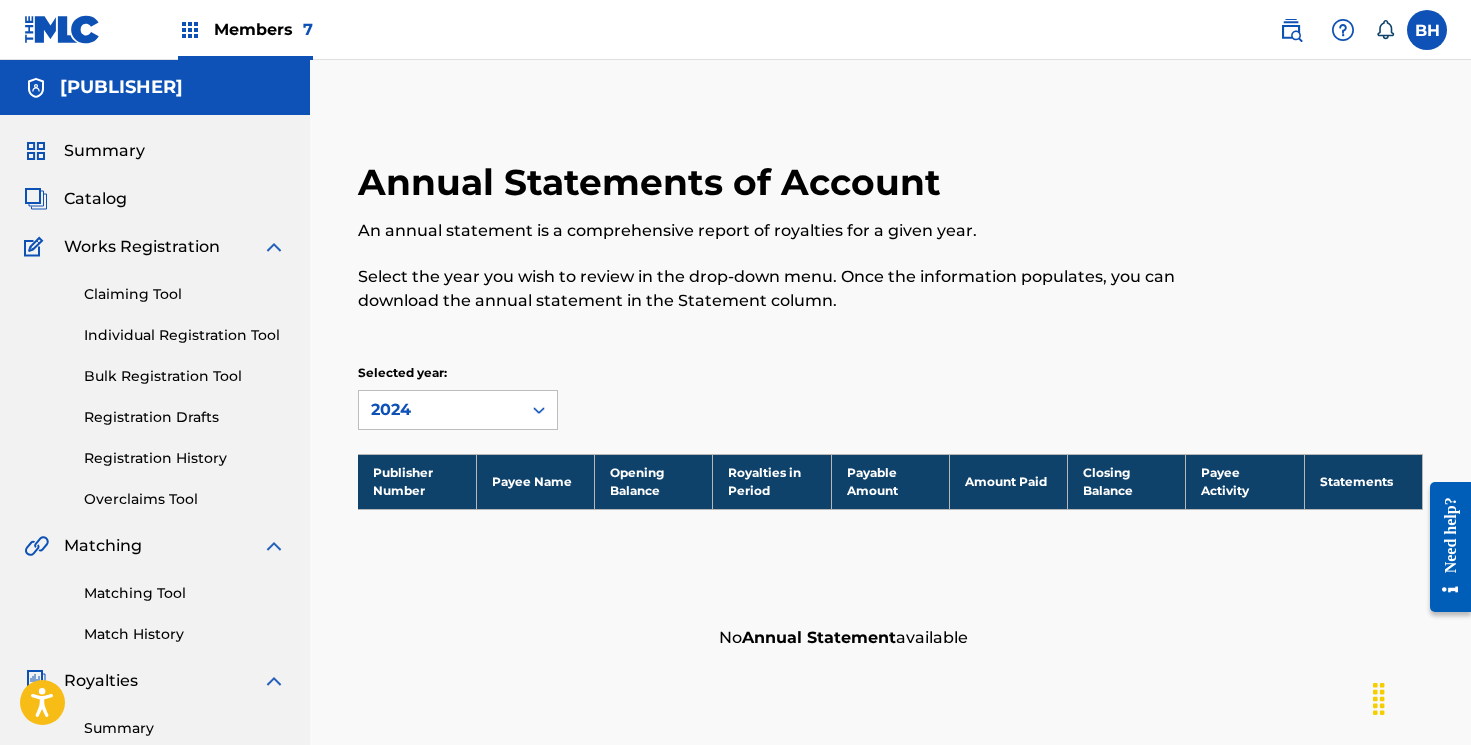 click on "Annual Statements of Account An annual statement is a comprehensive report of royalties for a given year. Select the year you wish to review in the drop-down menu. Once the information populates, you can download the annual statement in the Statement column. Selected year: [YEAR] Publisher Number Payee Name Opening Balance Royalties in Period Payable Amount Amount Paid Closing Balance Payee Activity Statements No  Annual Statement  available" at bounding box center (890, 410) 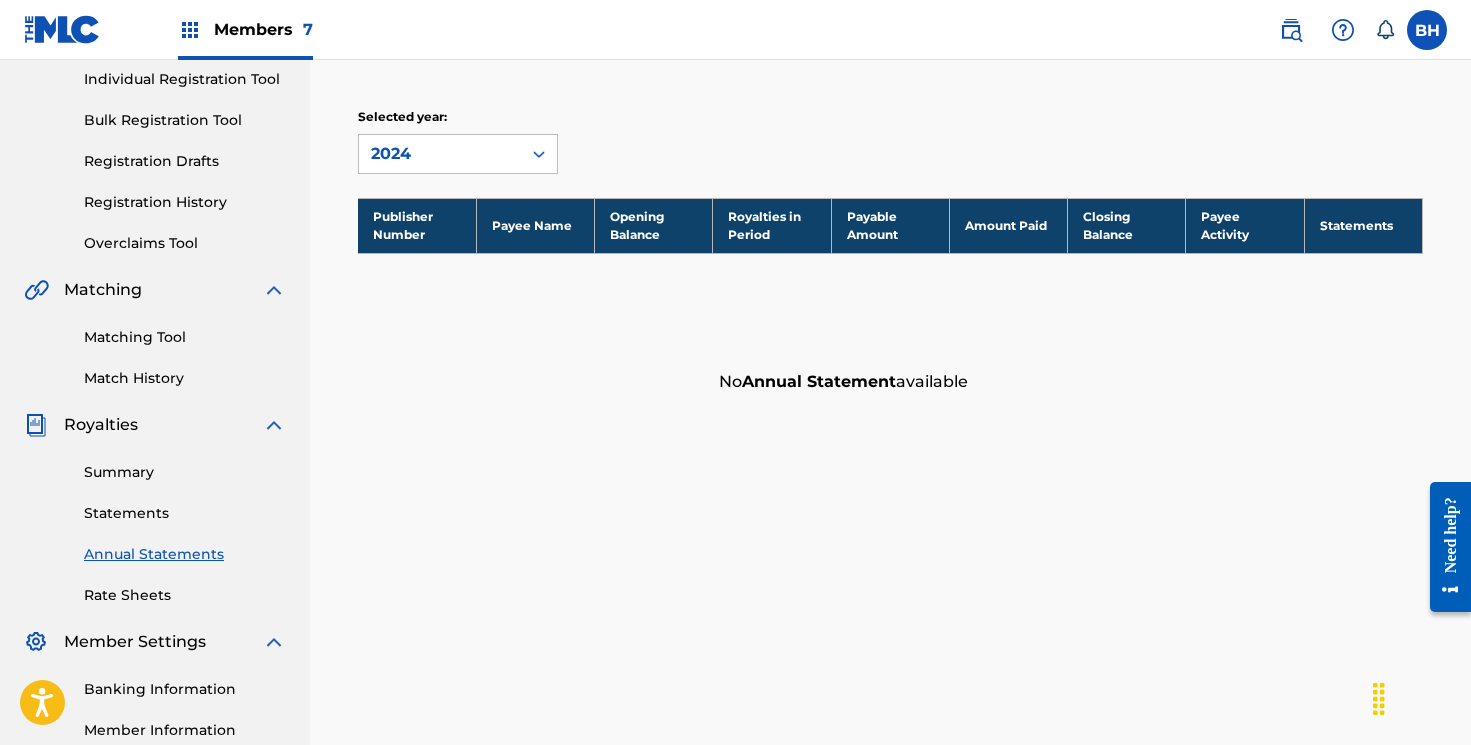scroll, scrollTop: 374, scrollLeft: 0, axis: vertical 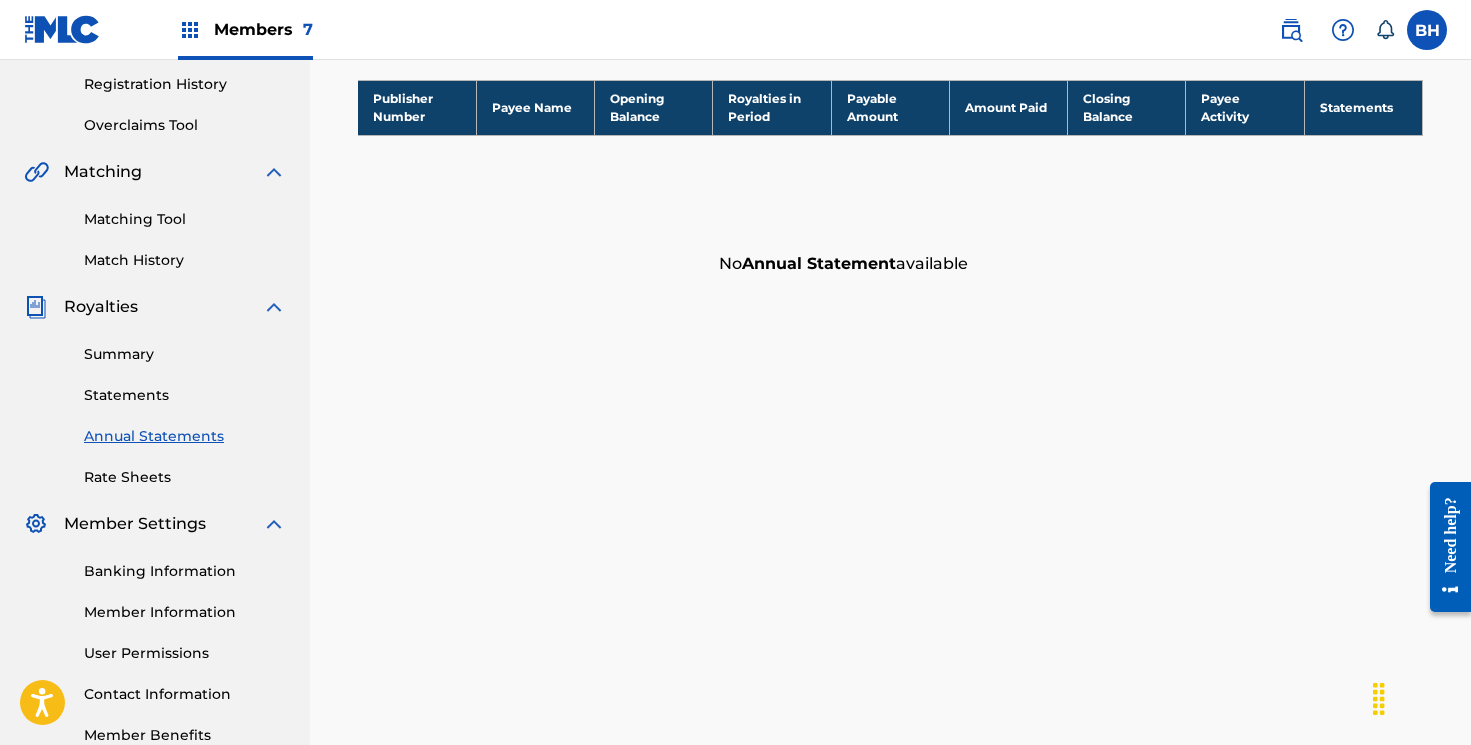click on "Summary" at bounding box center (185, 354) 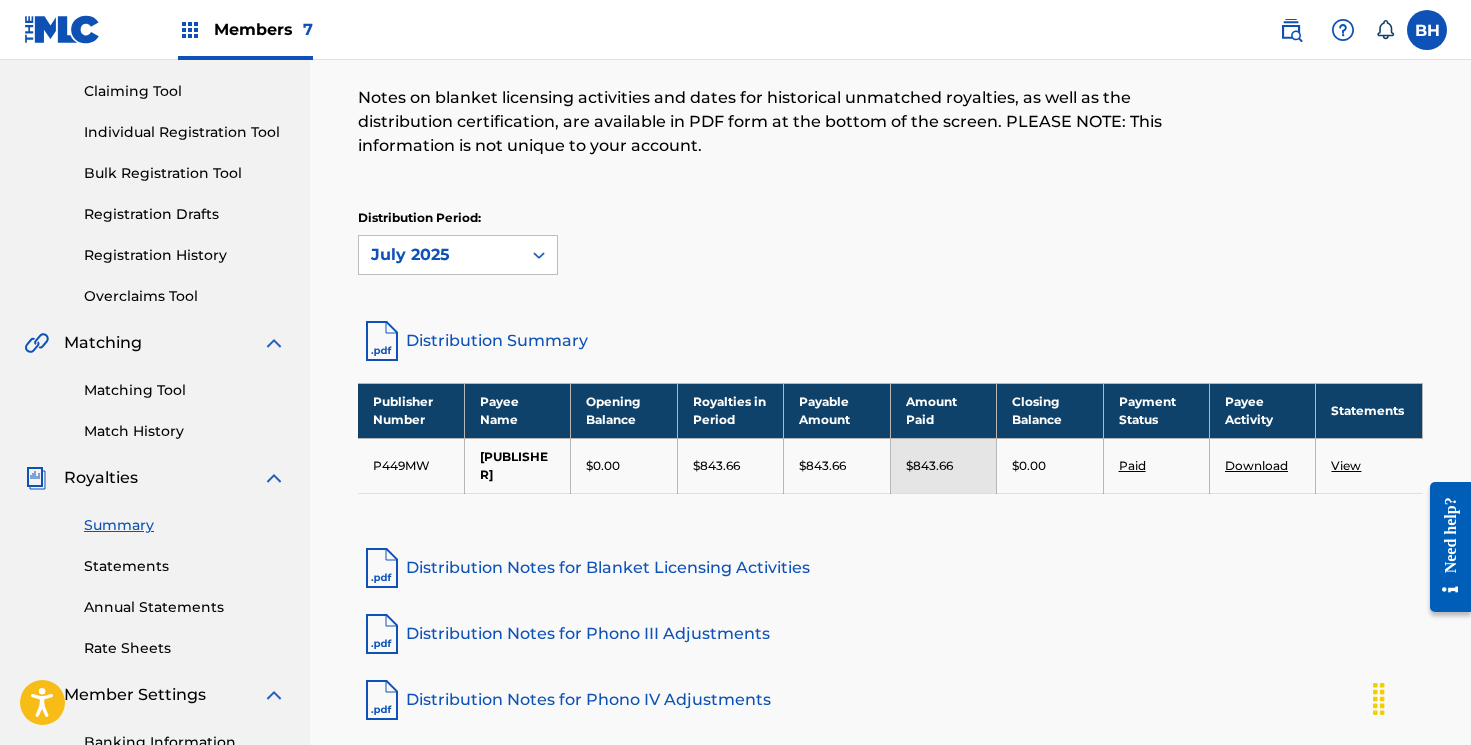 scroll, scrollTop: 206, scrollLeft: 0, axis: vertical 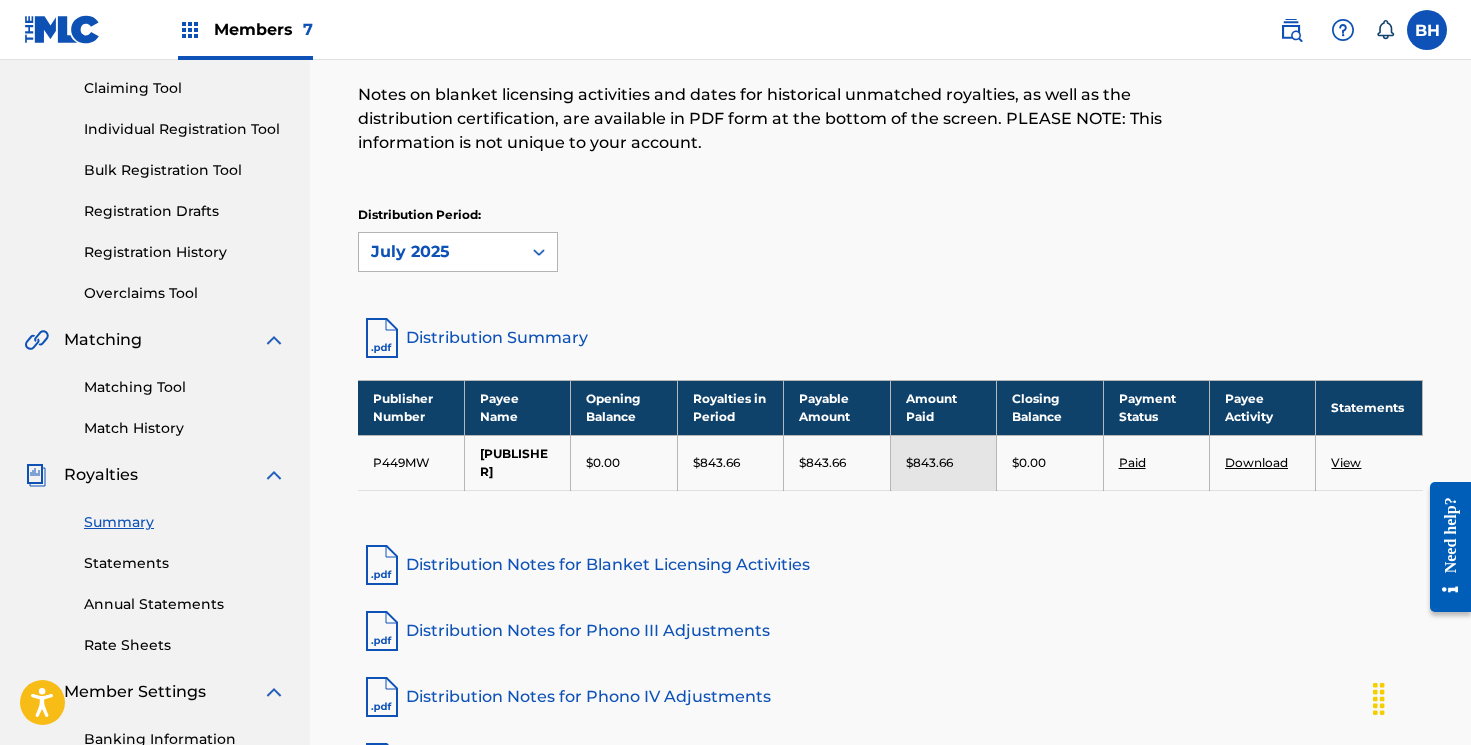 click 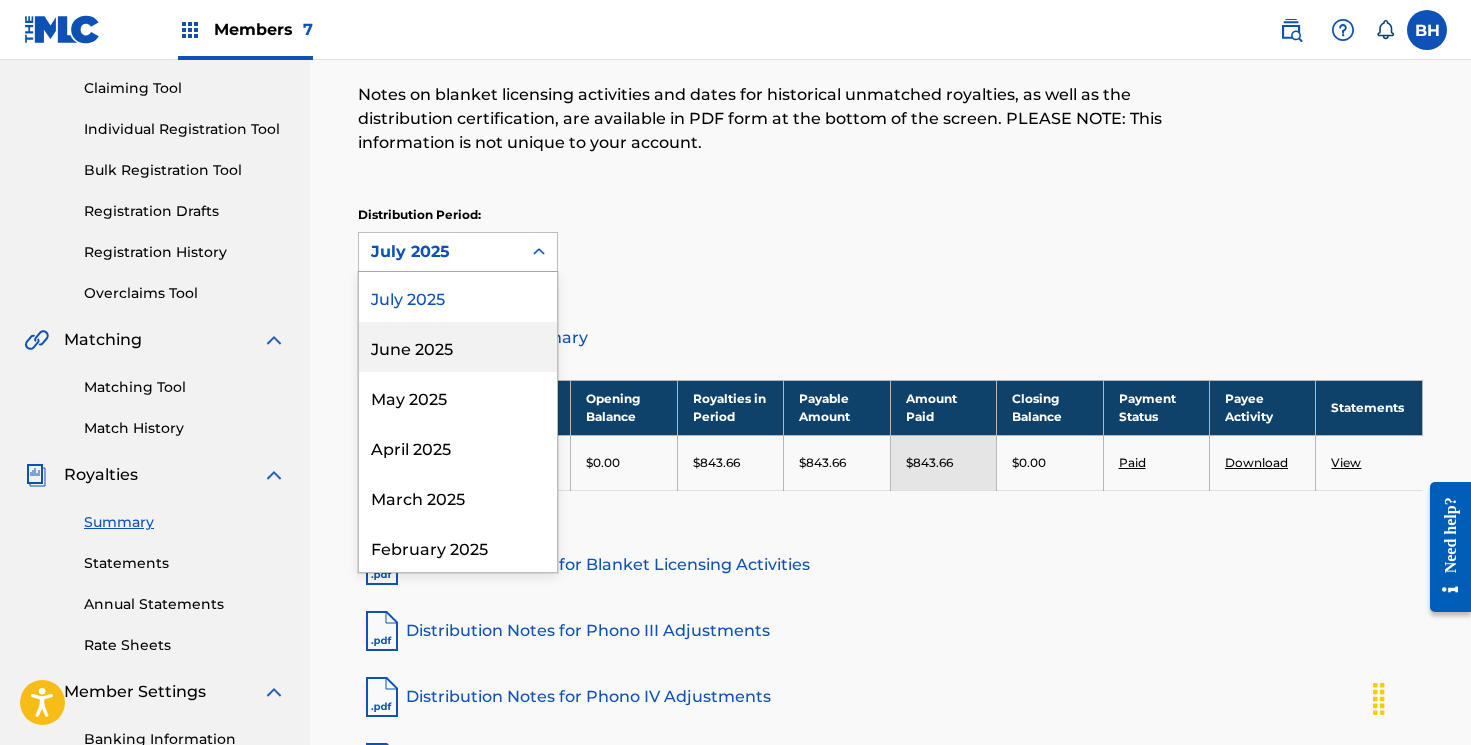 click on "June 2025" at bounding box center (458, 347) 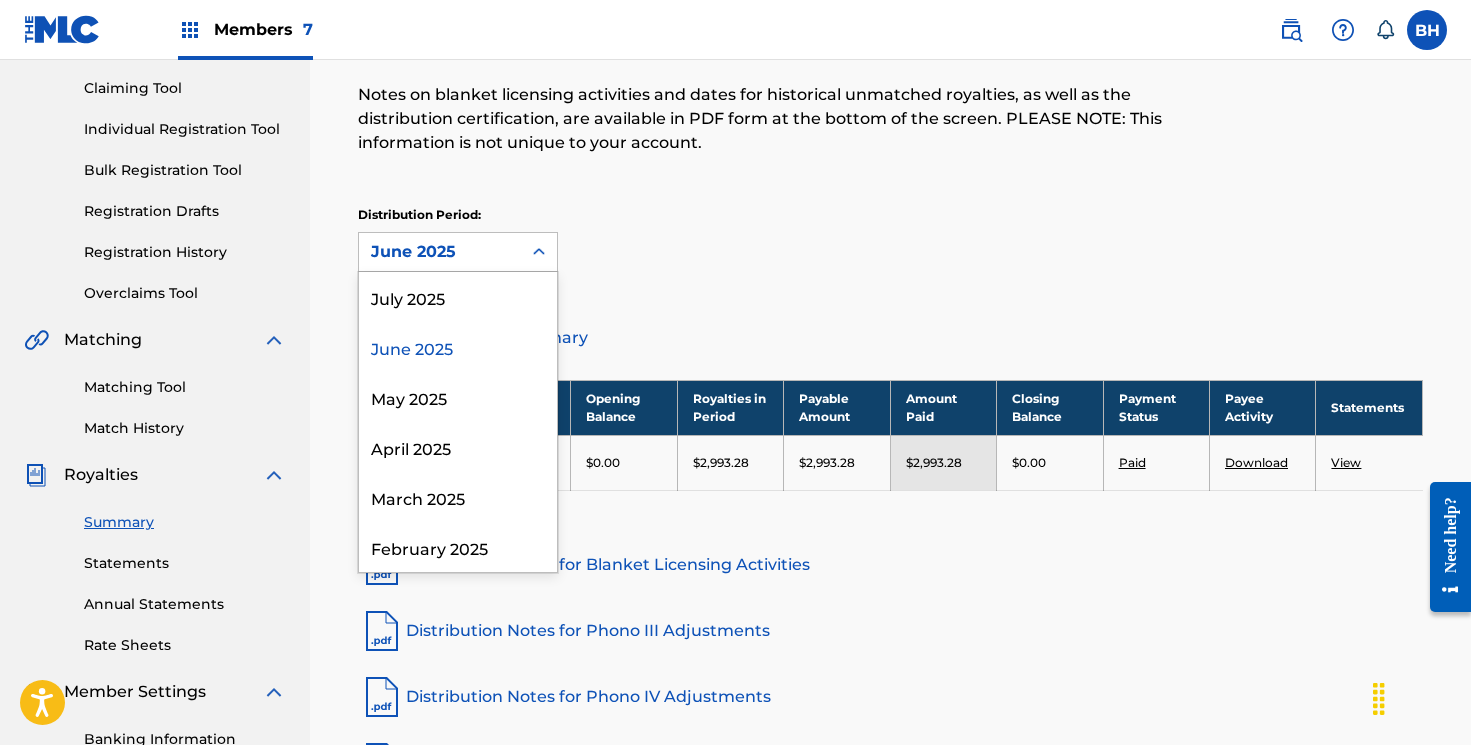click 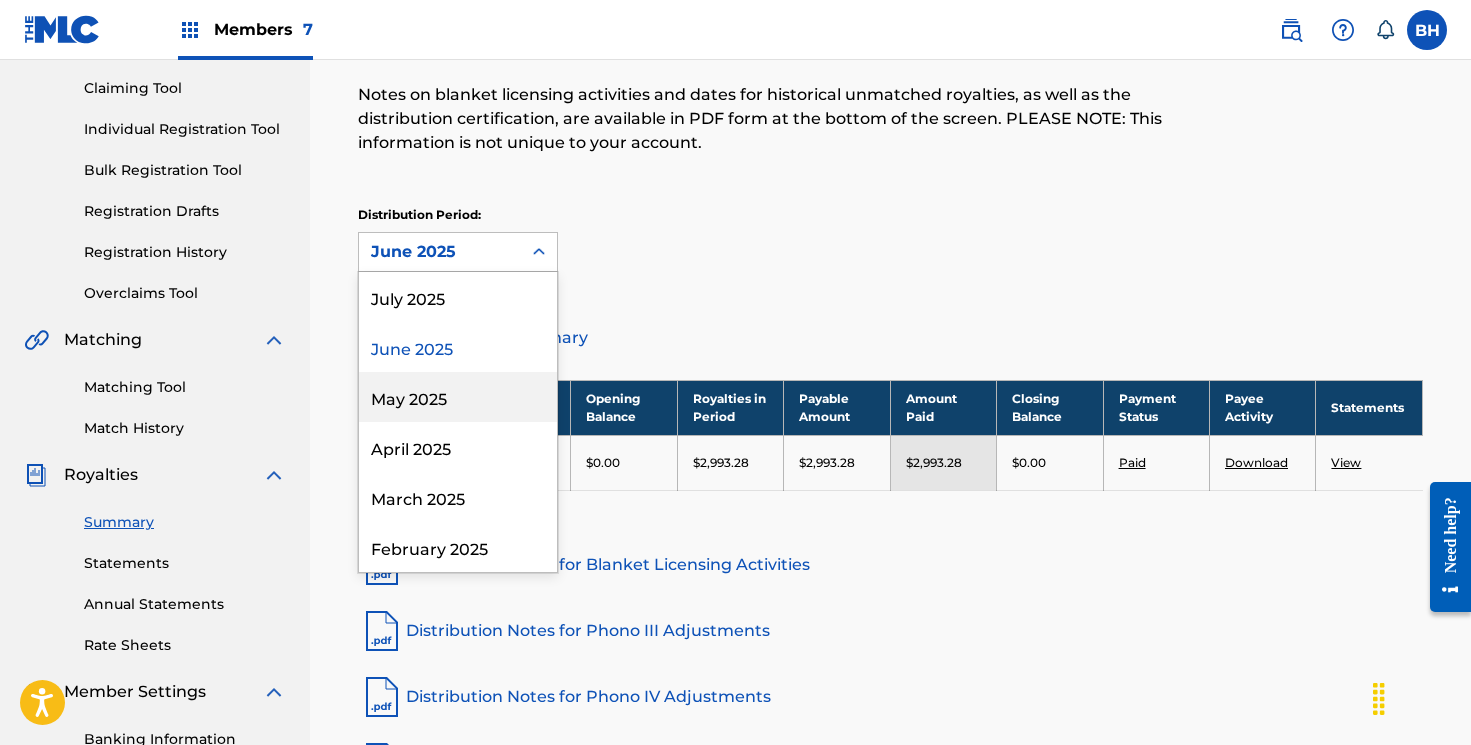 click on "May 2025" at bounding box center (458, 397) 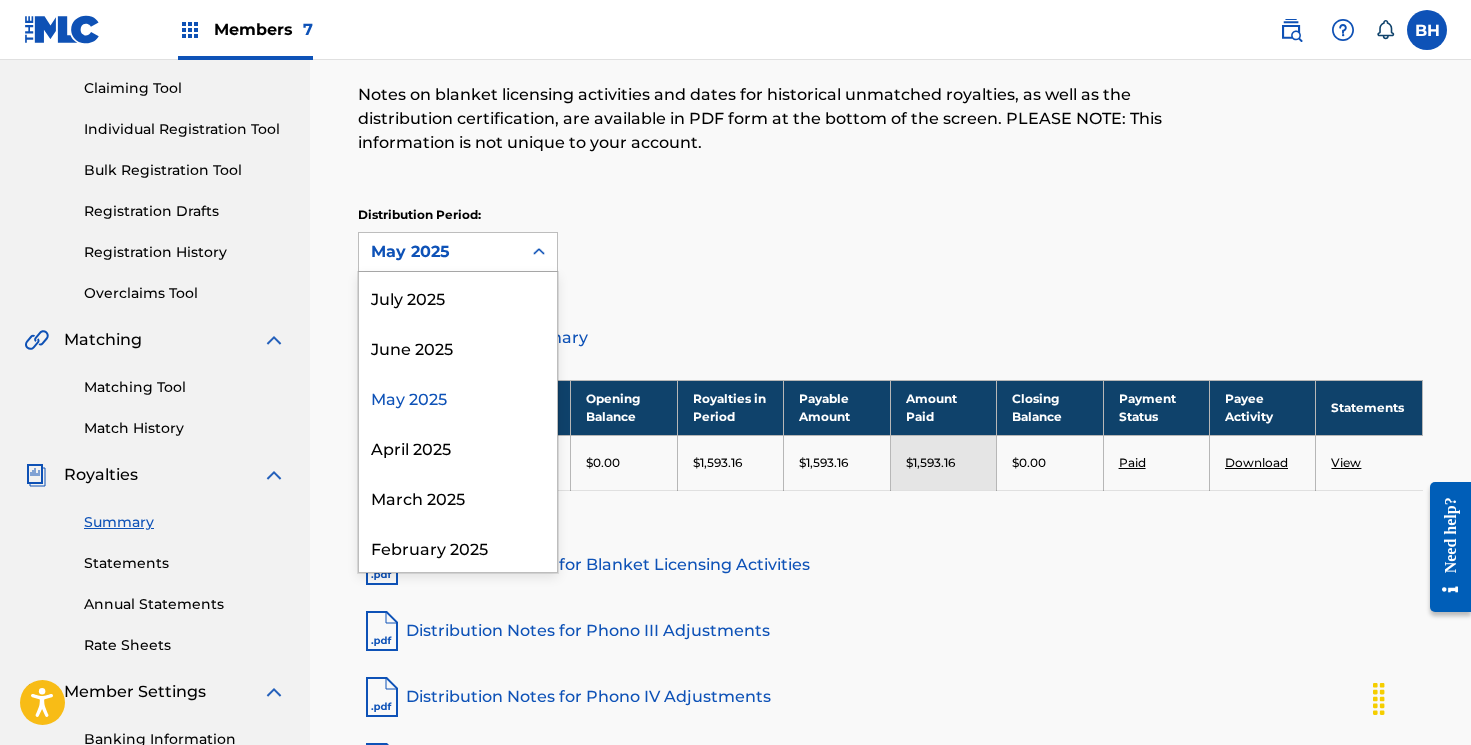 click 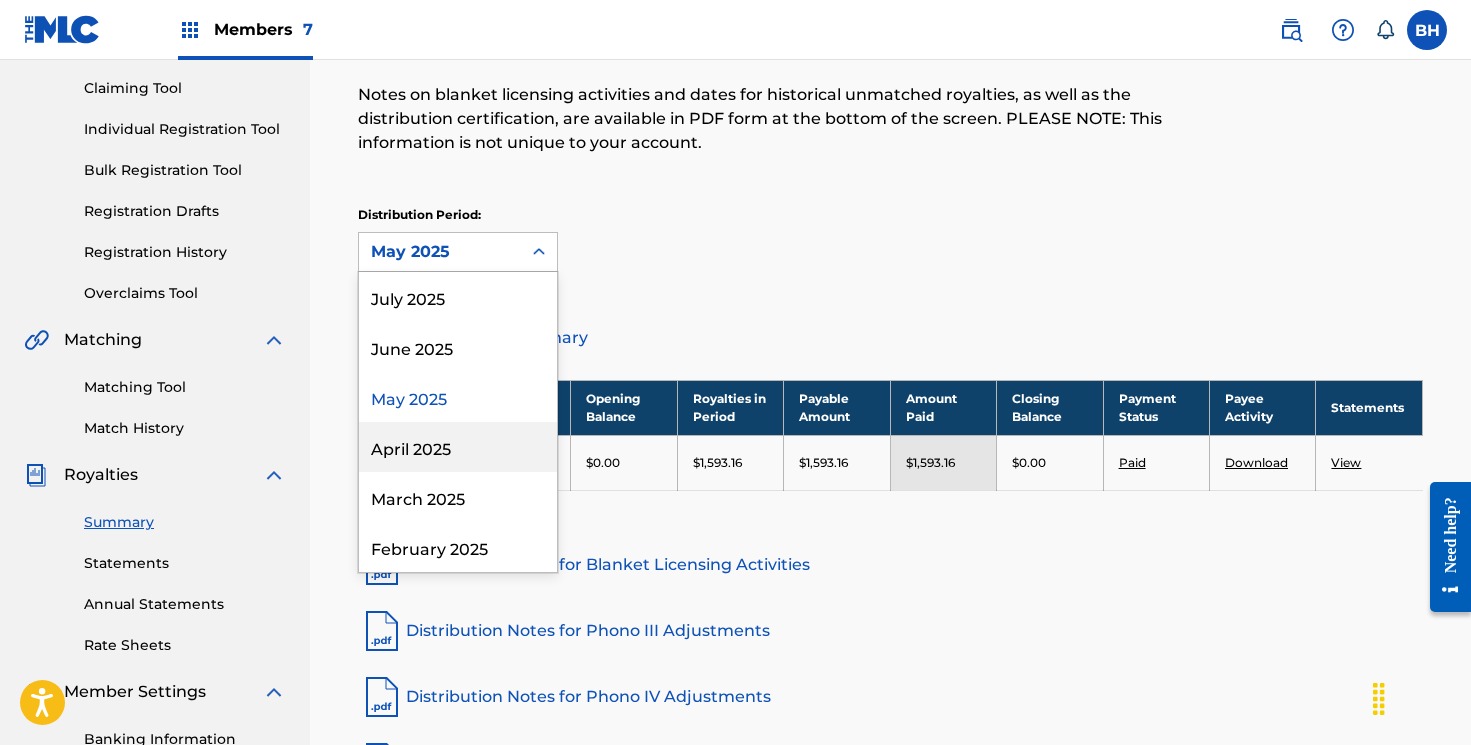 click on "April 2025" at bounding box center (458, 447) 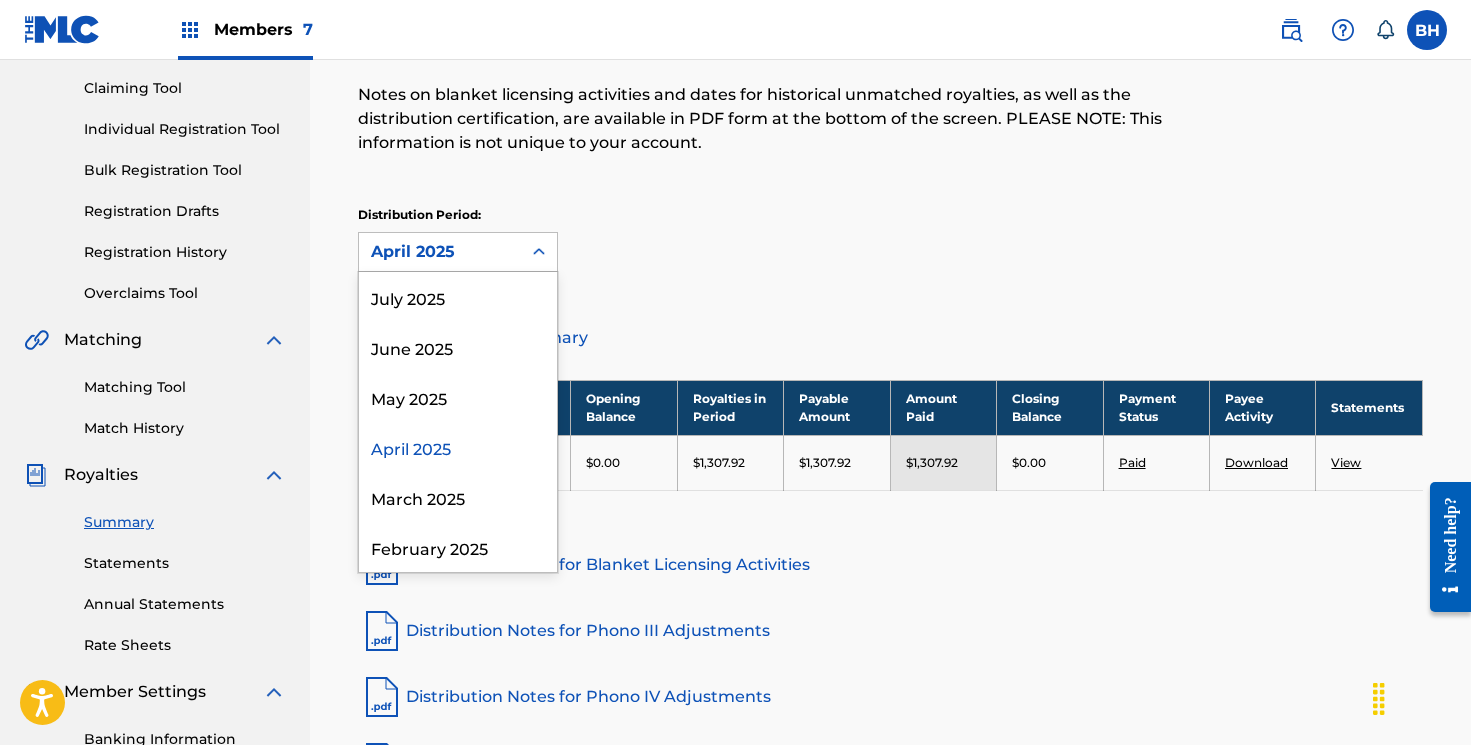 click on "April 2025" at bounding box center [440, 252] 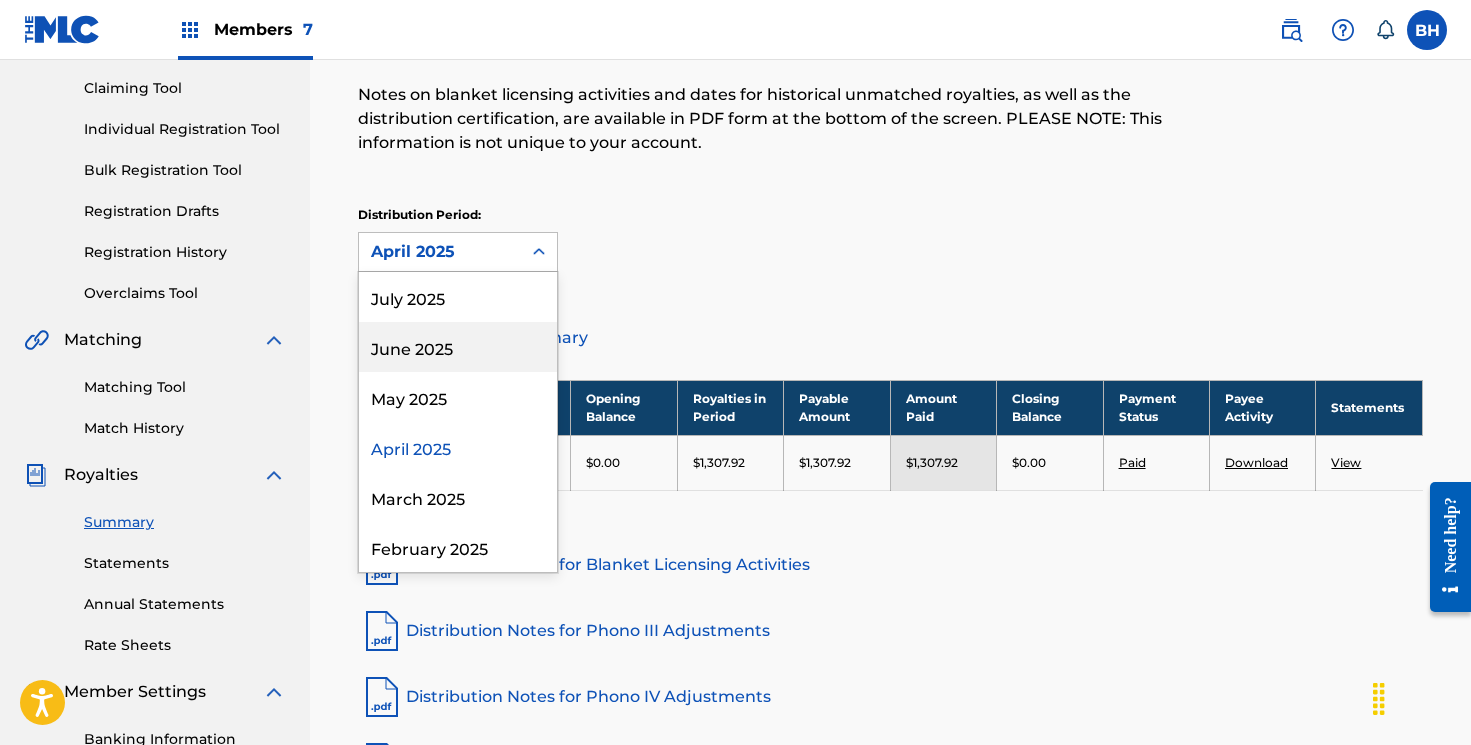 click on "June 2025" at bounding box center [458, 347] 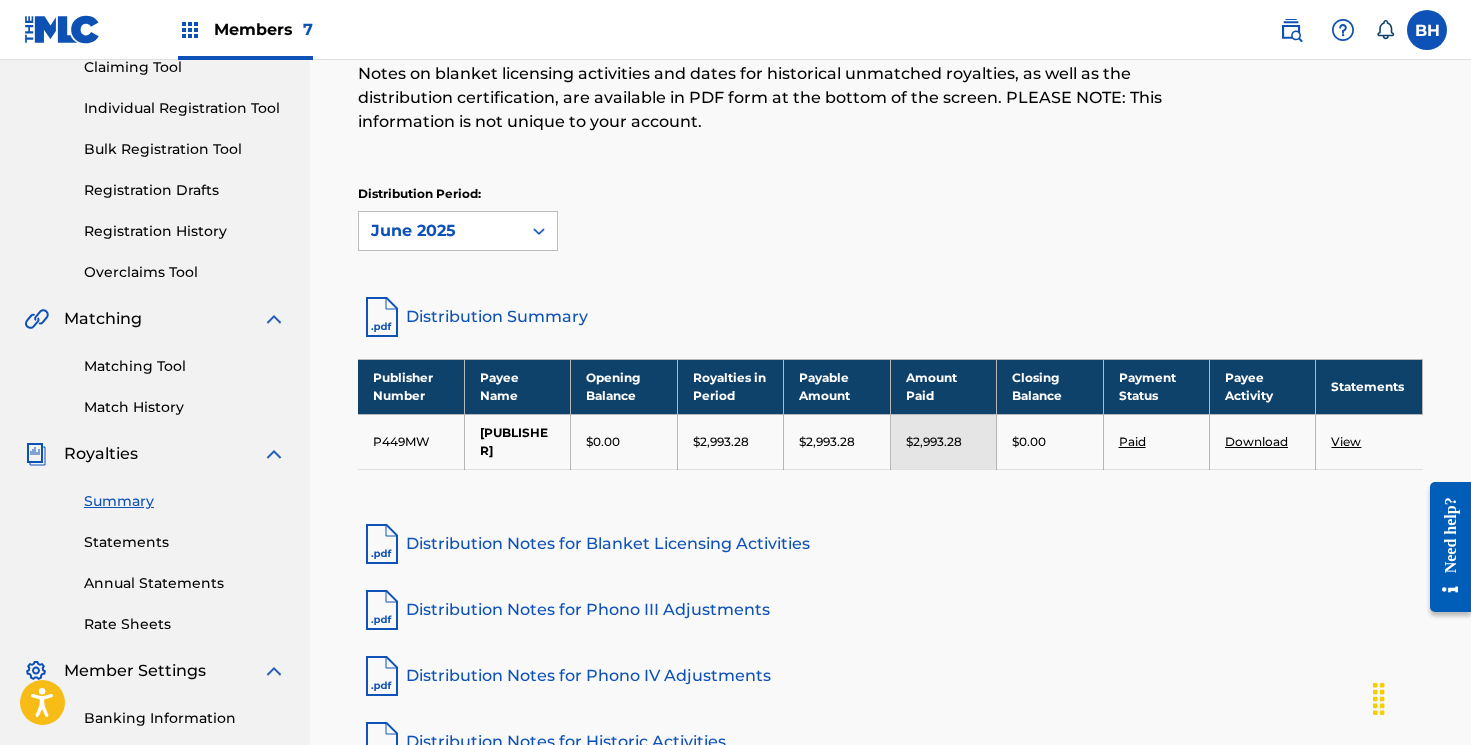 scroll, scrollTop: 239, scrollLeft: 0, axis: vertical 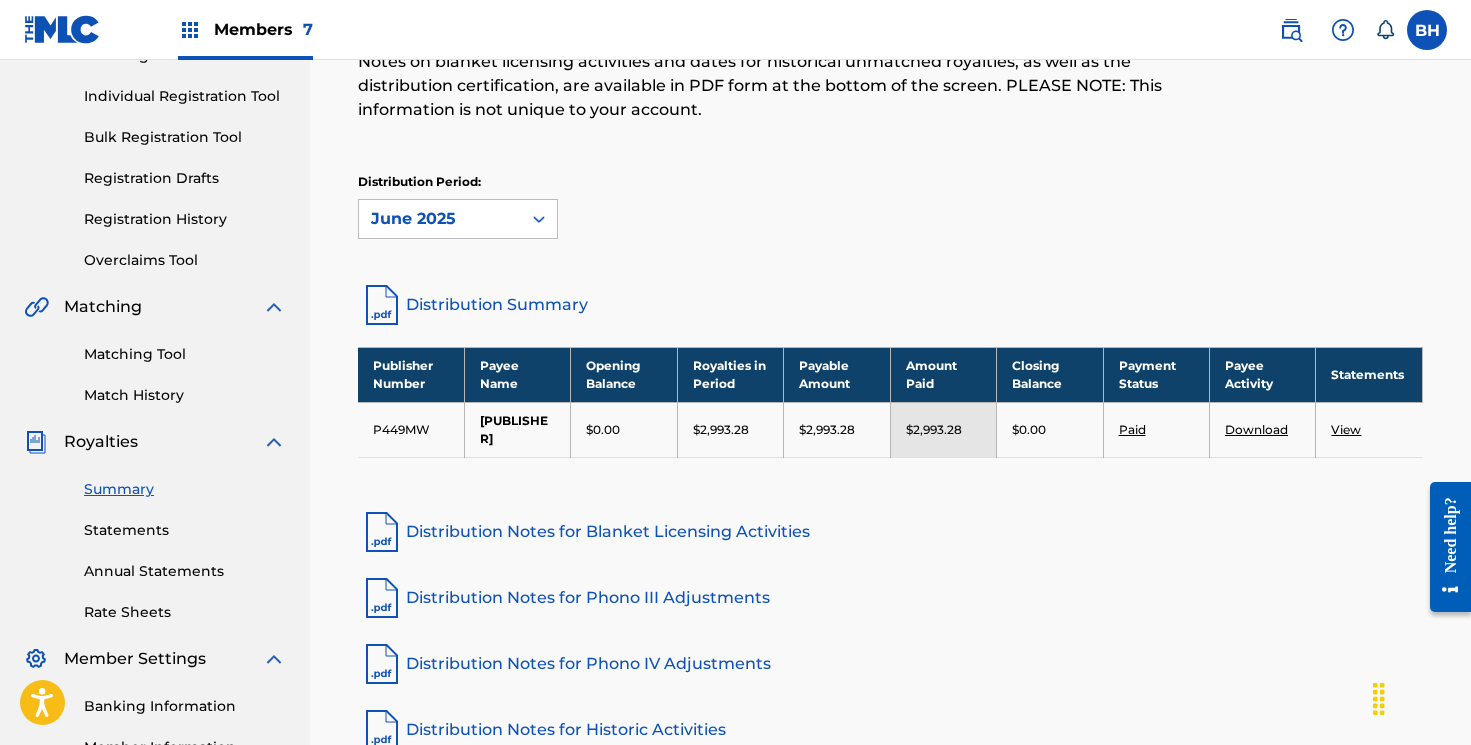 click on "View" at bounding box center (1346, 429) 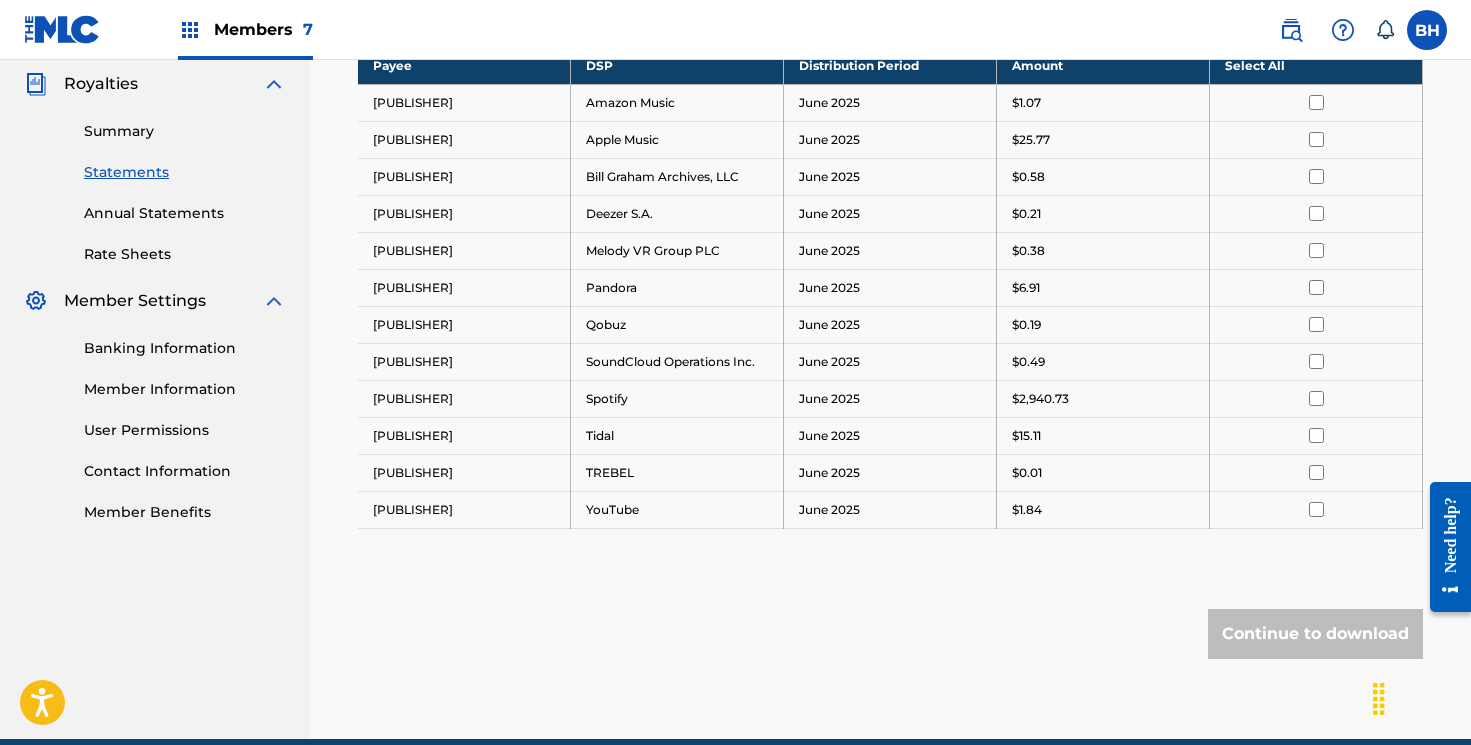 scroll, scrollTop: 577, scrollLeft: 0, axis: vertical 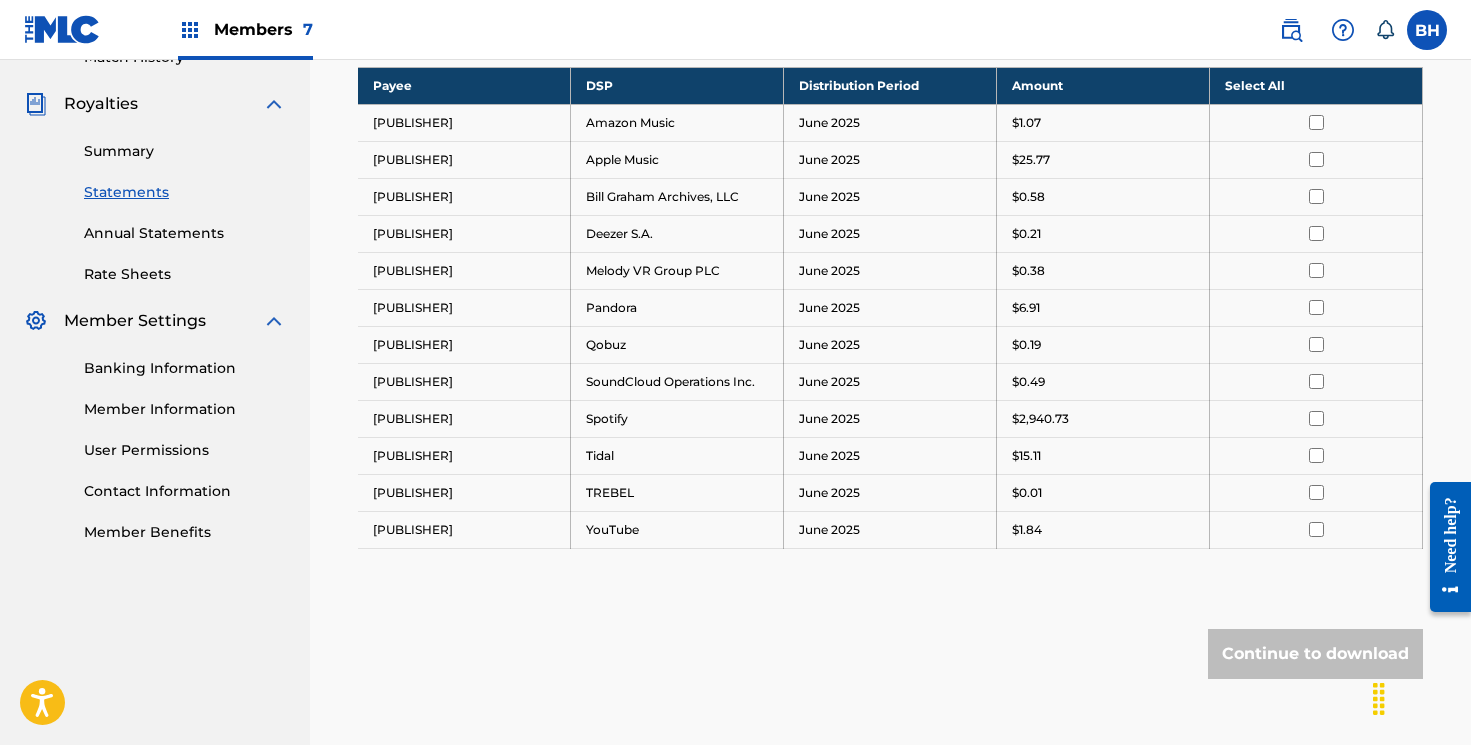 click at bounding box center [1316, 418] 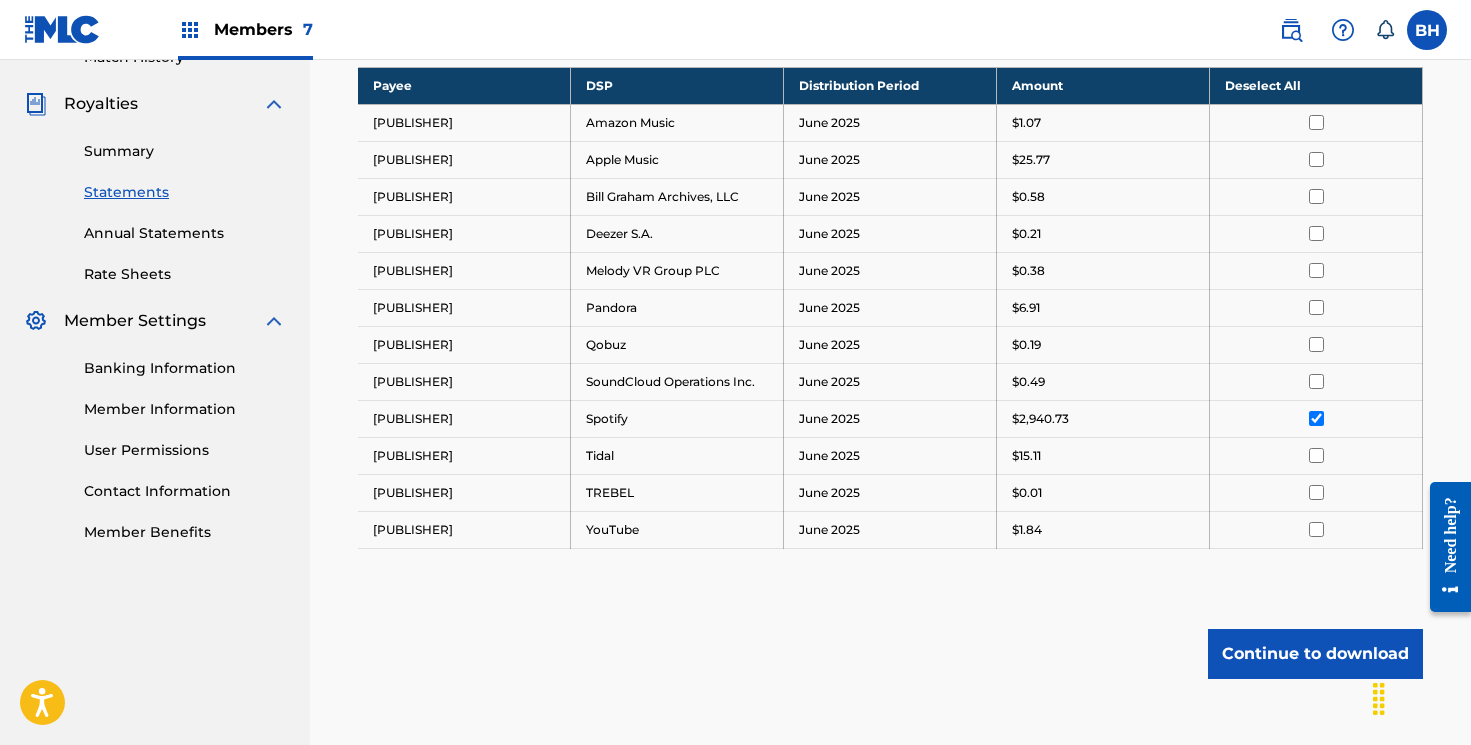 click on "Continue to download" at bounding box center [1315, 654] 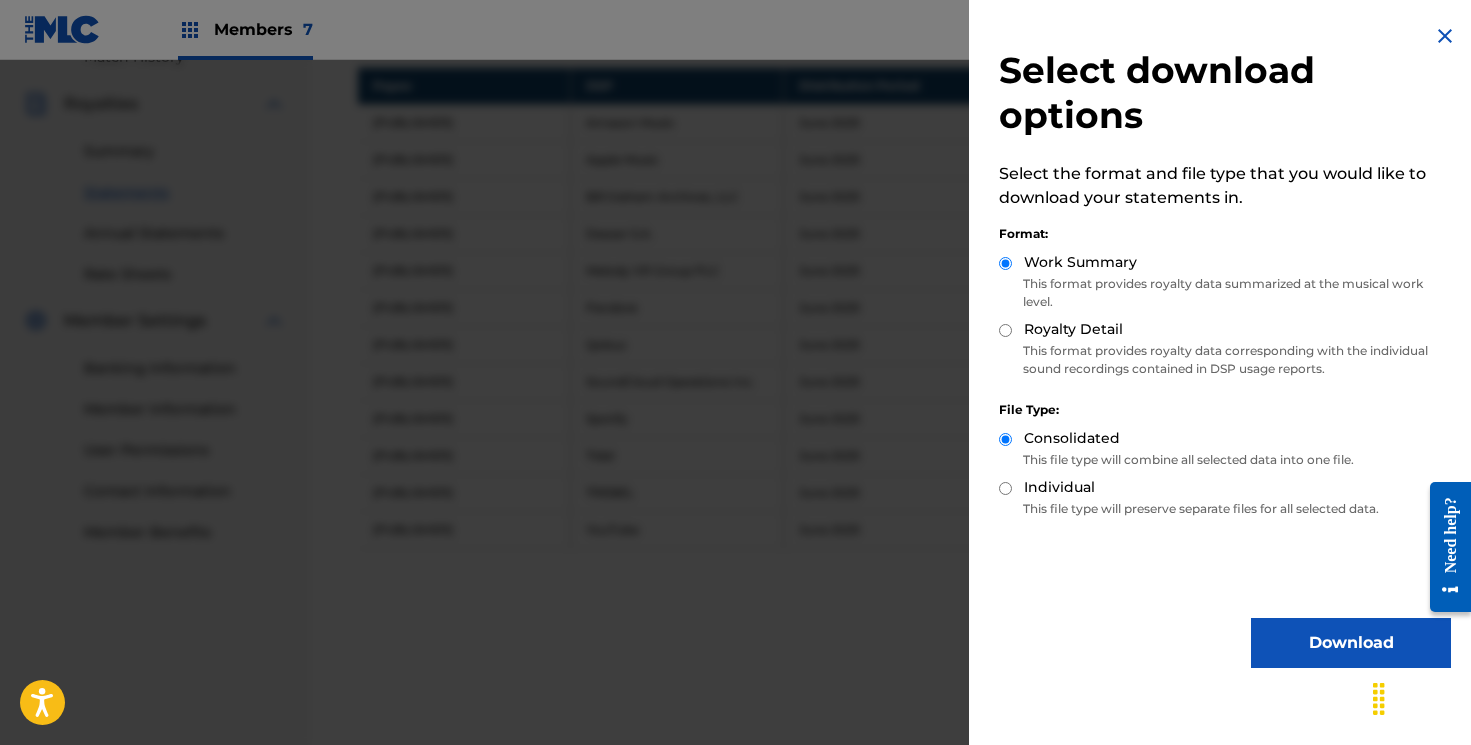 click on "Download" at bounding box center (1351, 643) 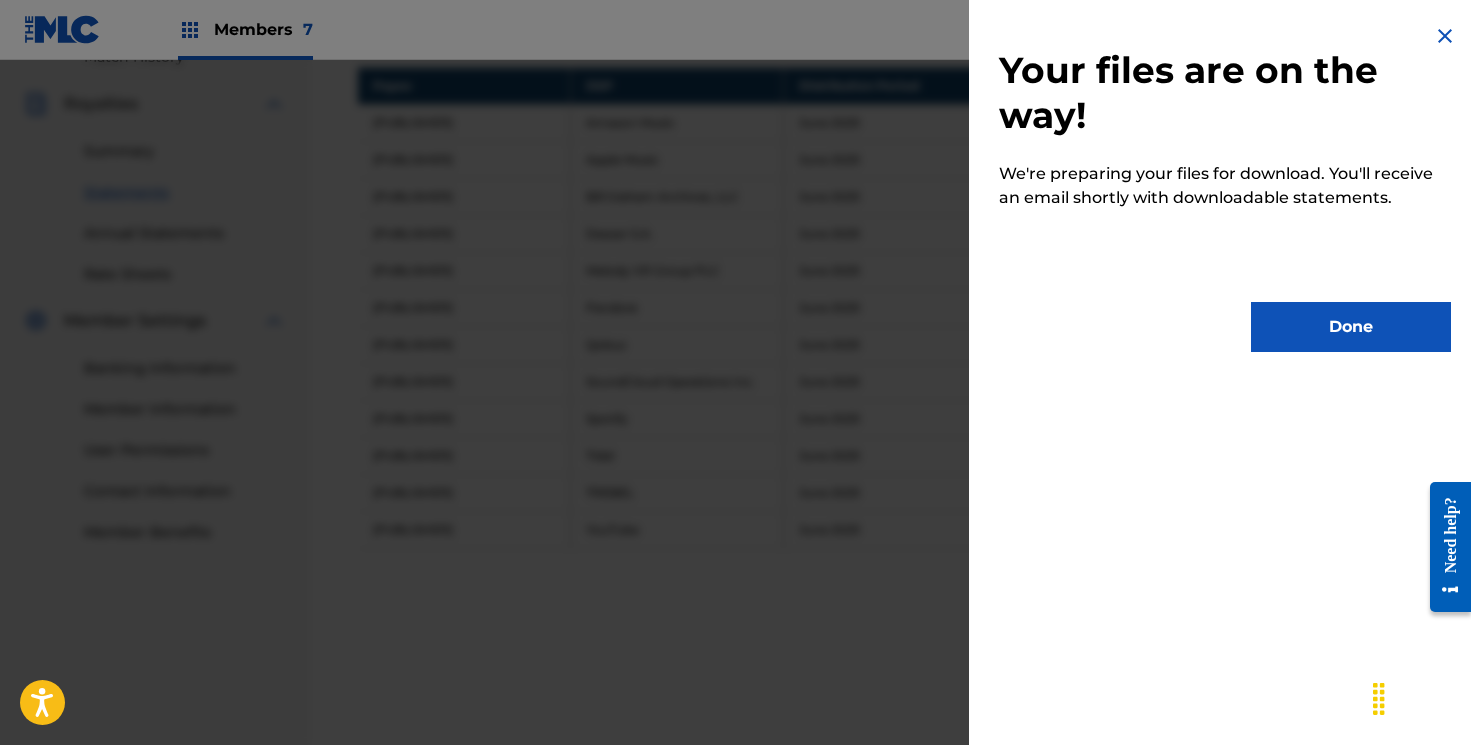 click on "Done" at bounding box center [1351, 327] 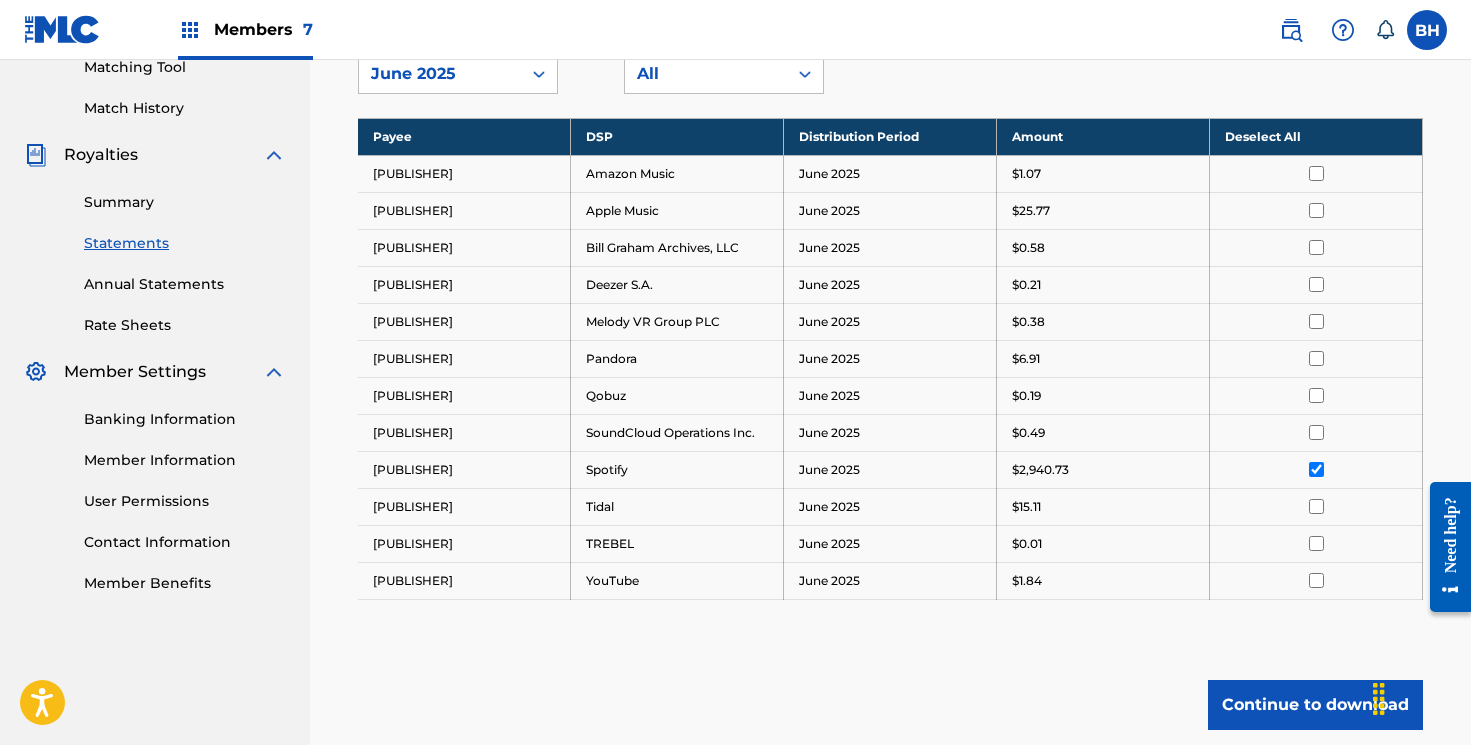 scroll, scrollTop: 496, scrollLeft: 0, axis: vertical 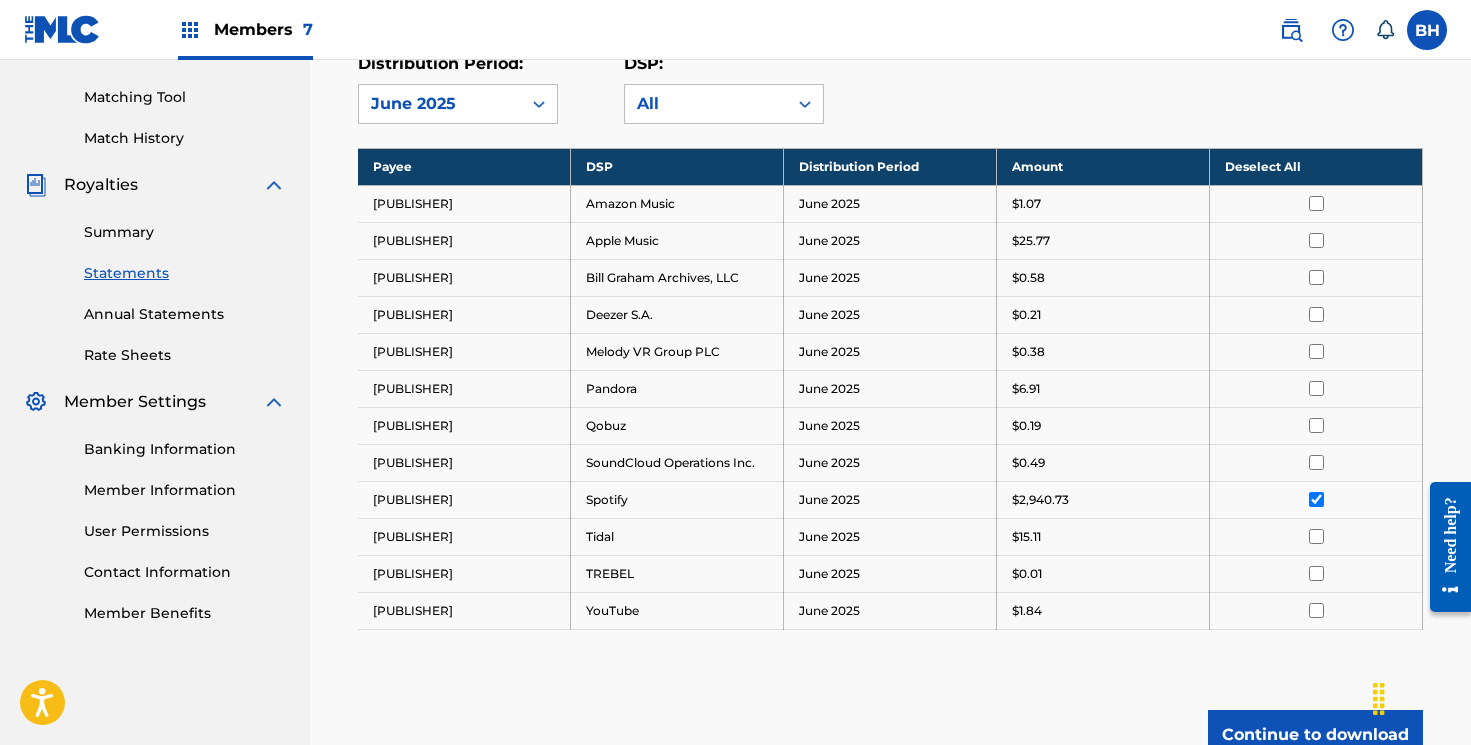click at bounding box center [62, 29] 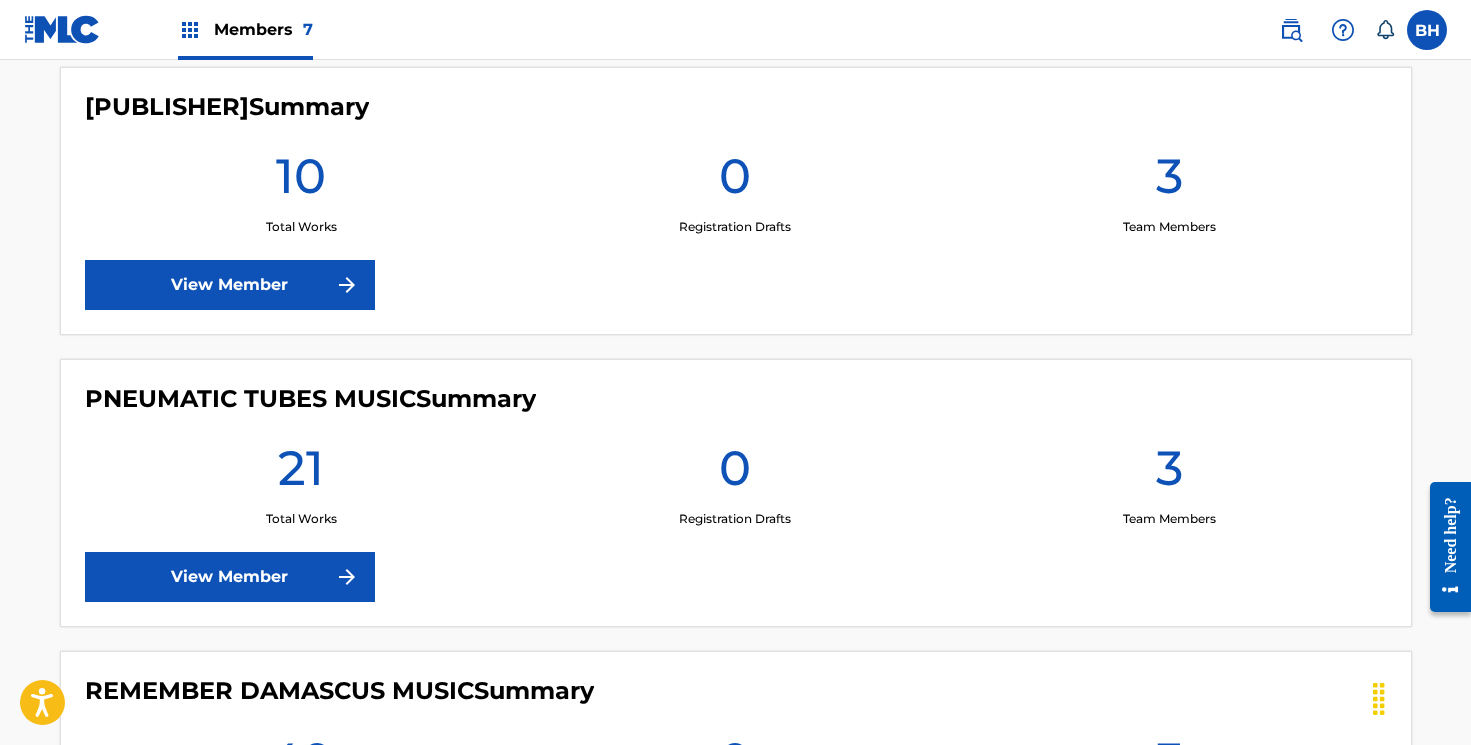 scroll, scrollTop: 1259, scrollLeft: 0, axis: vertical 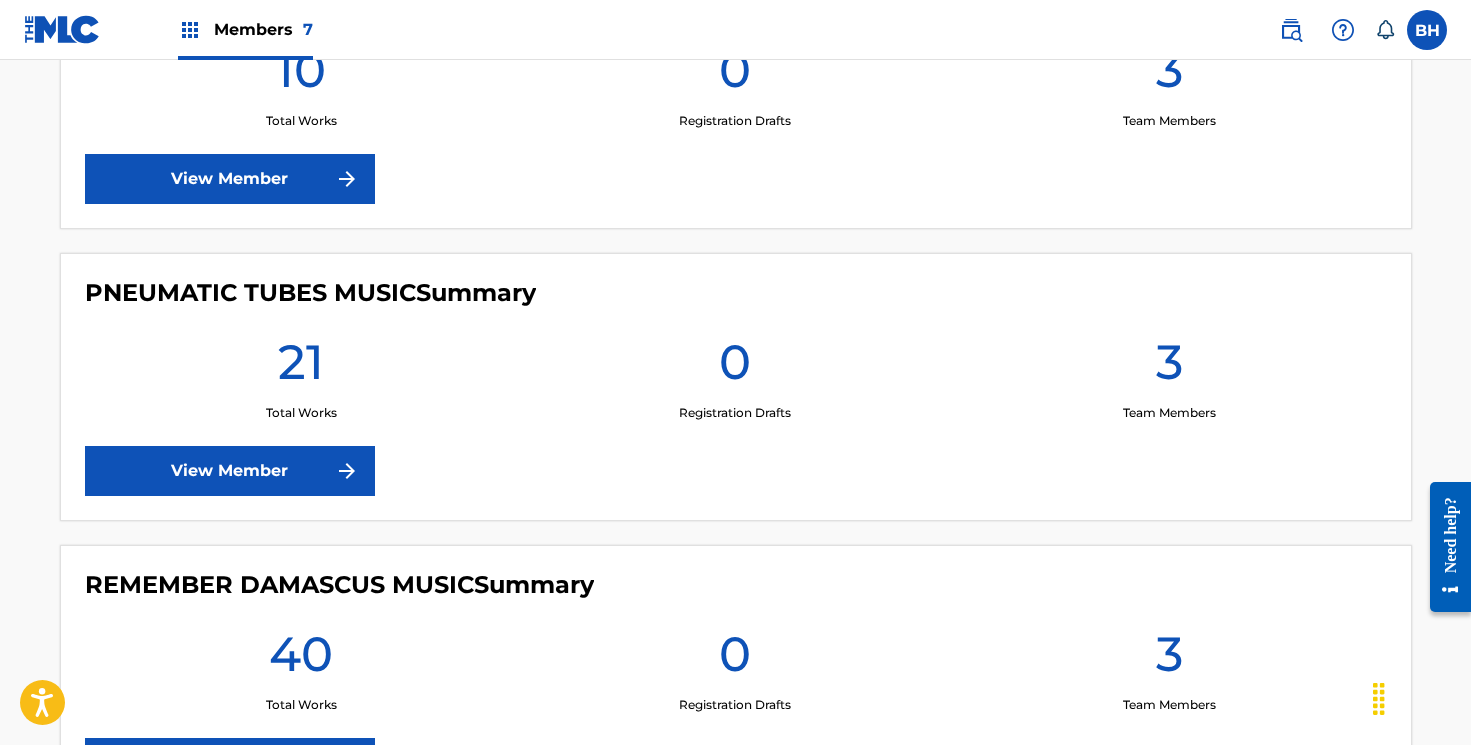 click on "View Member" at bounding box center [230, 471] 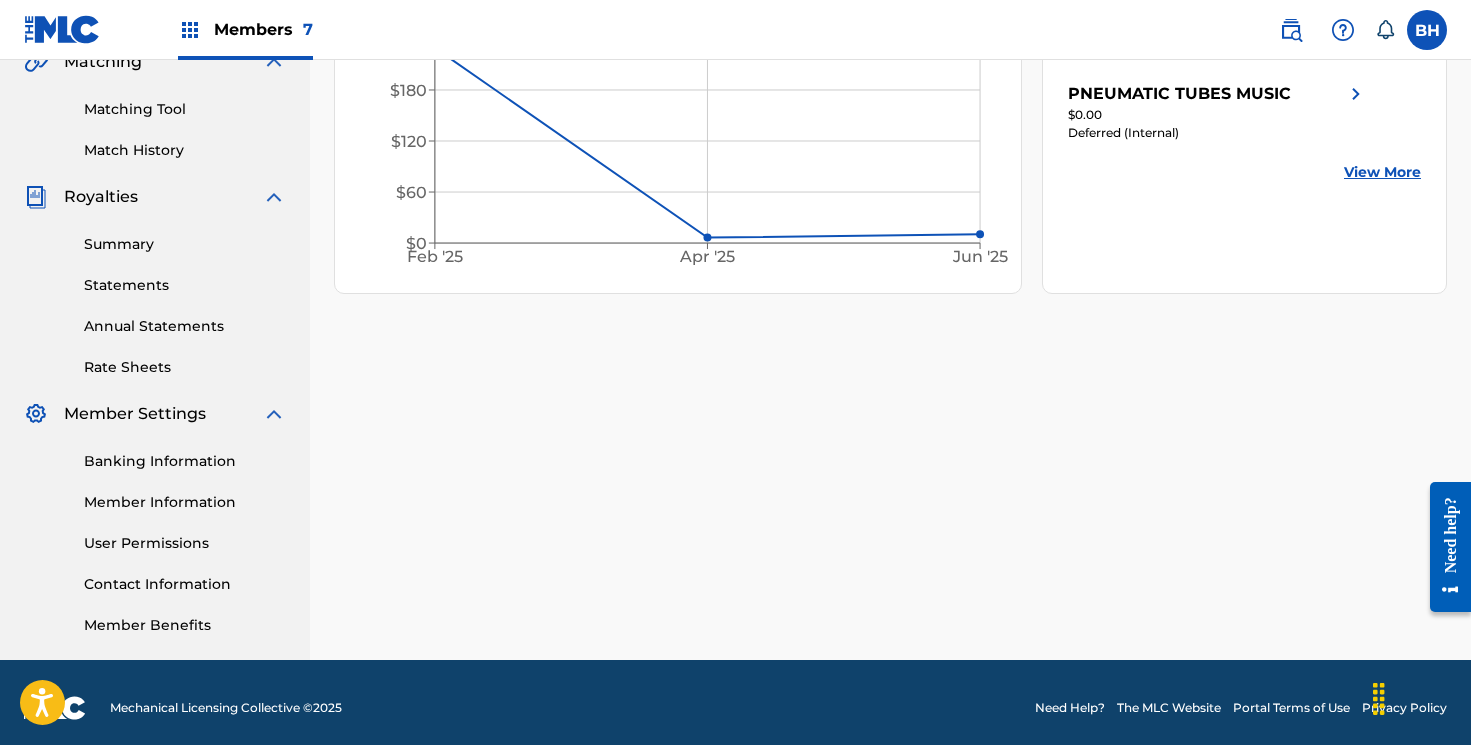 scroll, scrollTop: 495, scrollLeft: 0, axis: vertical 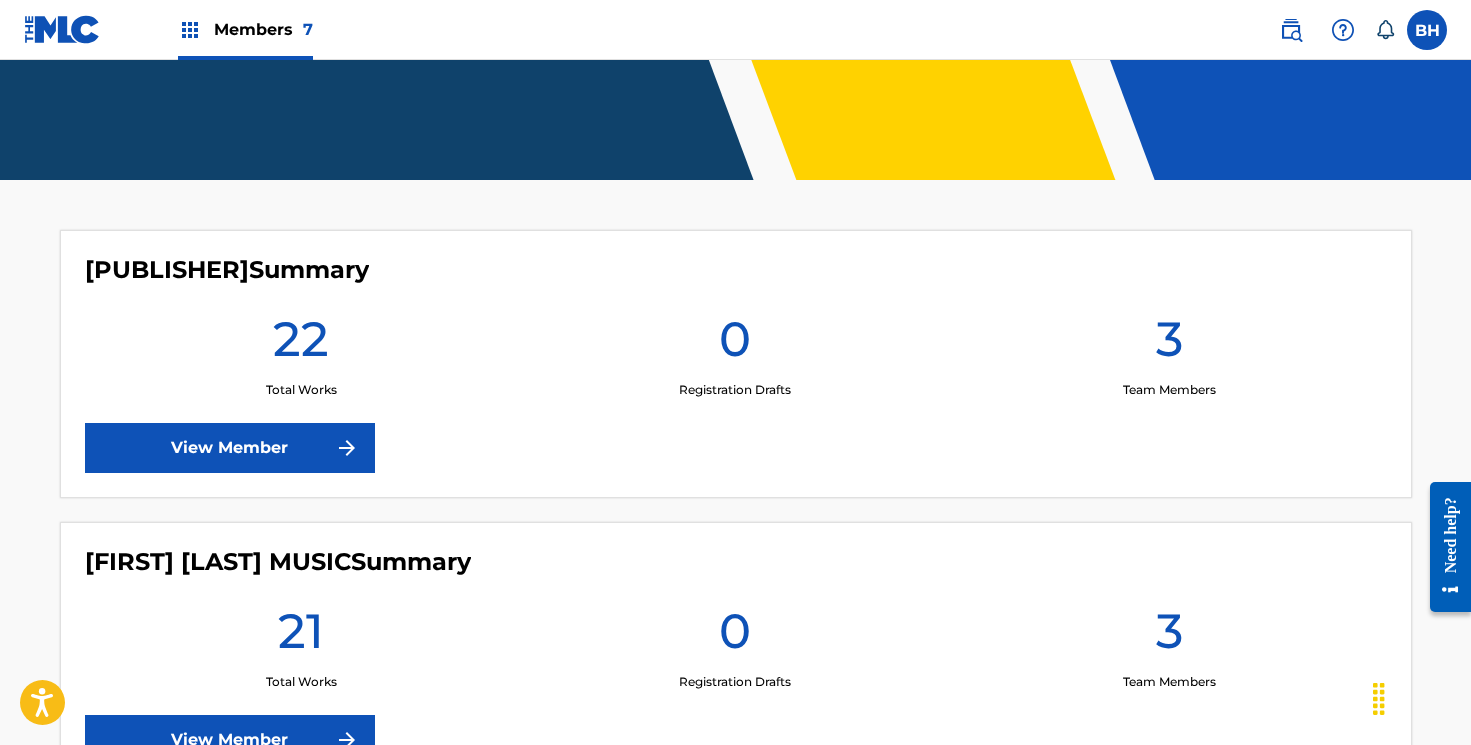 click on "View Member" at bounding box center (230, 448) 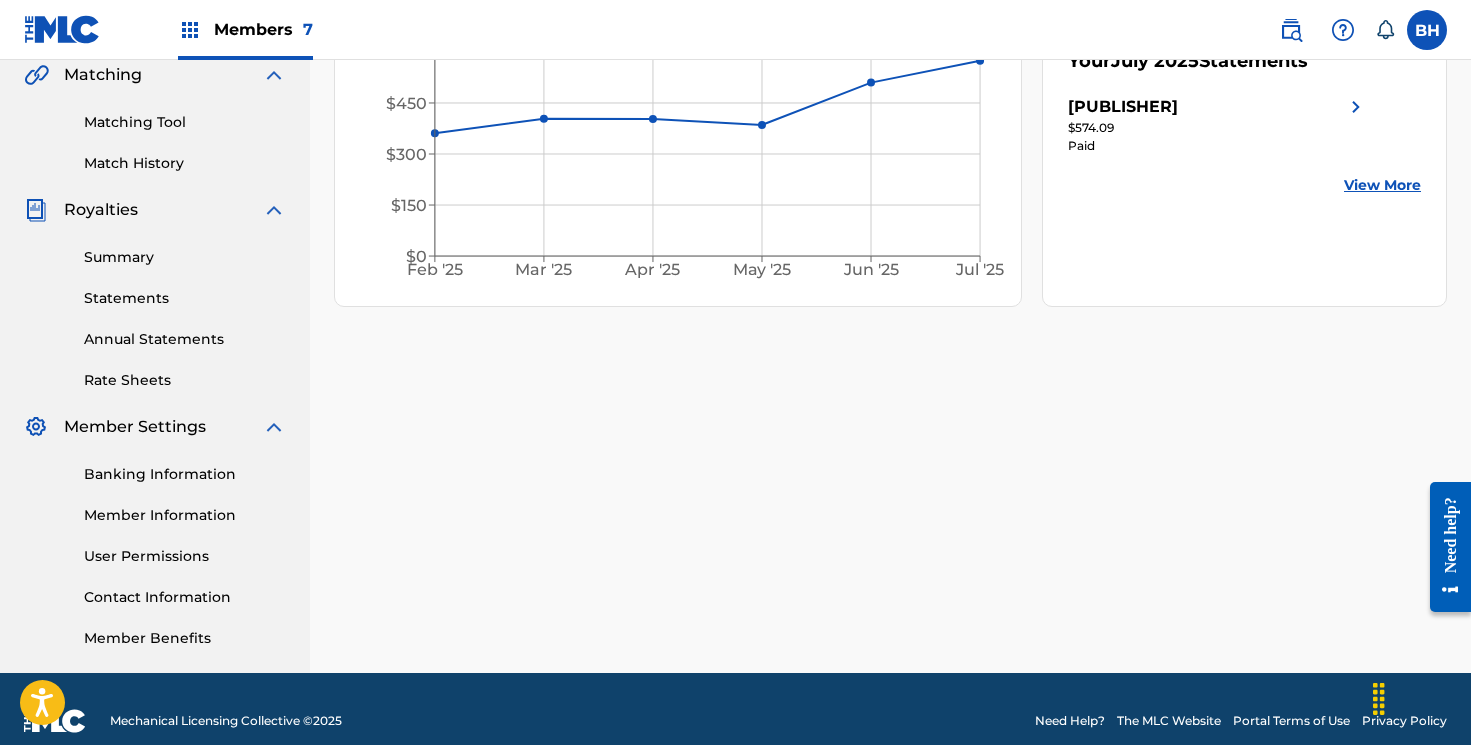 scroll, scrollTop: 495, scrollLeft: 0, axis: vertical 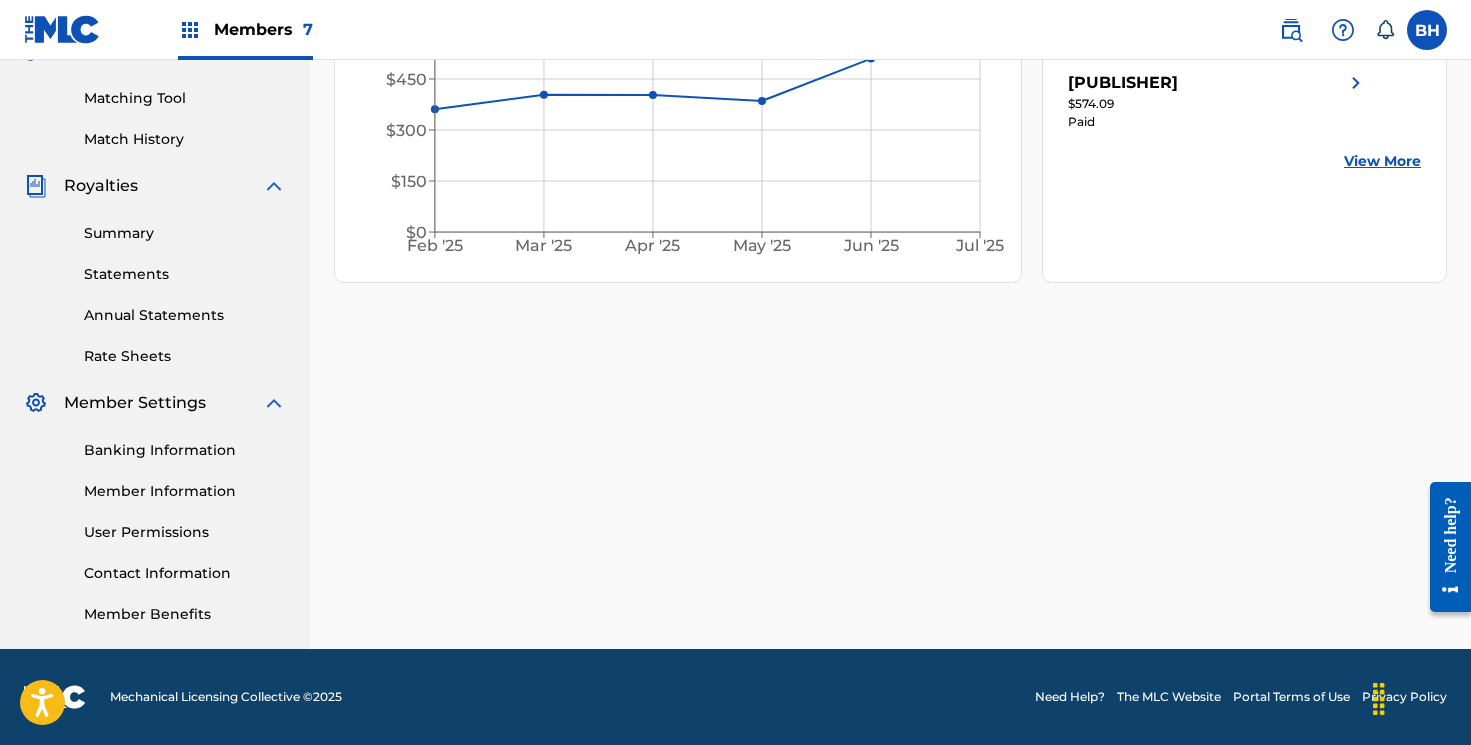 click on "Summary" at bounding box center [185, 233] 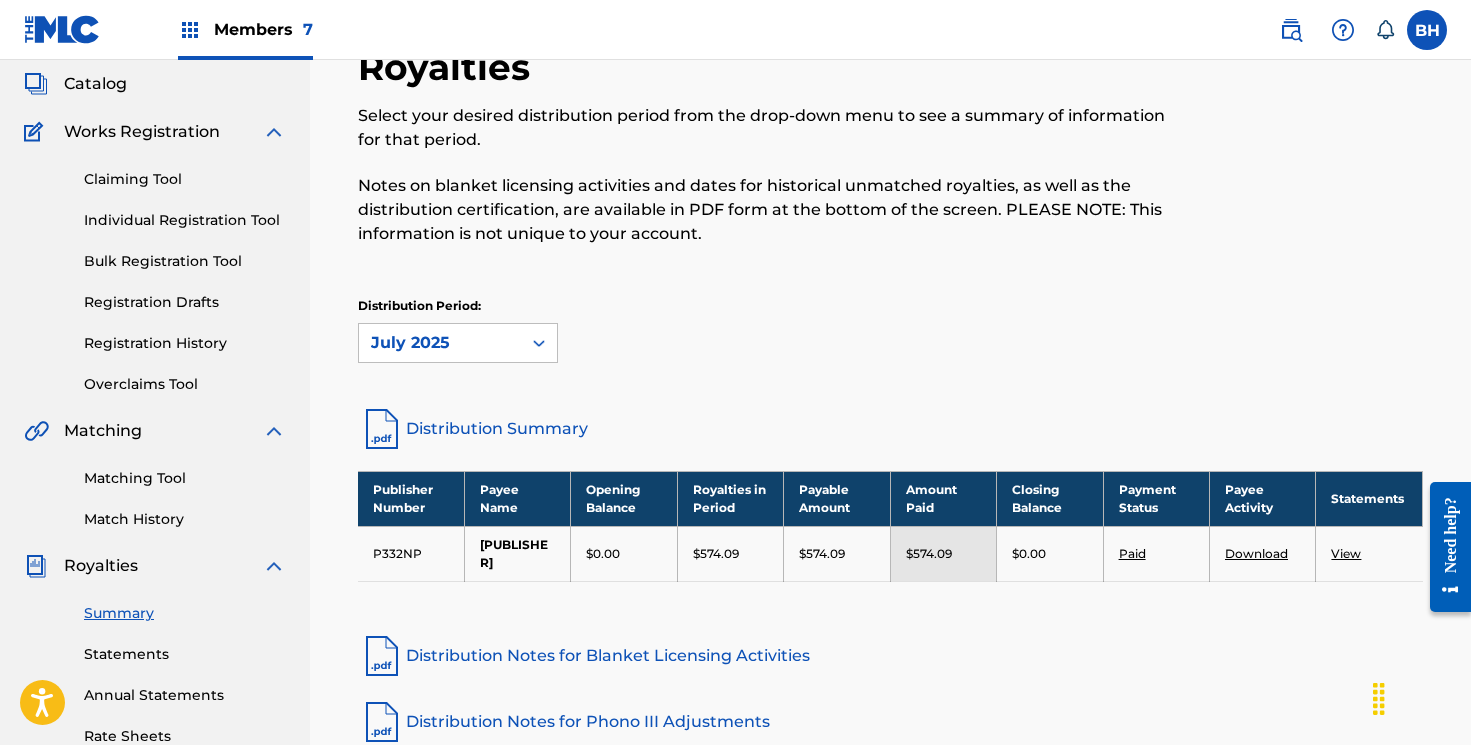 scroll, scrollTop: 125, scrollLeft: 0, axis: vertical 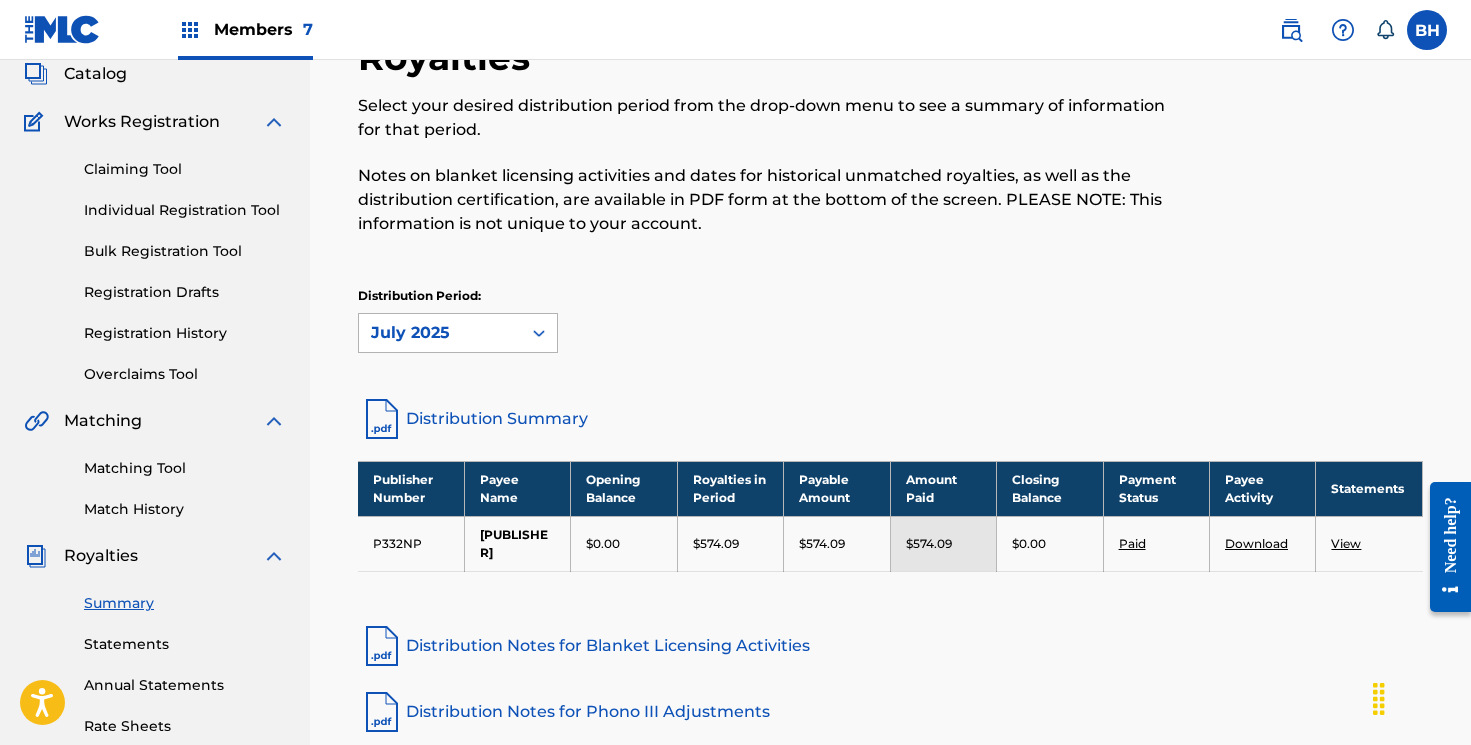 click 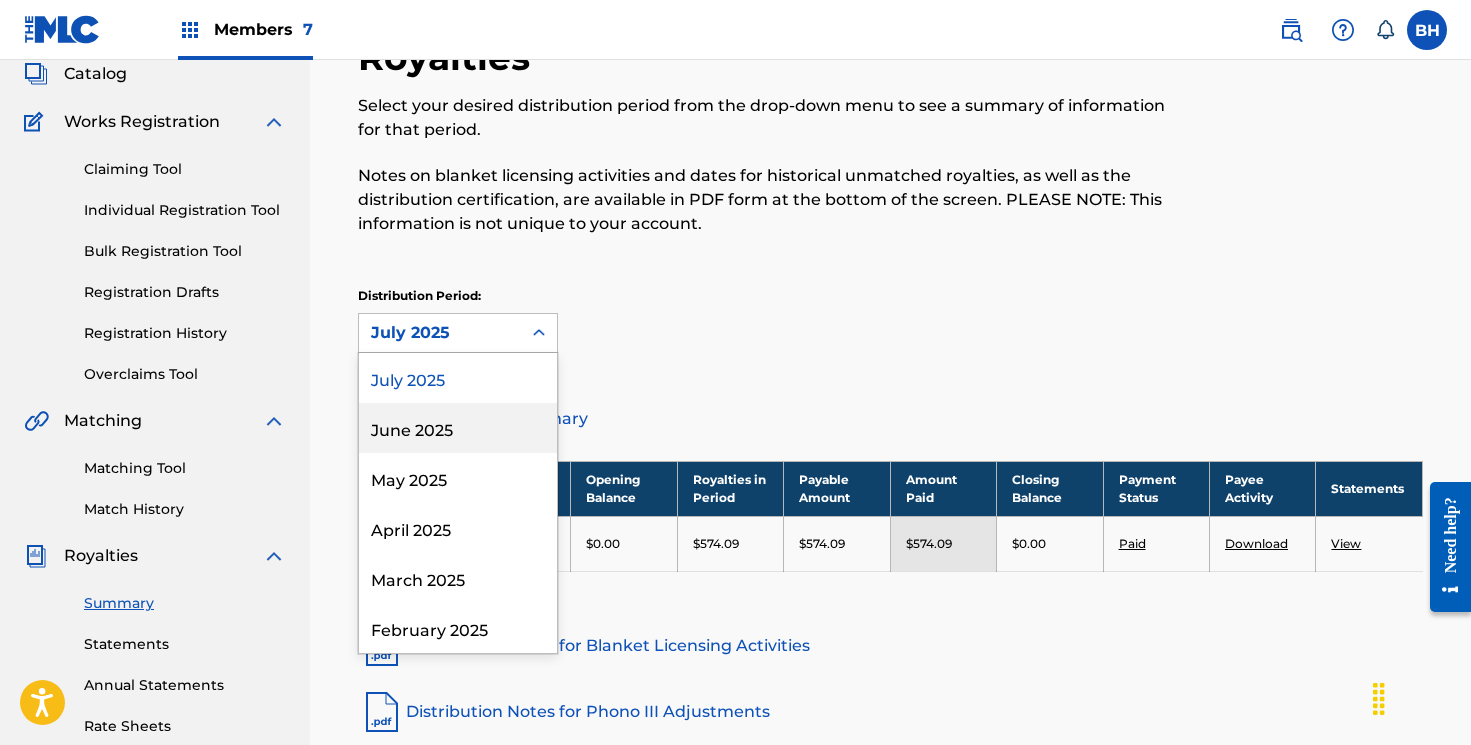 click on "June 2025" at bounding box center [458, 428] 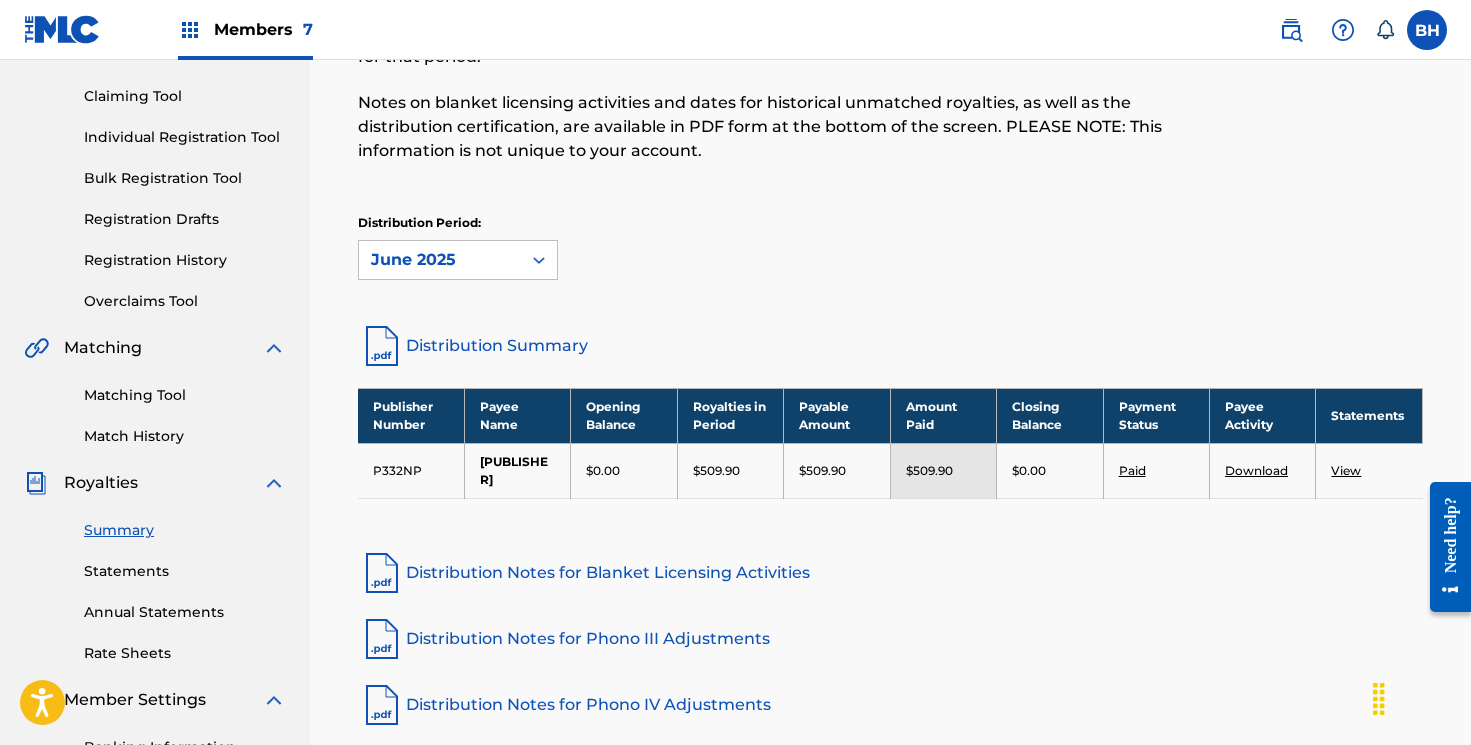 scroll, scrollTop: 204, scrollLeft: 0, axis: vertical 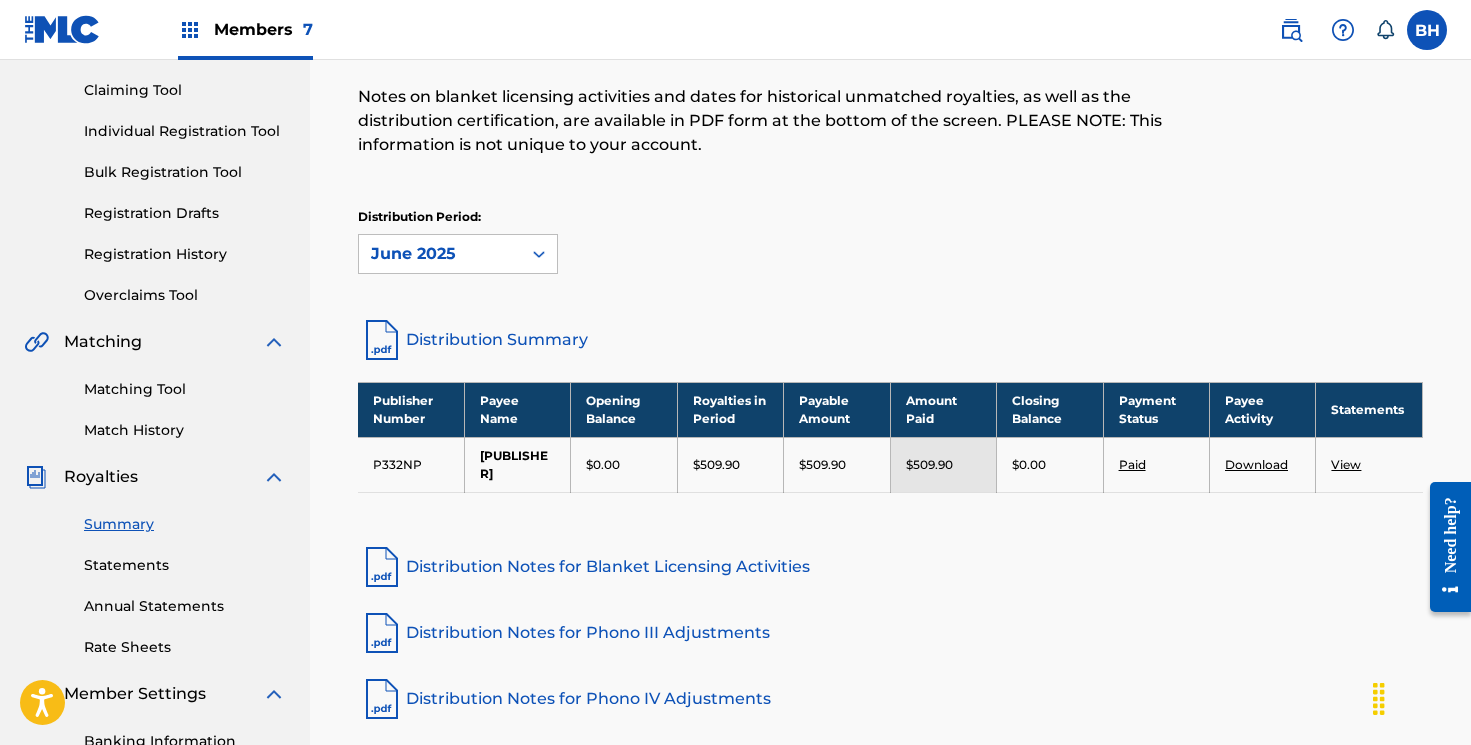 click 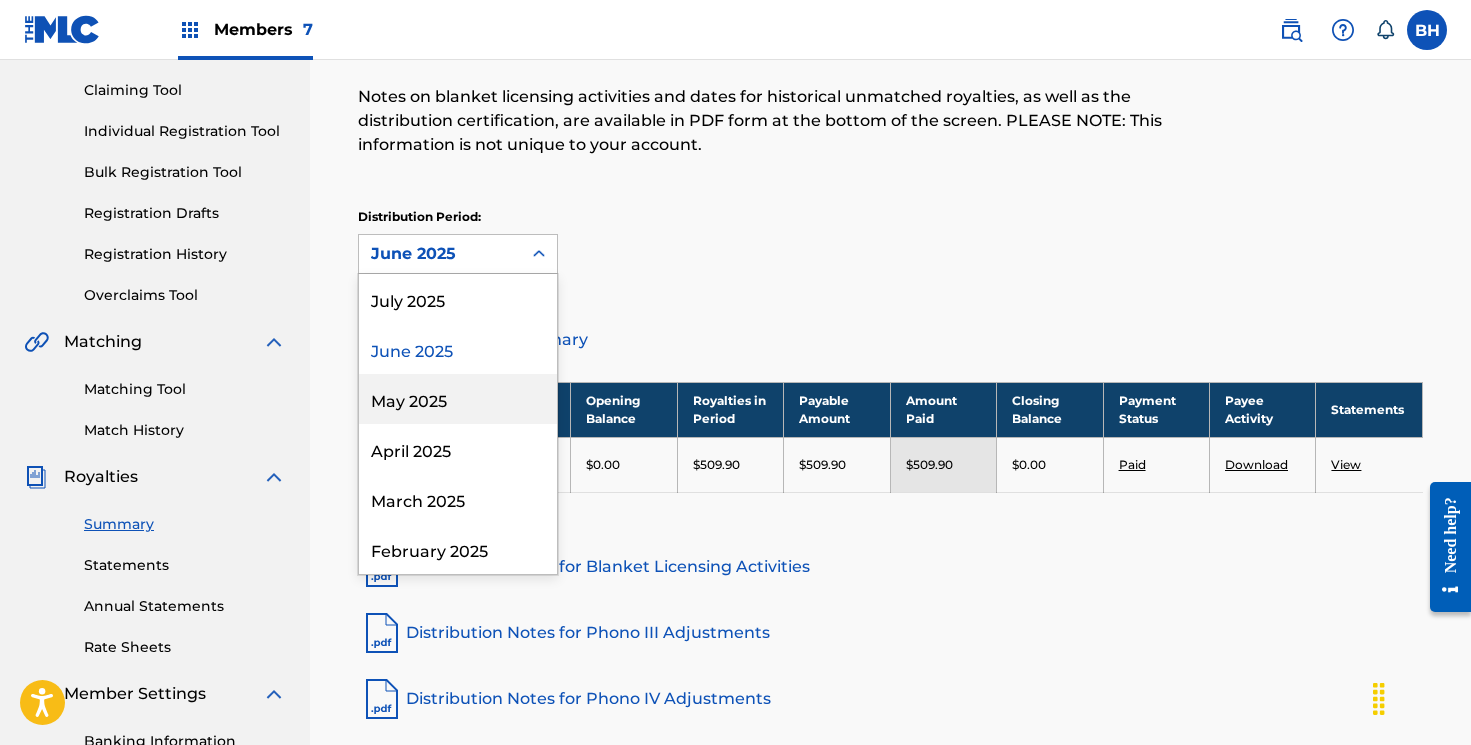 click on "May 2025" at bounding box center (458, 399) 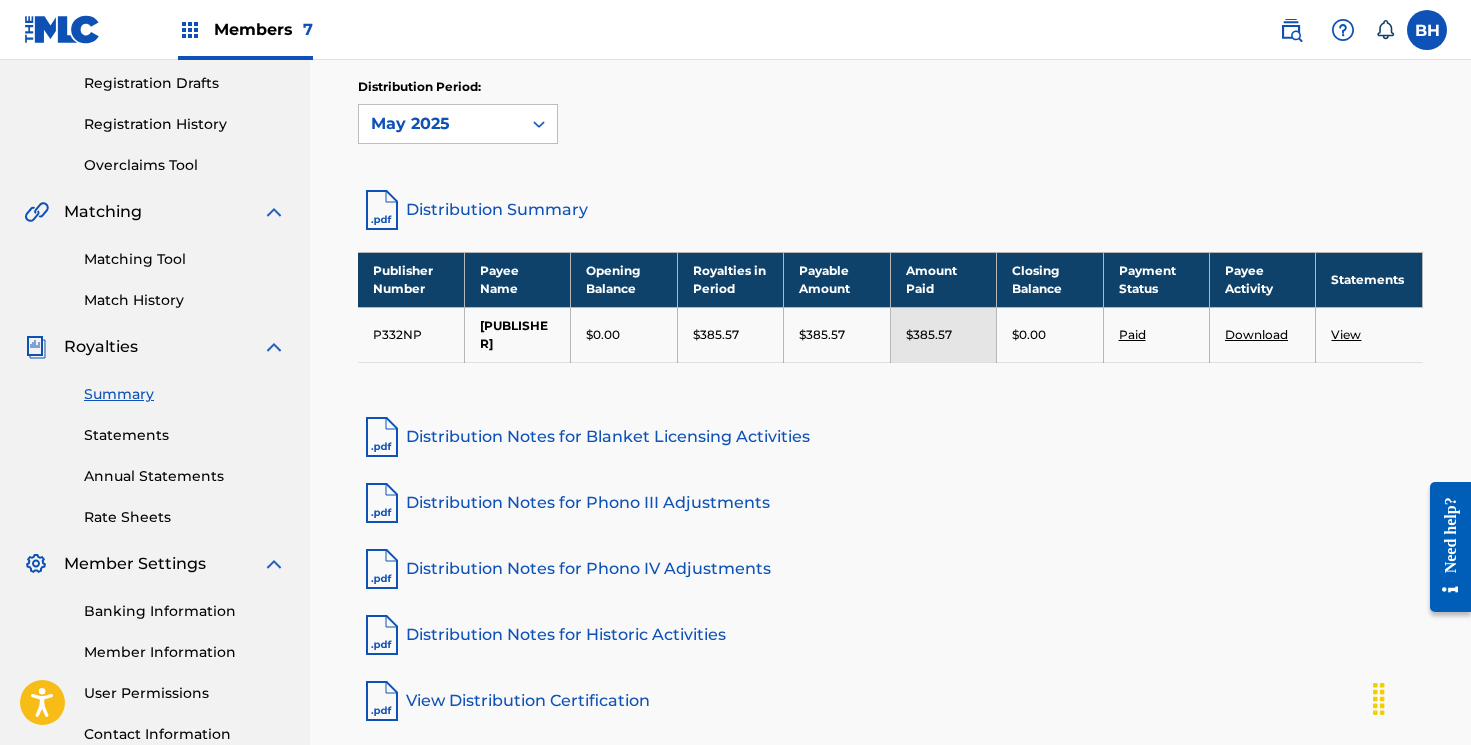 scroll, scrollTop: 322, scrollLeft: 0, axis: vertical 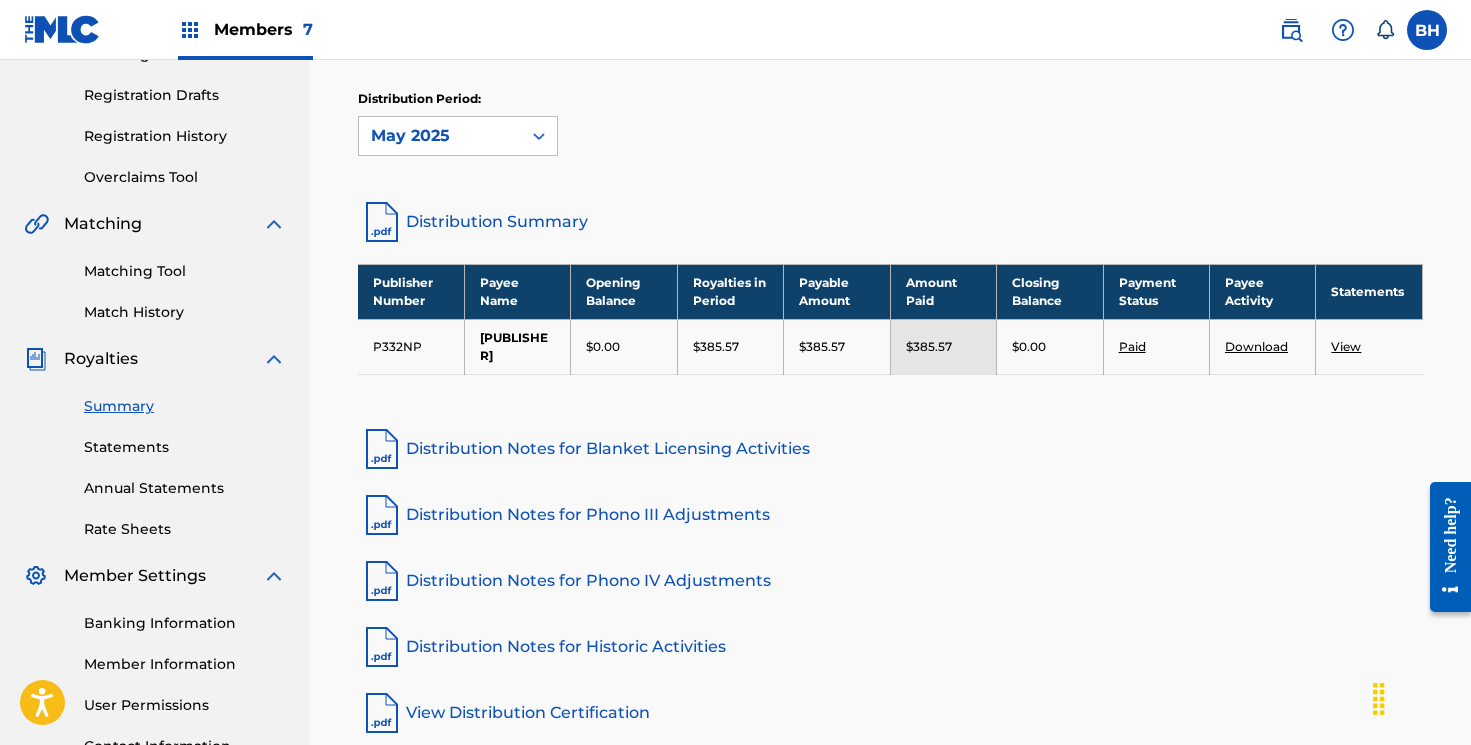 click 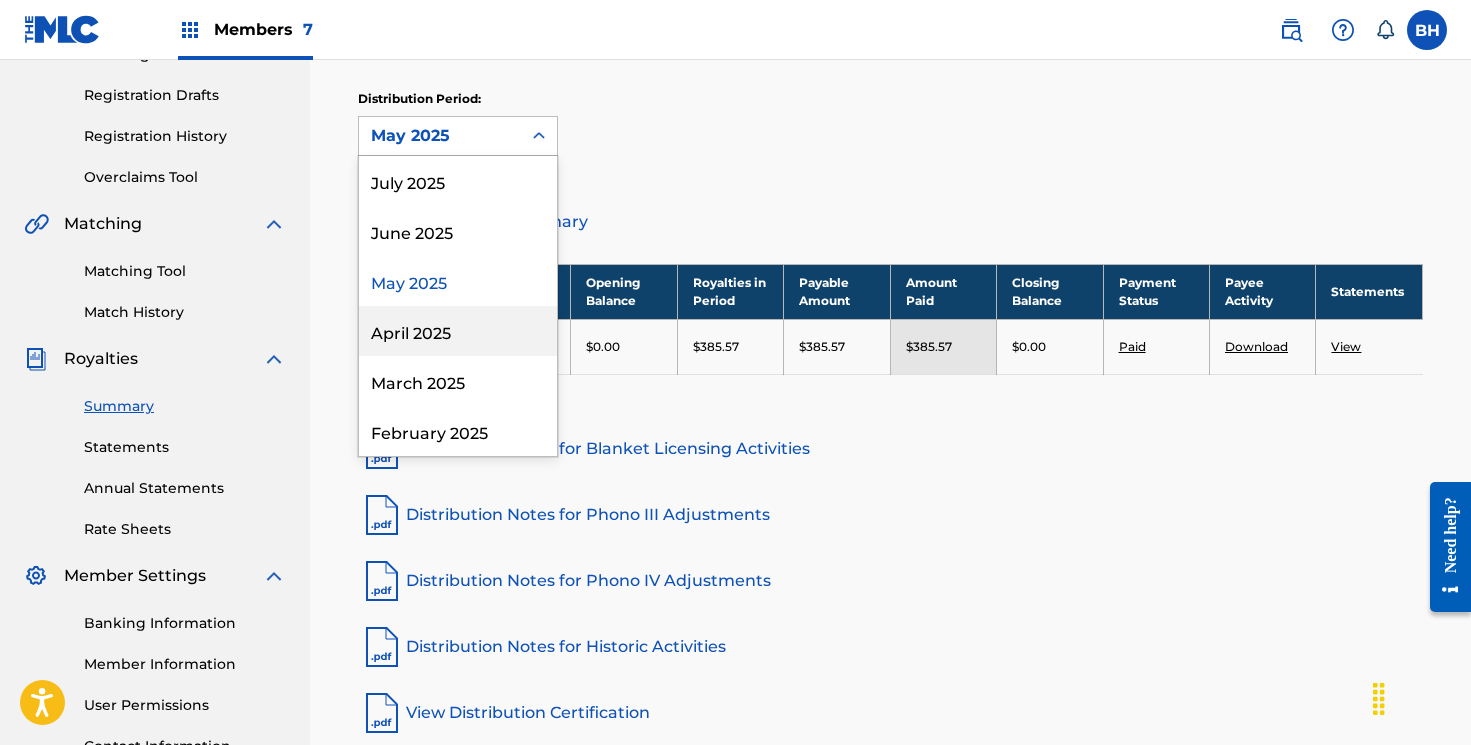 click on "April 2025" at bounding box center [458, 331] 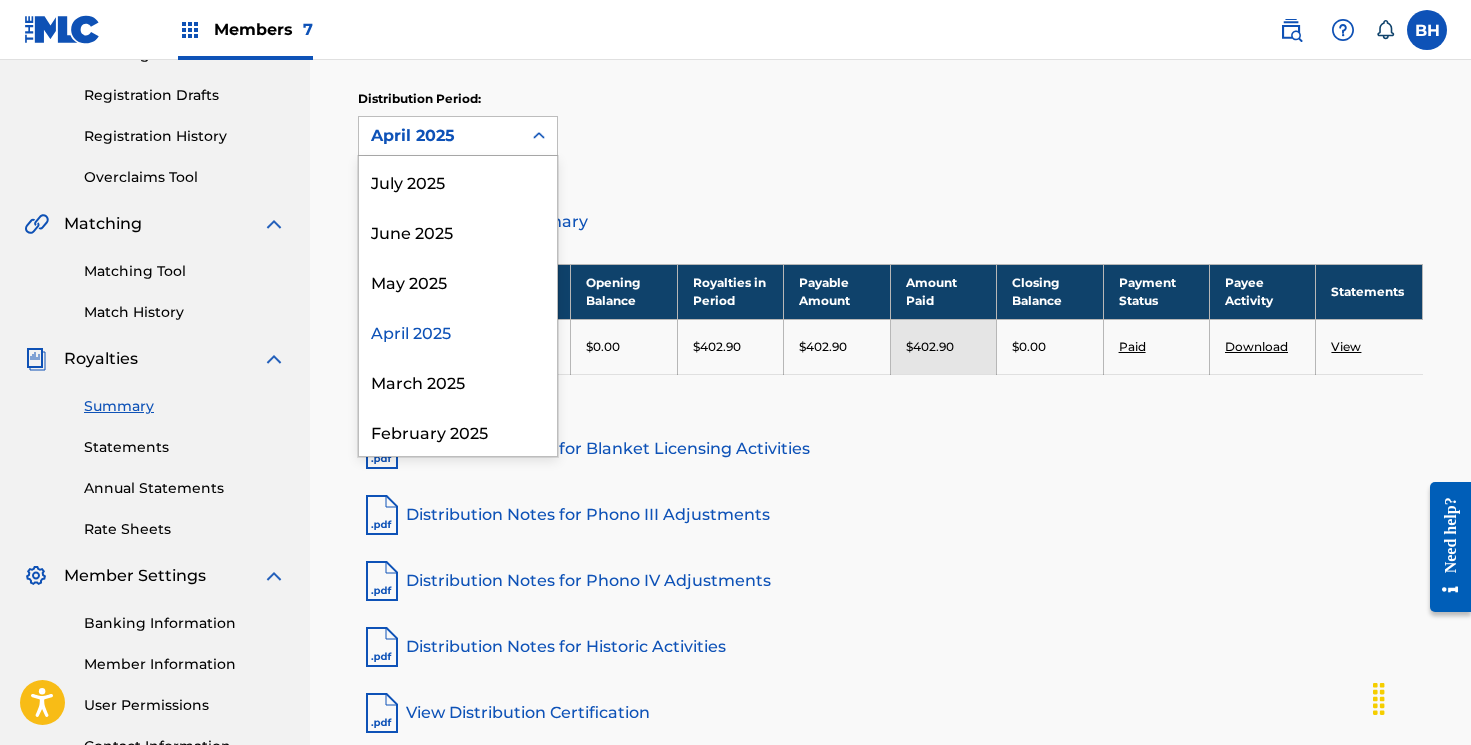 click 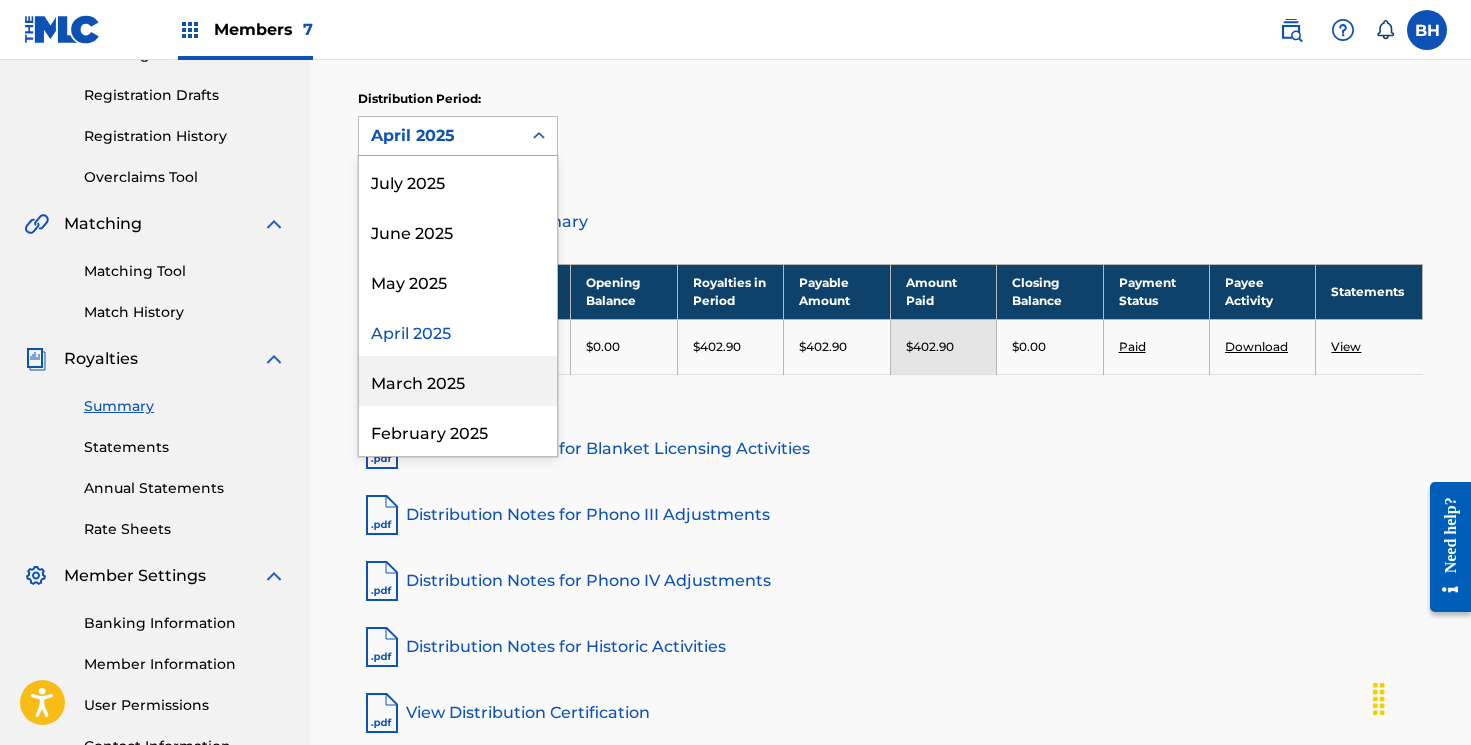 click on "March 2025" at bounding box center (458, 381) 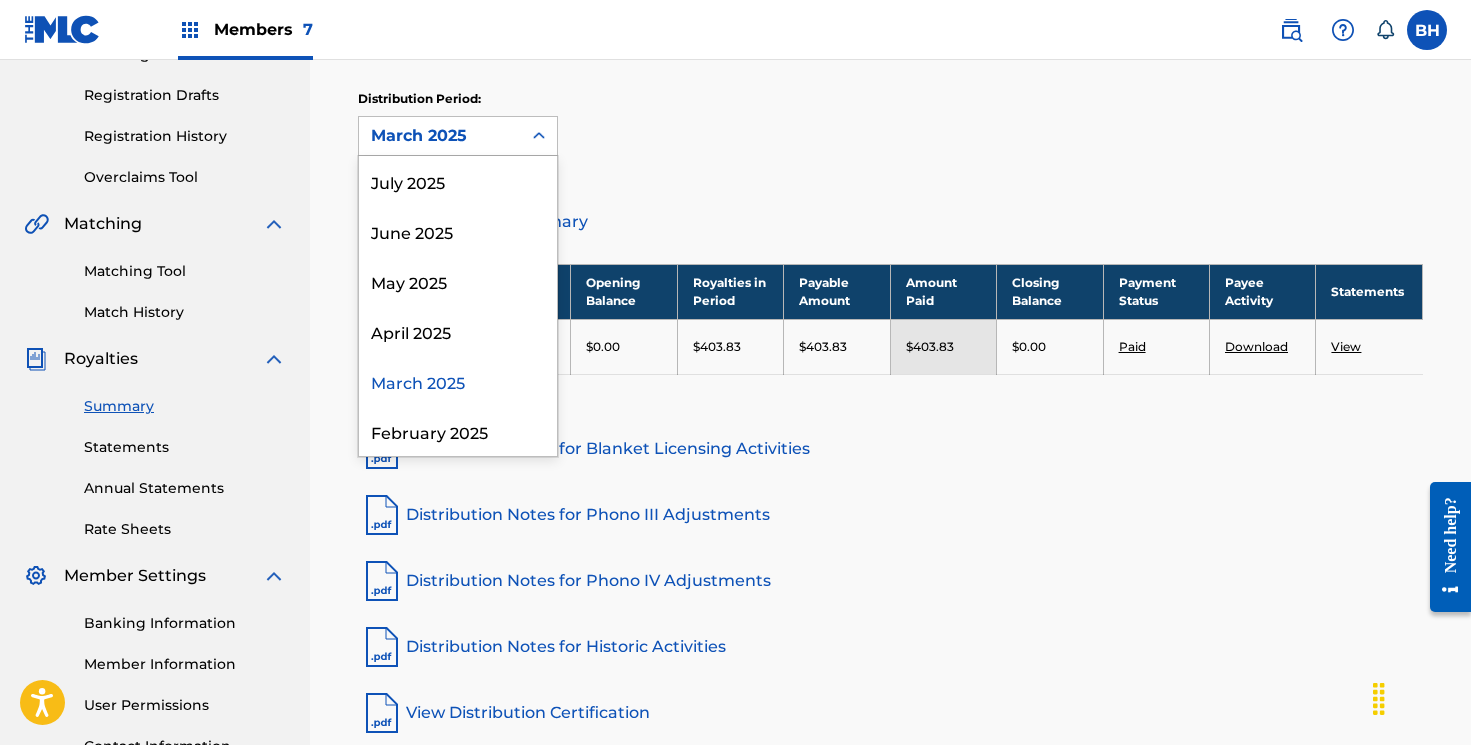 click at bounding box center (539, 136) 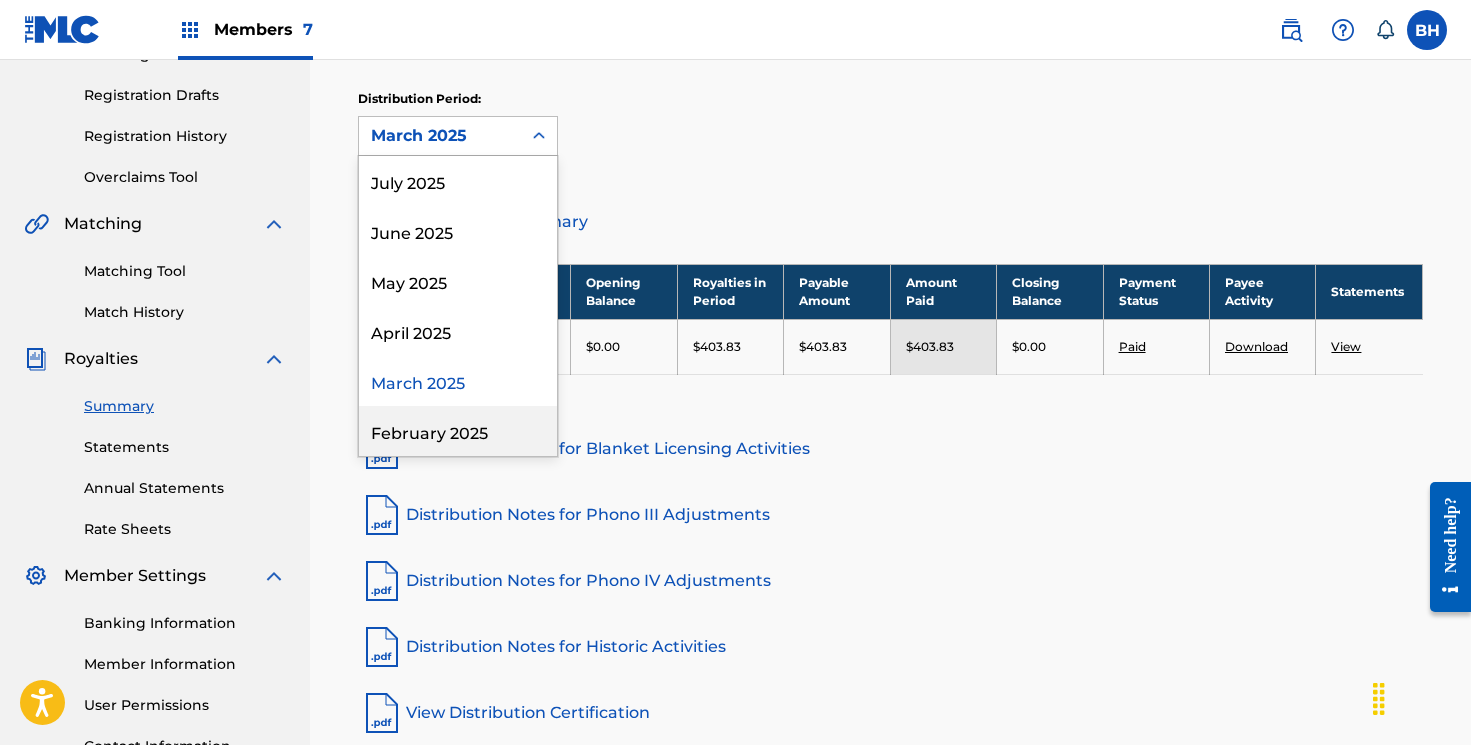 click on "February 2025" at bounding box center [458, 431] 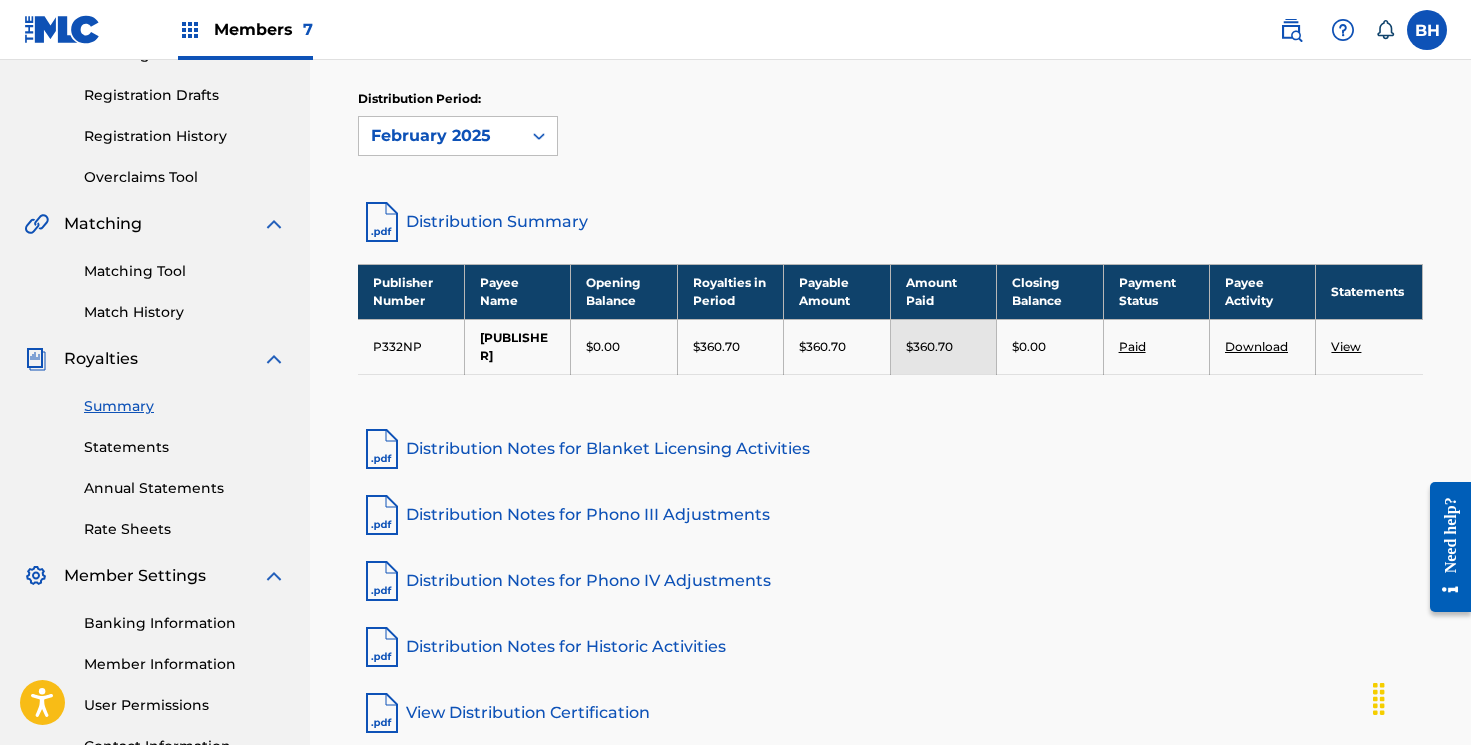 click 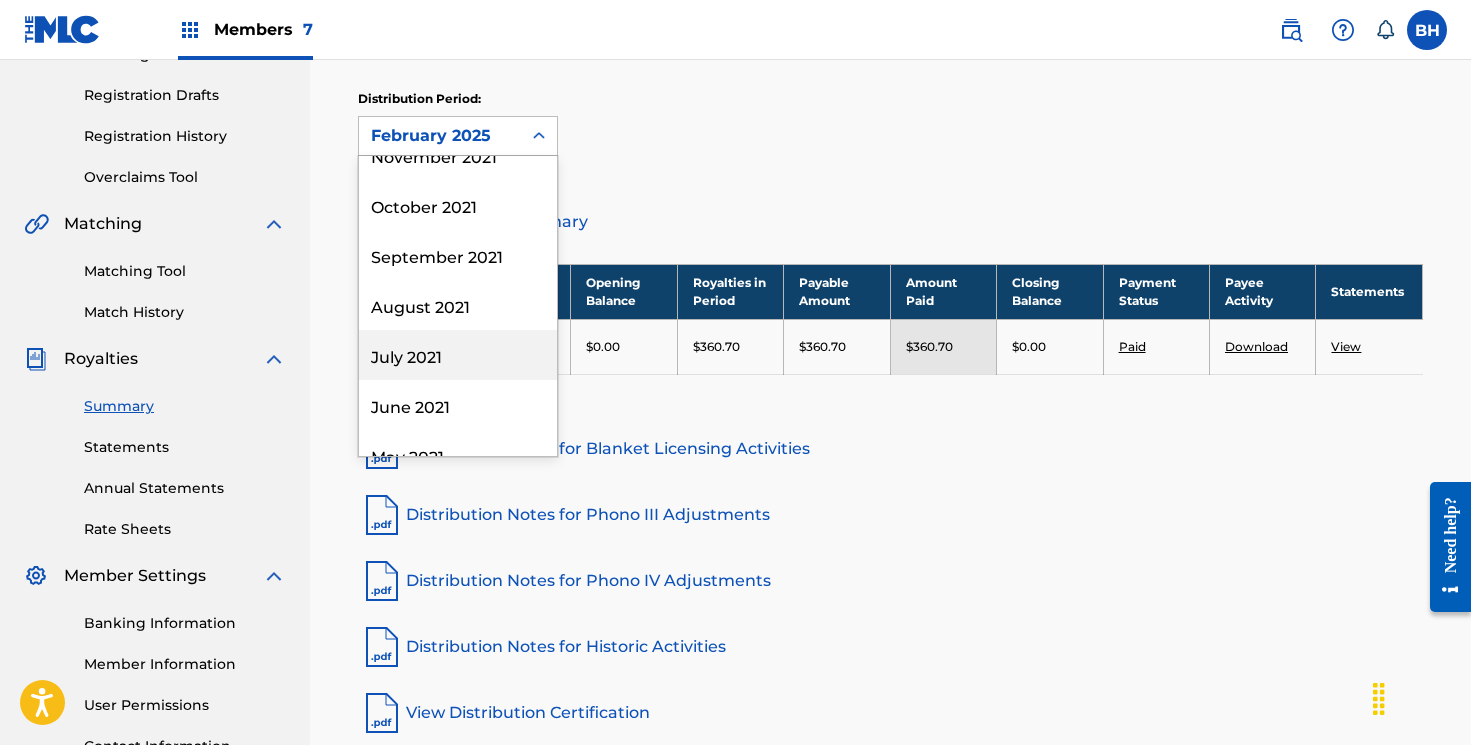 scroll, scrollTop: 2300, scrollLeft: 0, axis: vertical 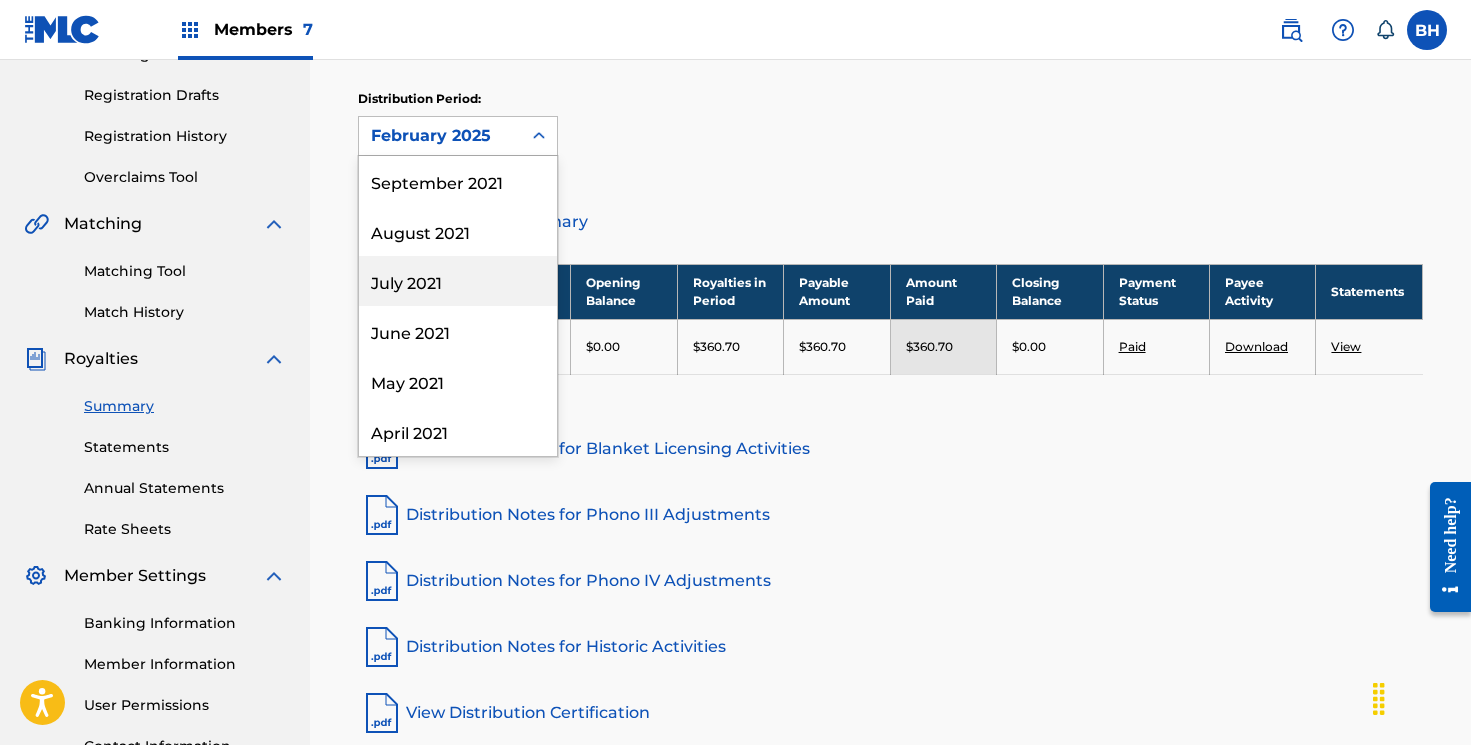 click on "July 2021" at bounding box center [458, 281] 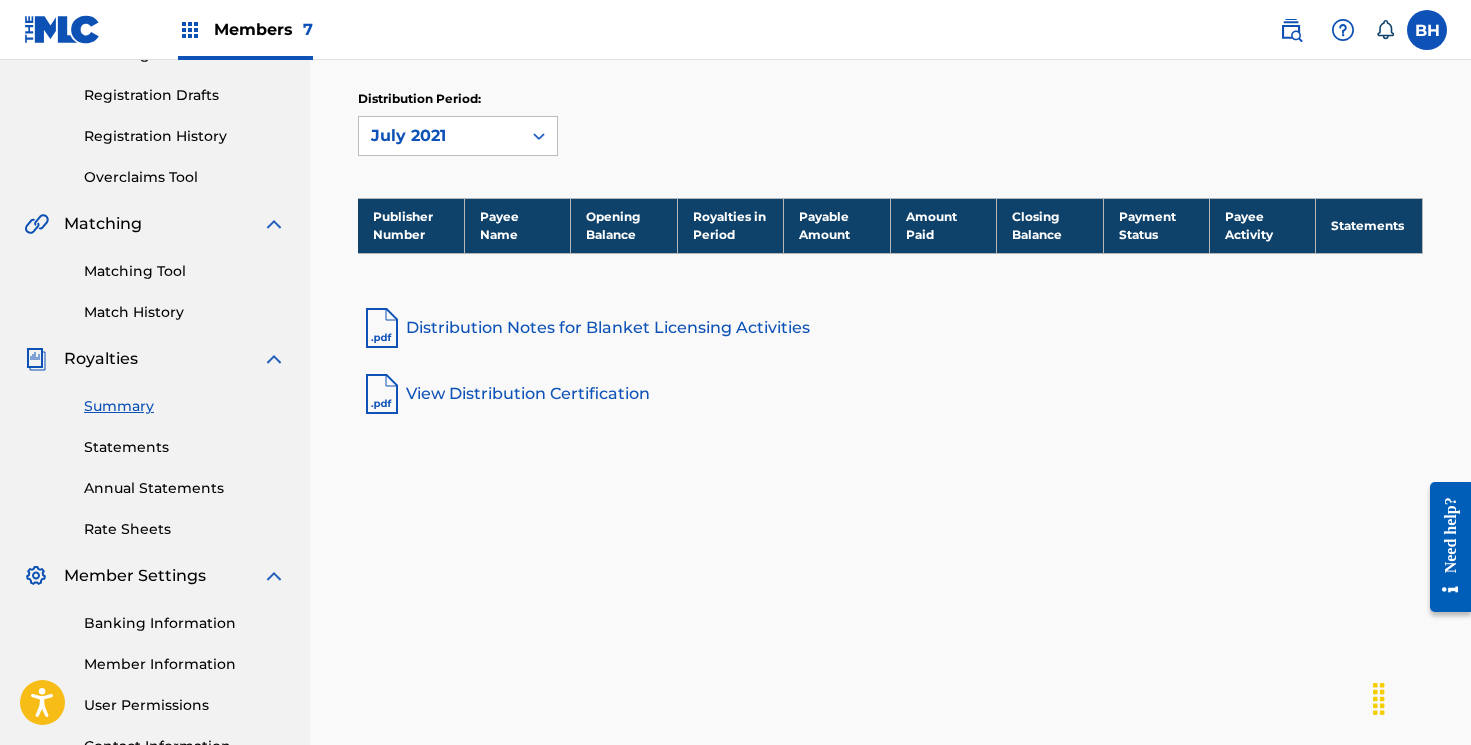 click at bounding box center (539, 136) 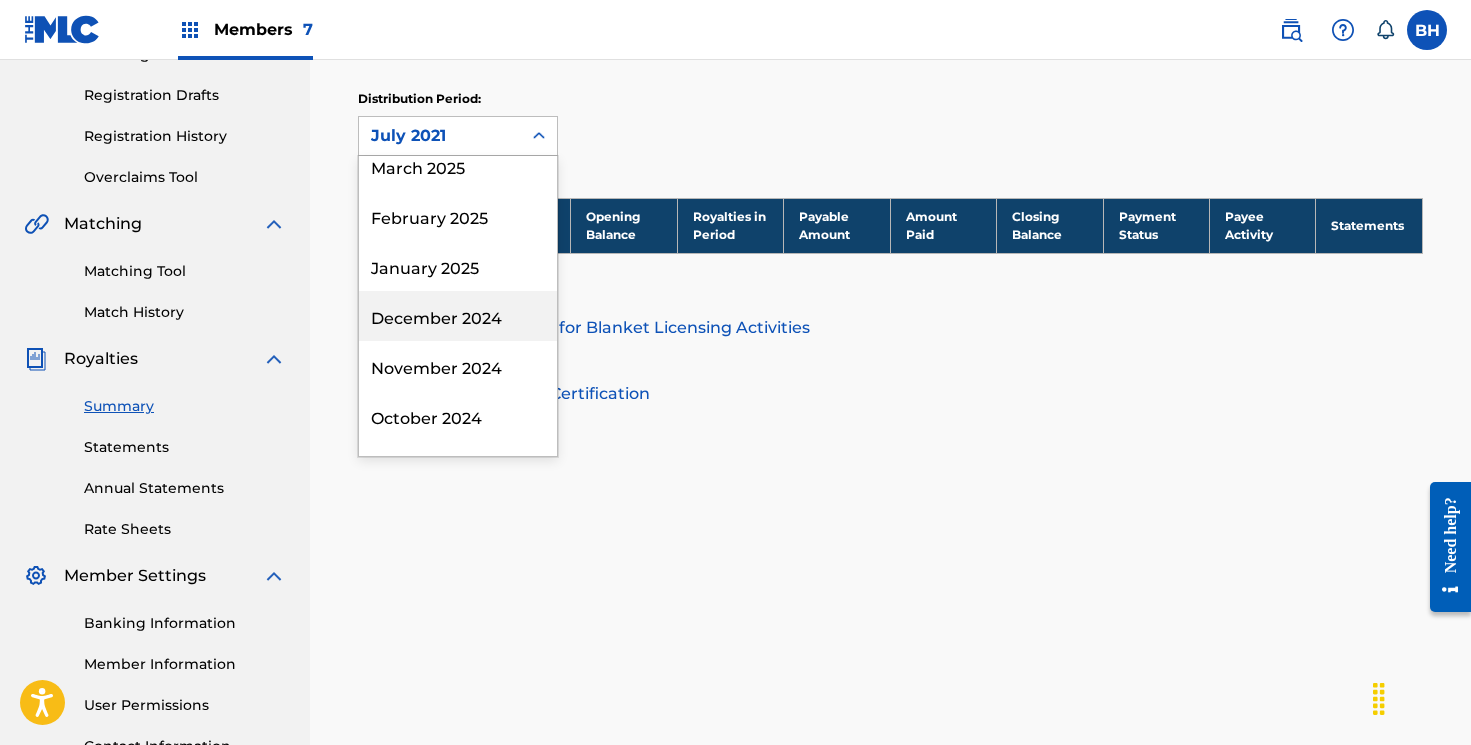 scroll, scrollTop: 0, scrollLeft: 0, axis: both 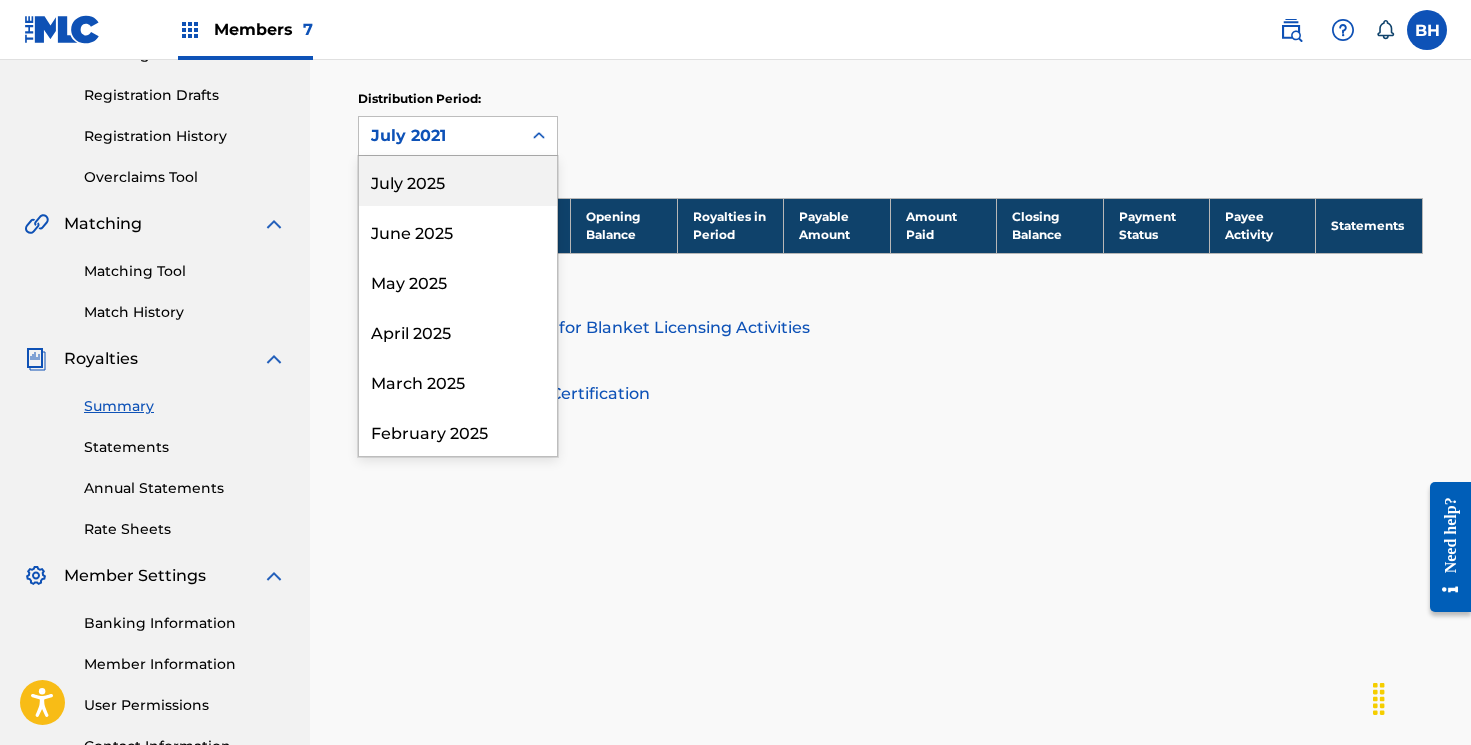 click on "July 2025" at bounding box center [458, 181] 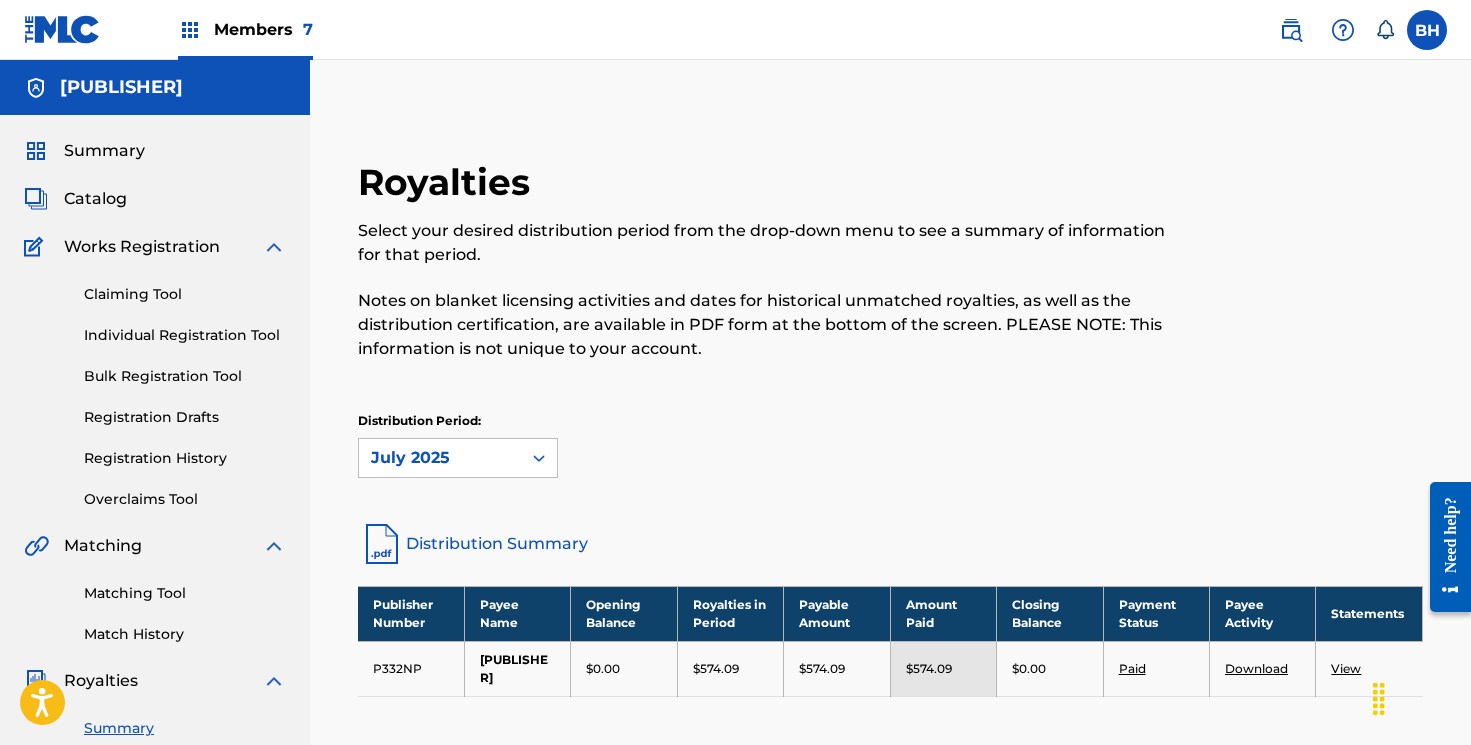 scroll, scrollTop: 10, scrollLeft: 0, axis: vertical 